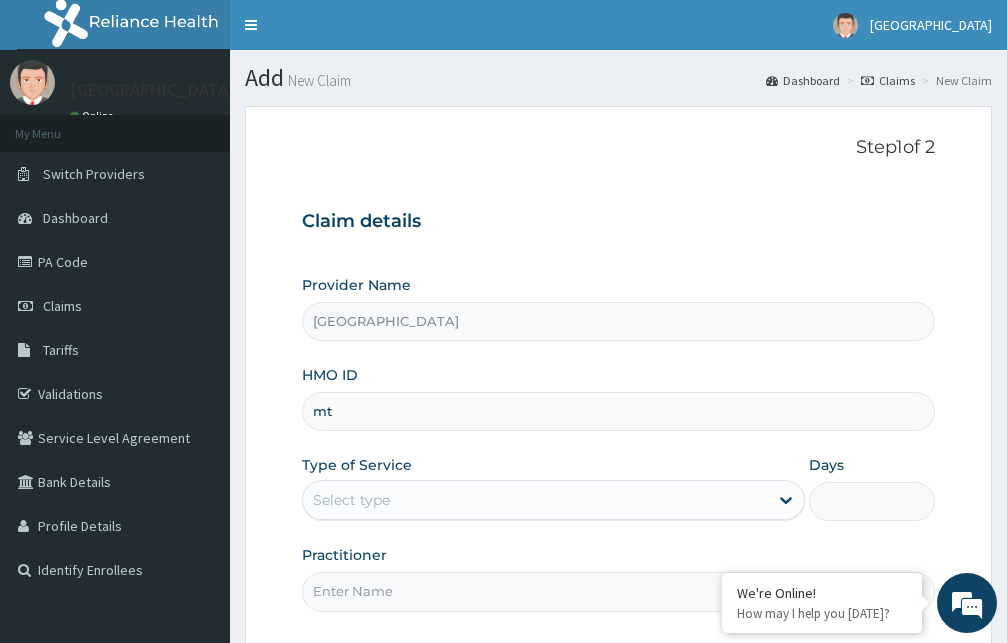 scroll, scrollTop: 0, scrollLeft: 0, axis: both 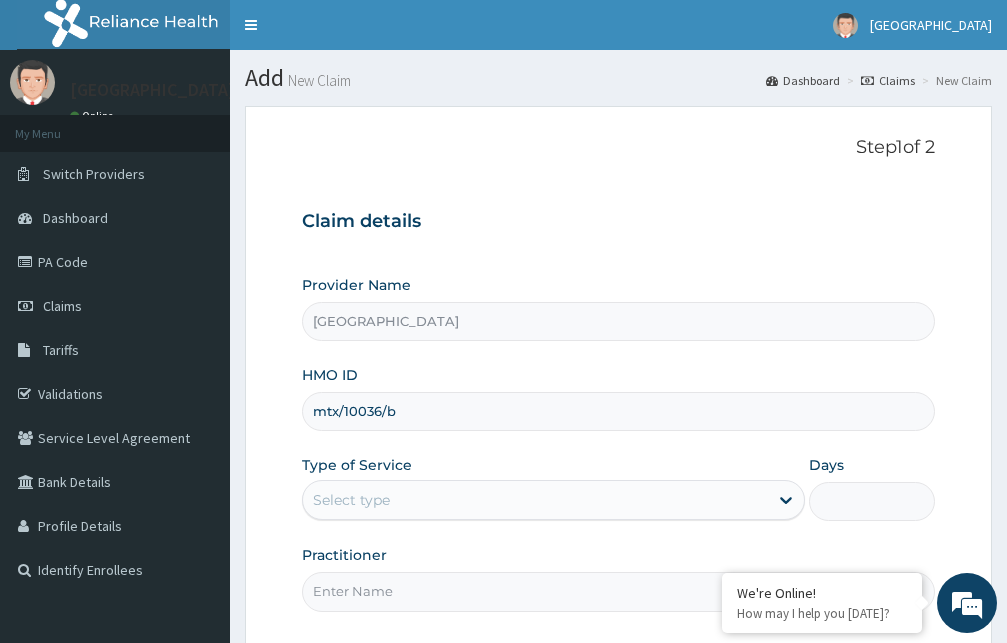 type on "mtx/10036/b" 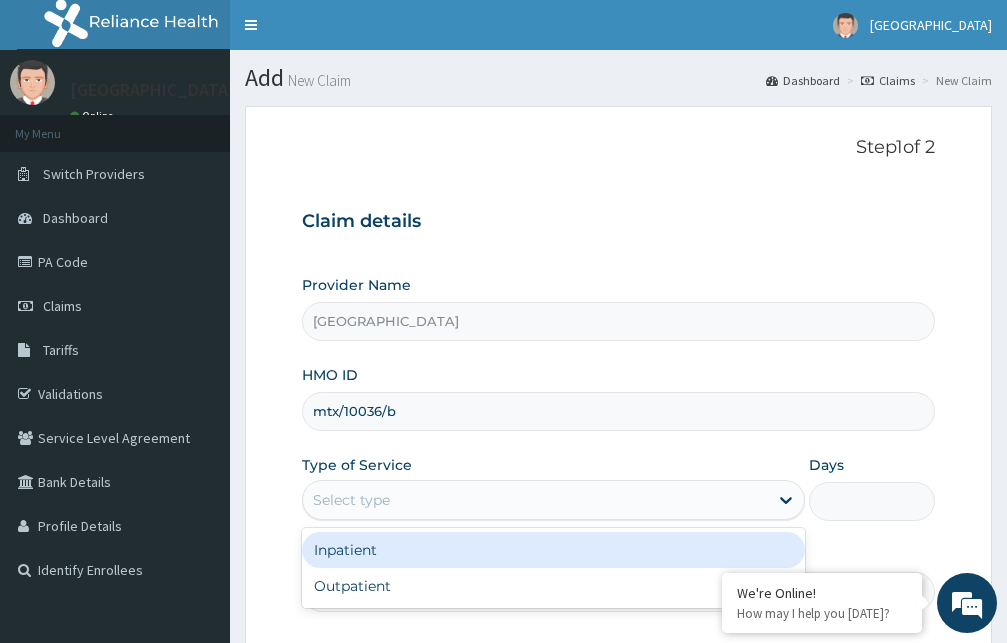 click on "Select type" at bounding box center (535, 500) 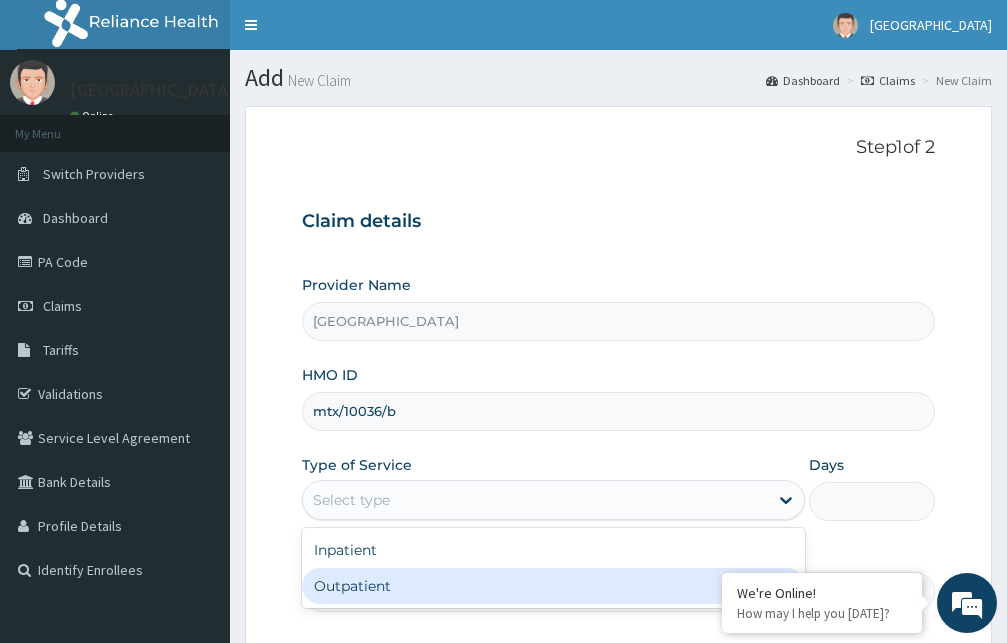click on "Outpatient" at bounding box center (553, 586) 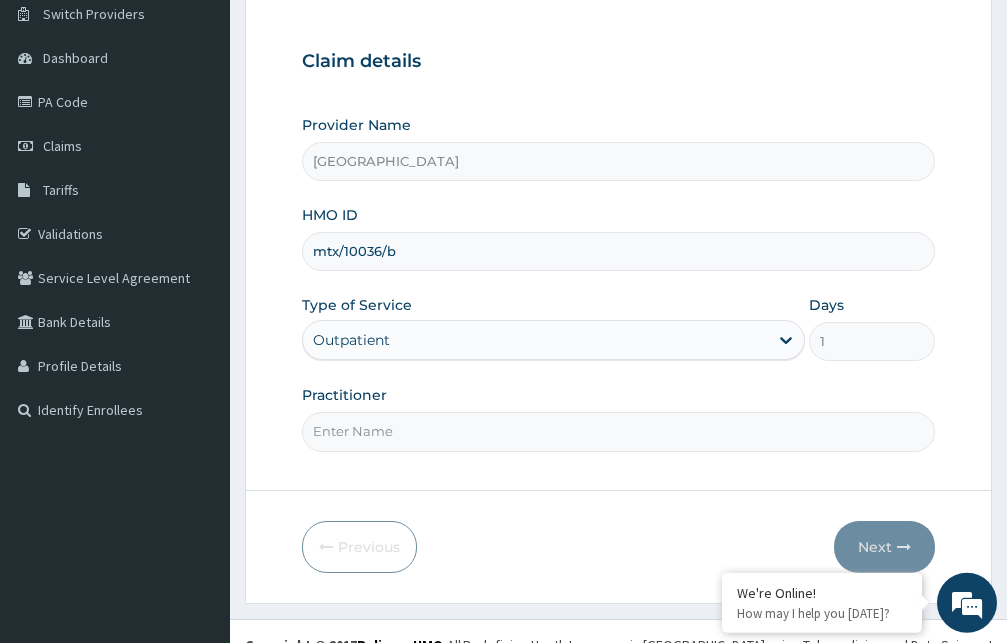 scroll, scrollTop: 187, scrollLeft: 0, axis: vertical 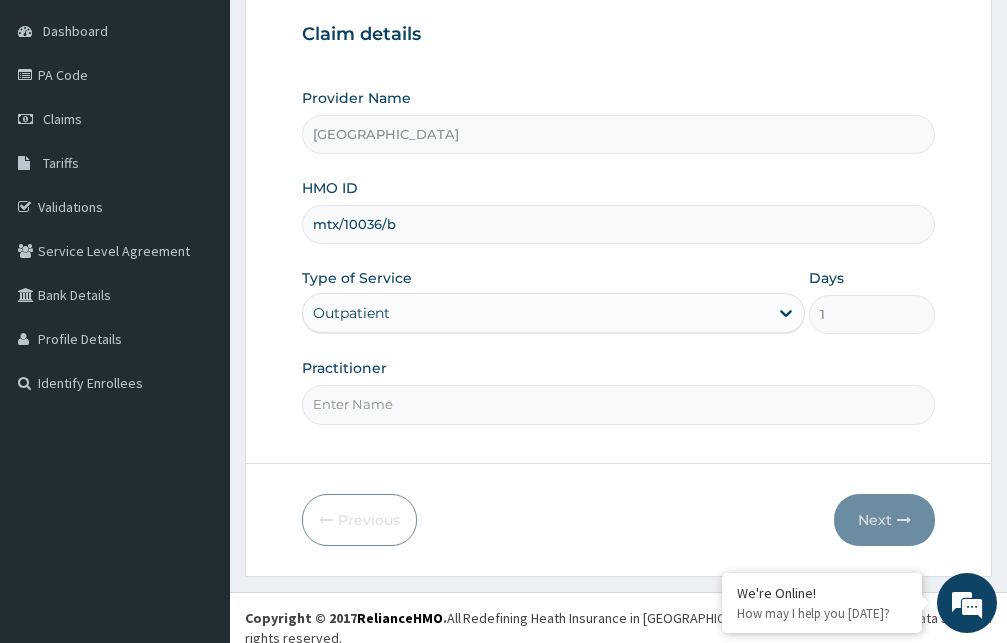click on "Practitioner" at bounding box center [618, 404] 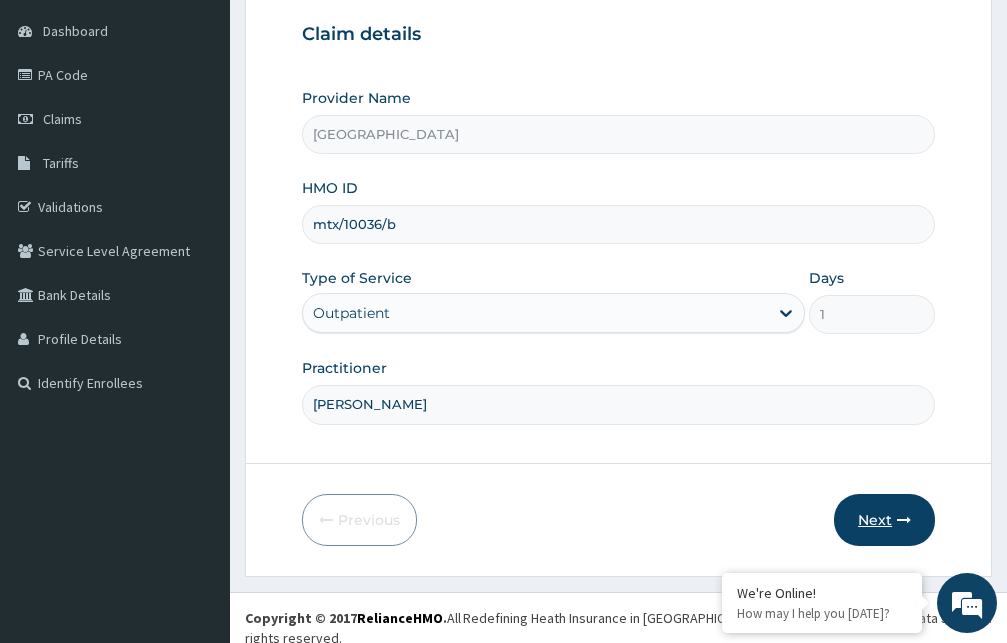 type on "[PERSON_NAME]" 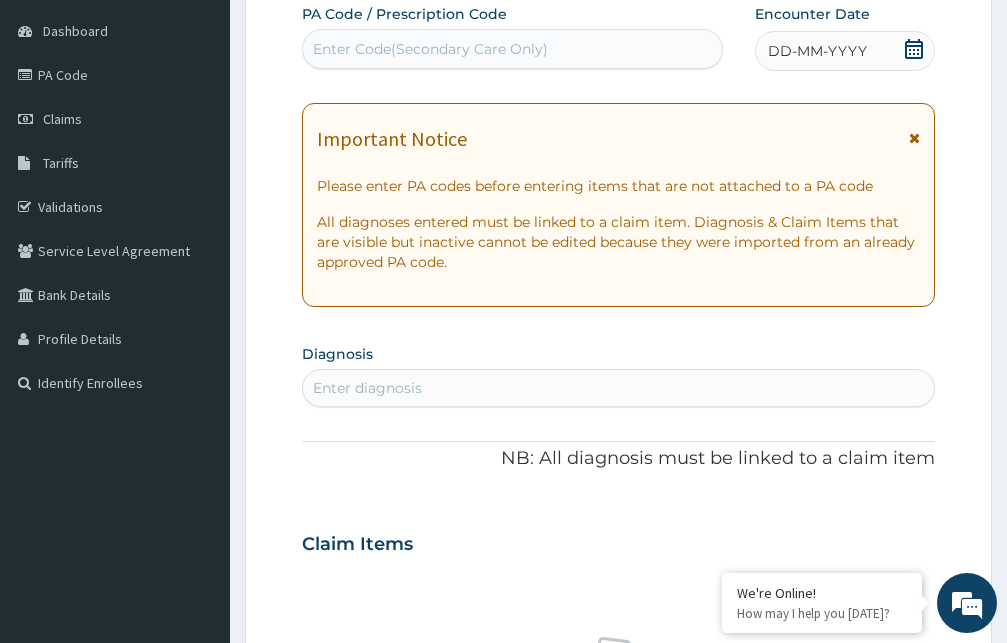 click at bounding box center (914, 138) 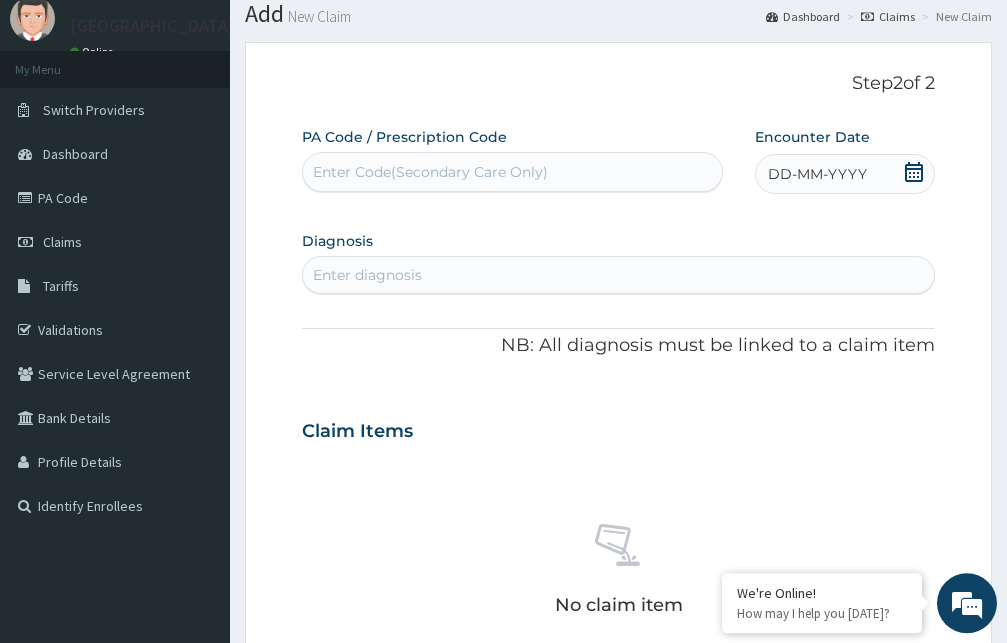 scroll, scrollTop: 0, scrollLeft: 0, axis: both 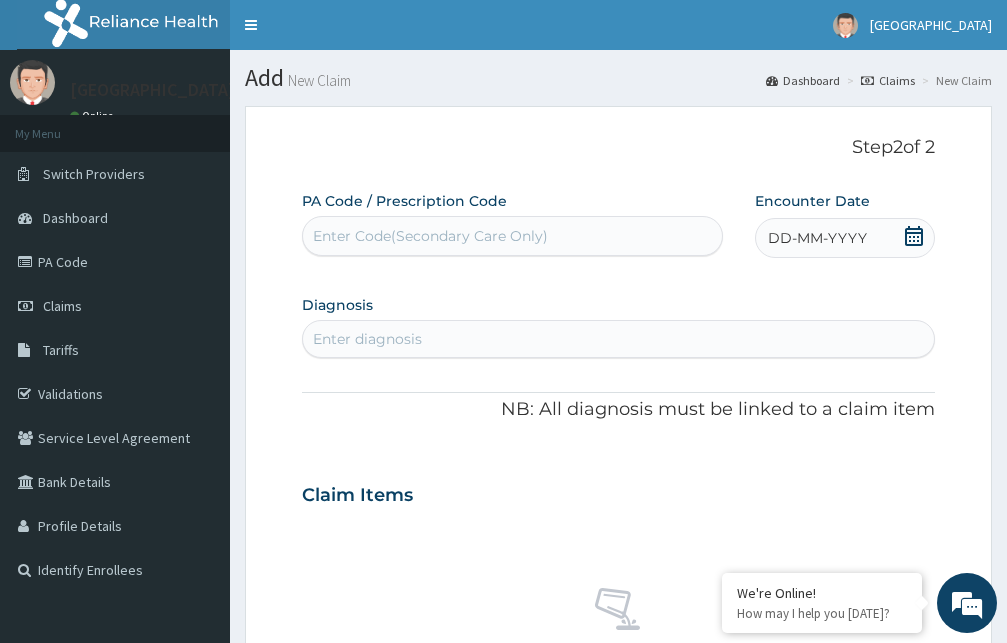 click 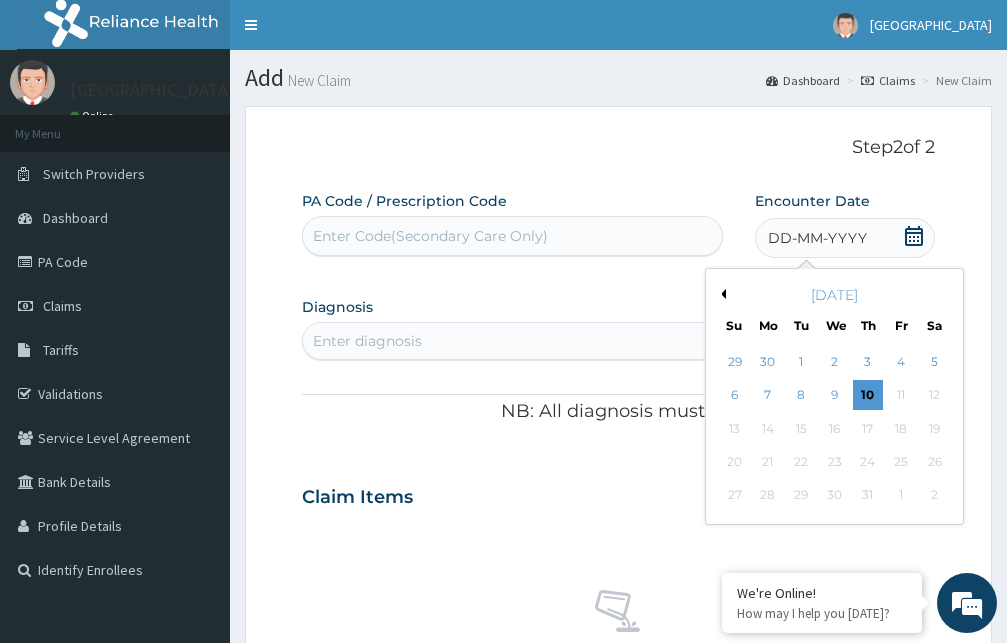 click on "[DATE]" at bounding box center (834, 295) 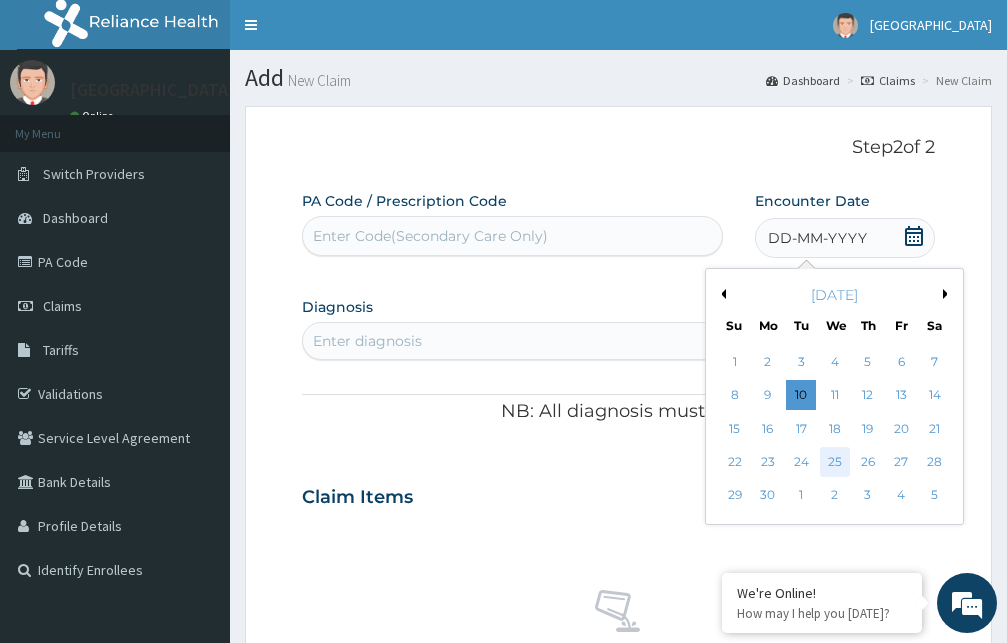 click on "25" at bounding box center (834, 462) 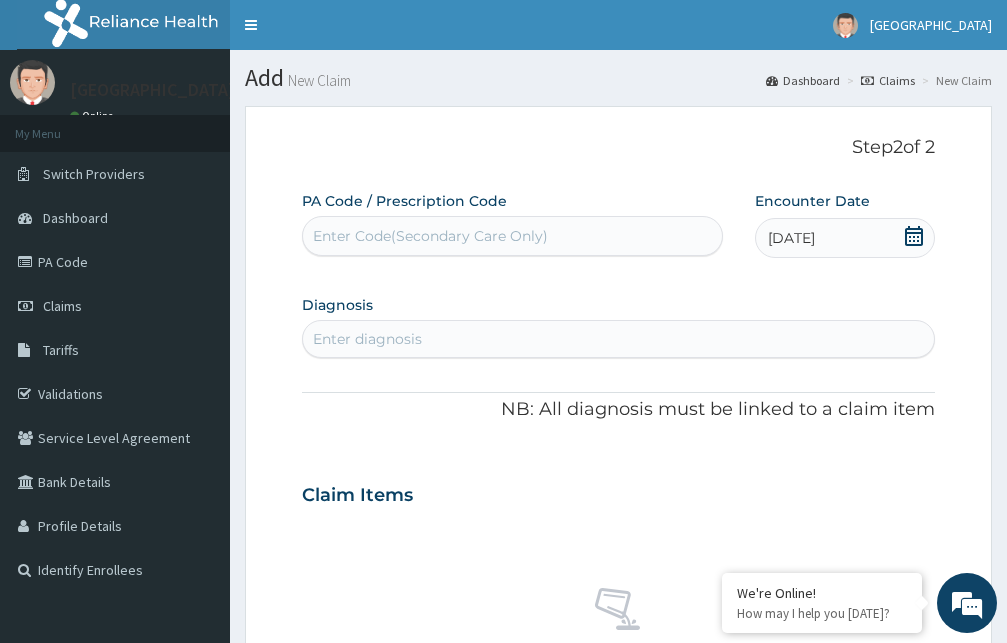 click on "Enter diagnosis" at bounding box center (618, 339) 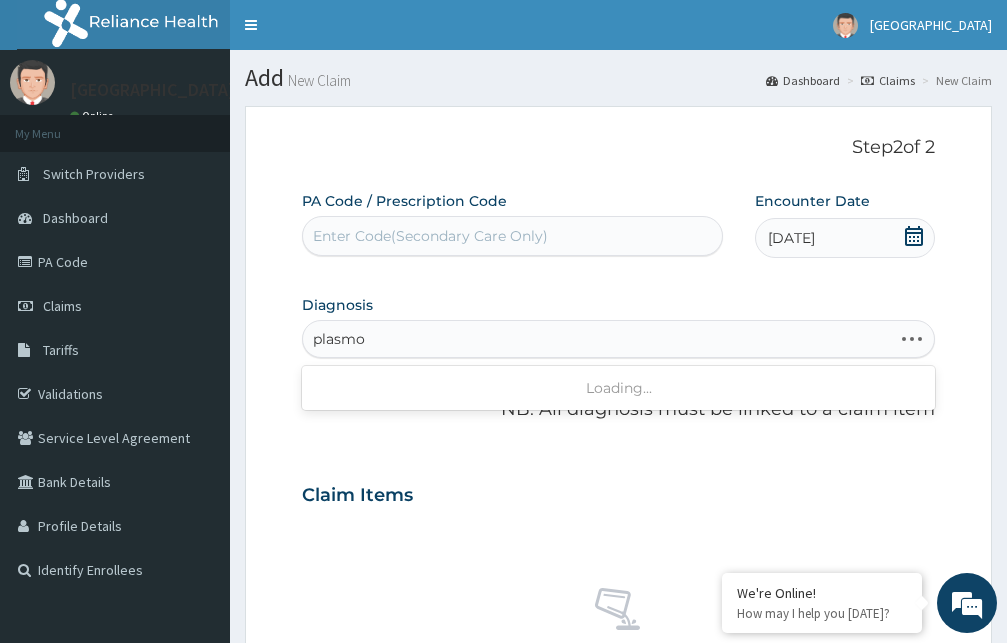 type on "plasmod" 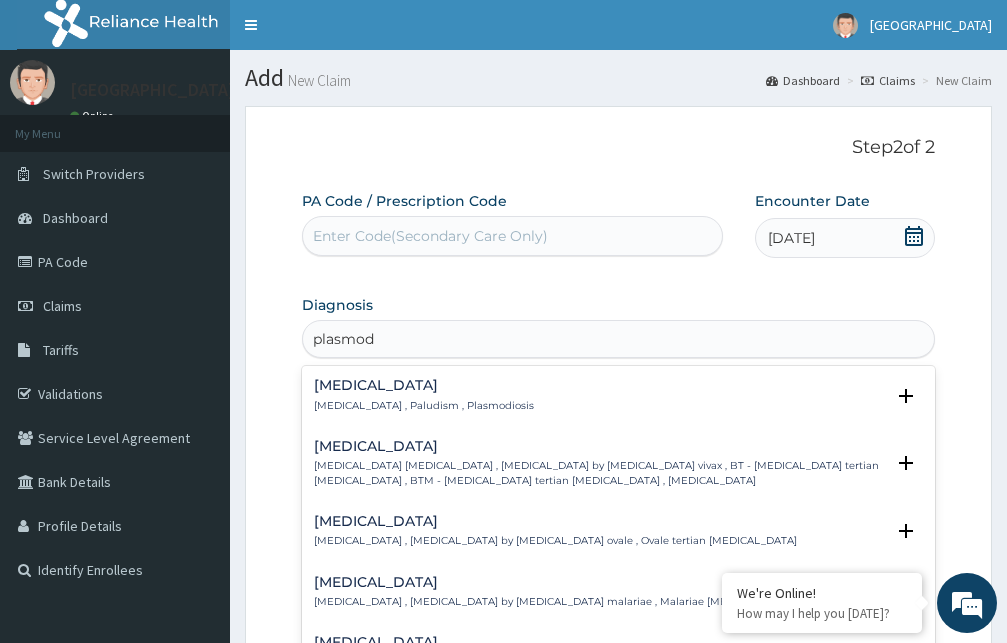 click on "[MEDICAL_DATA] [MEDICAL_DATA] , Paludism , Plasmodiosis" at bounding box center (424, 395) 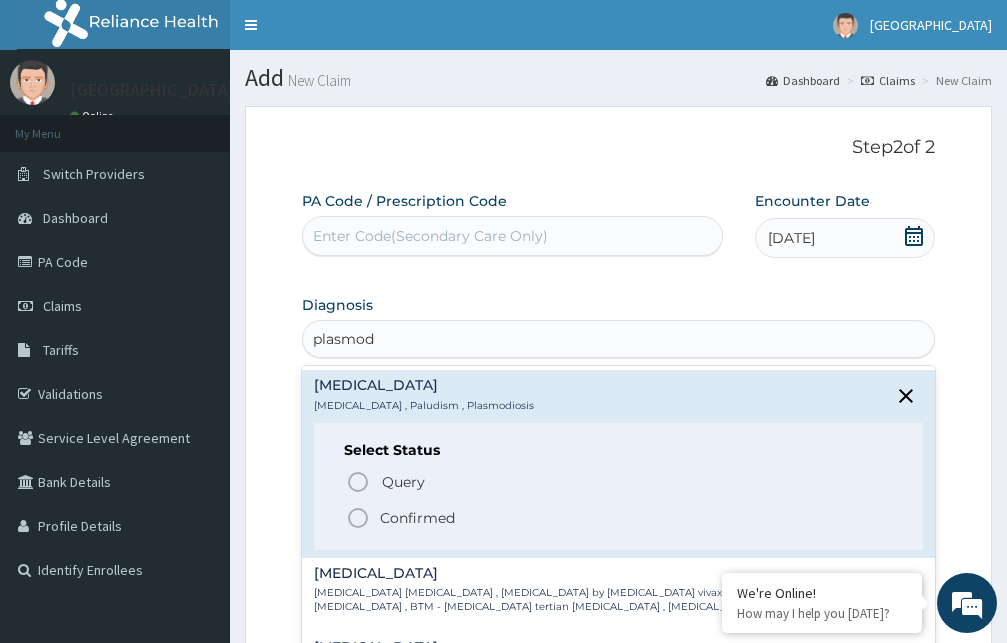 click 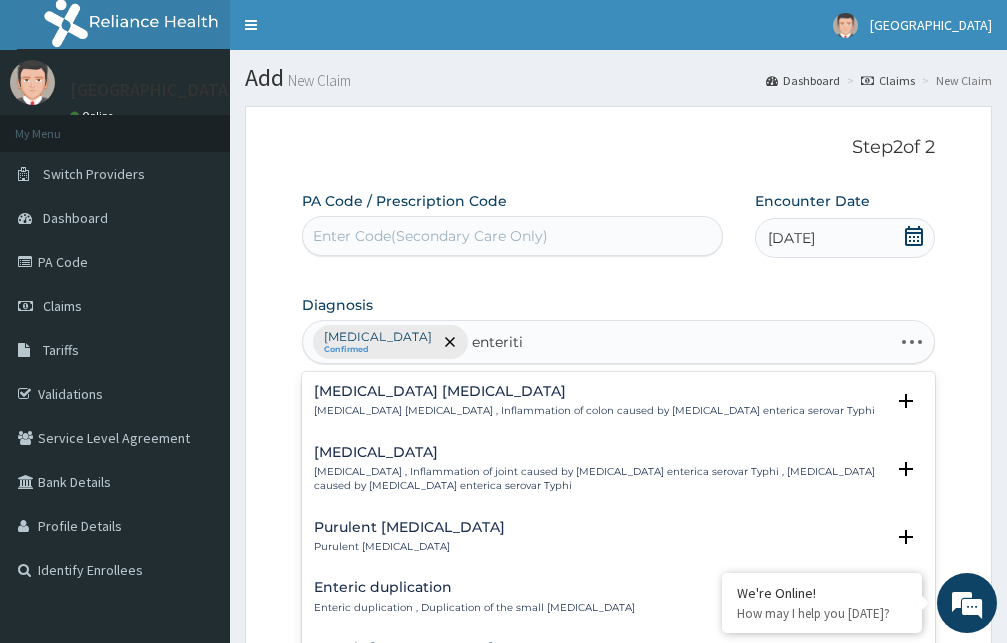 type on "[MEDICAL_DATA]" 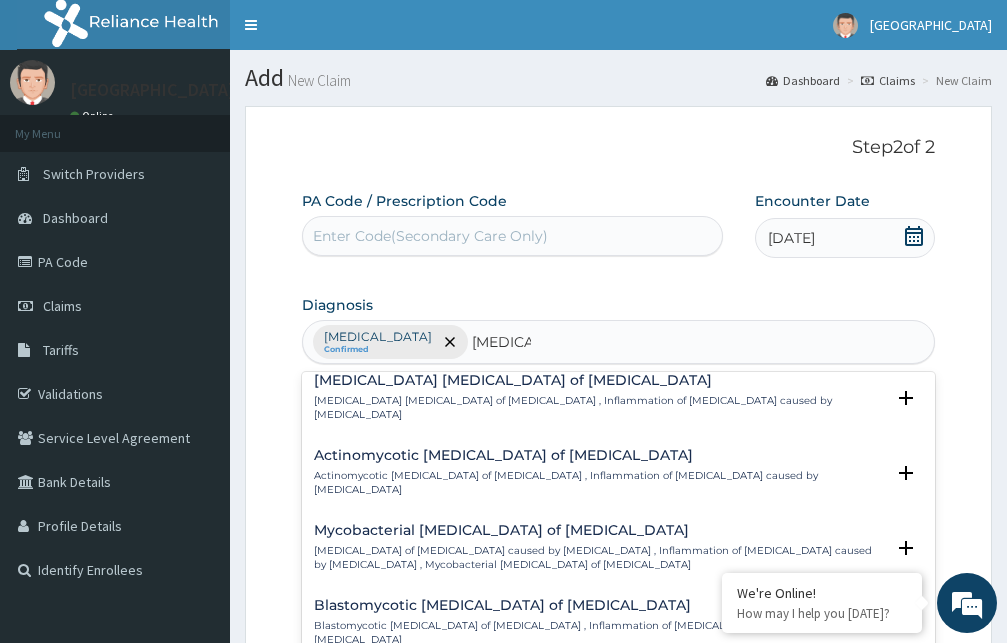 scroll, scrollTop: 2928, scrollLeft: 0, axis: vertical 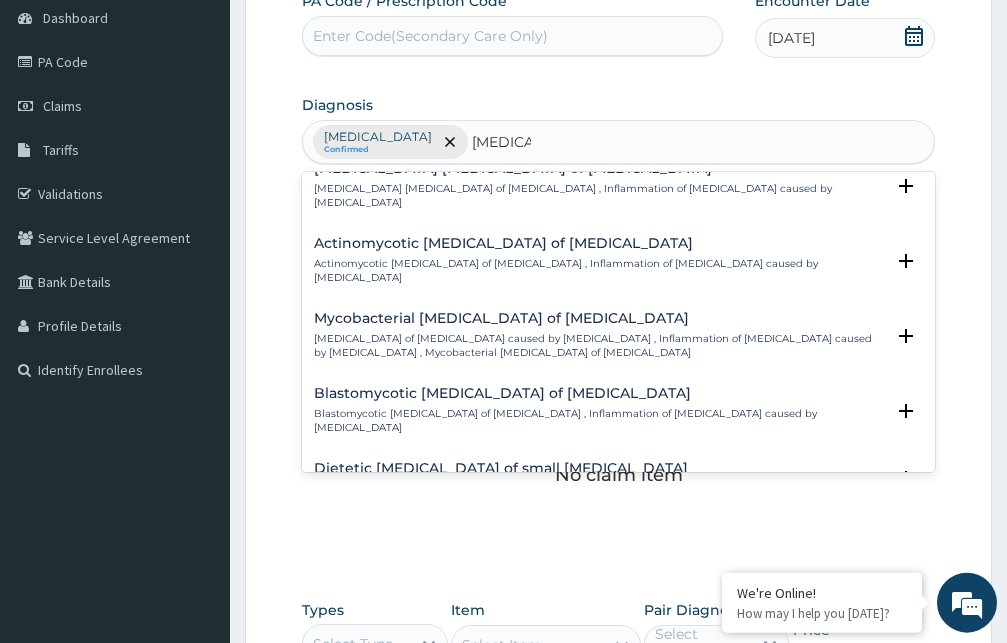click on "[MEDICAL_DATA] , [US_STATE] infection , [MEDICAL_DATA] , Paracolon infection , [MEDICAL_DATA] arizonae infection" at bounding box center (599, 617) 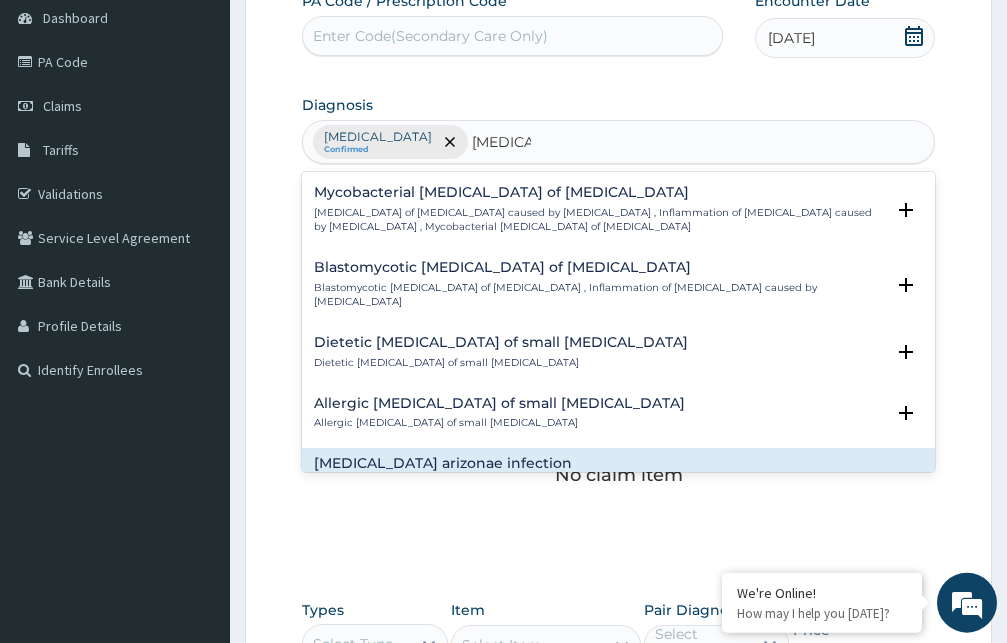 click 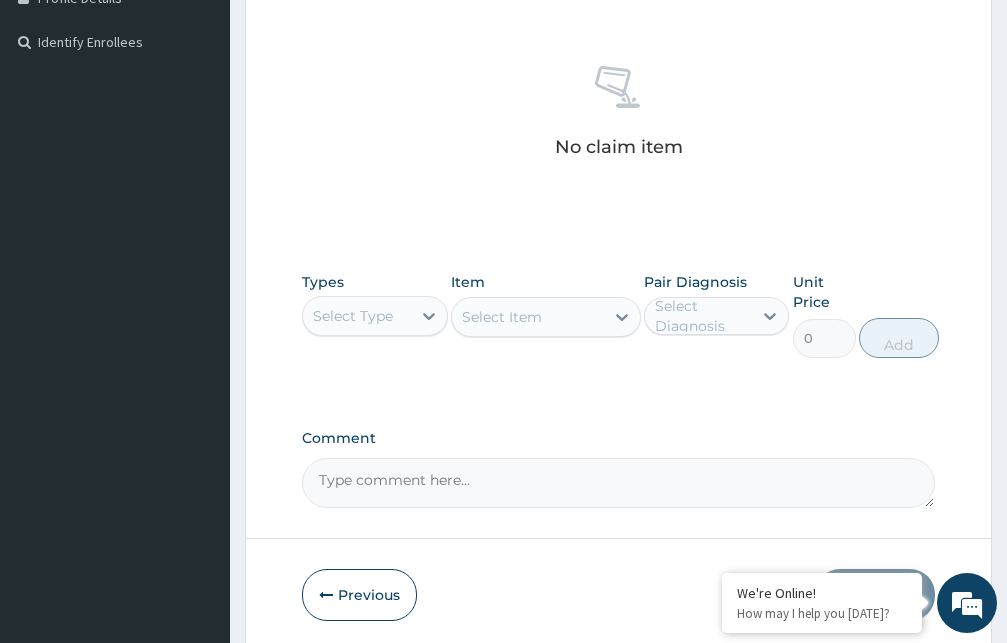 scroll, scrollTop: 501, scrollLeft: 0, axis: vertical 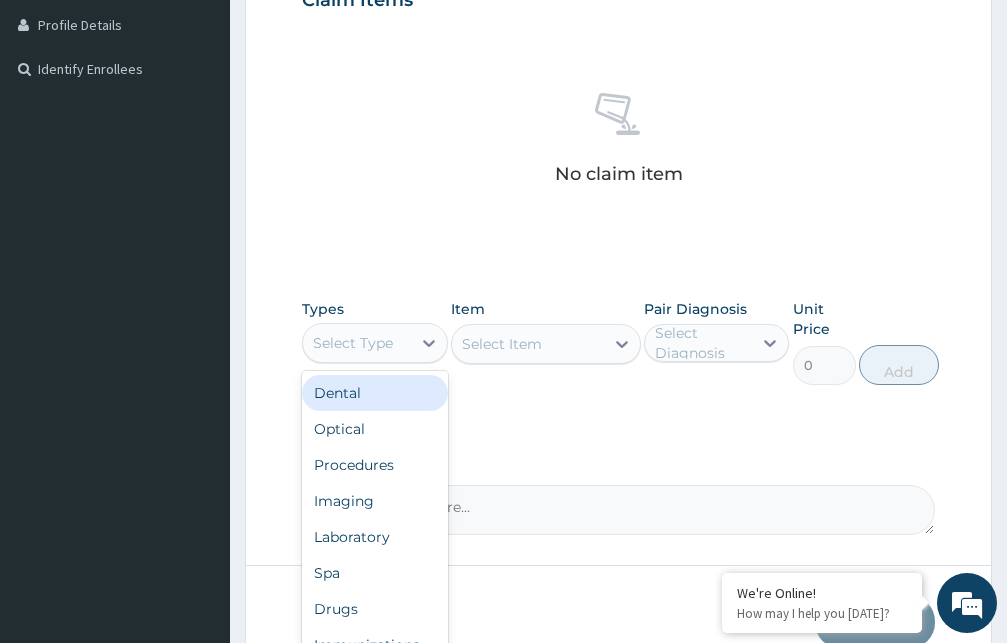 click on "Select Type" at bounding box center (357, 343) 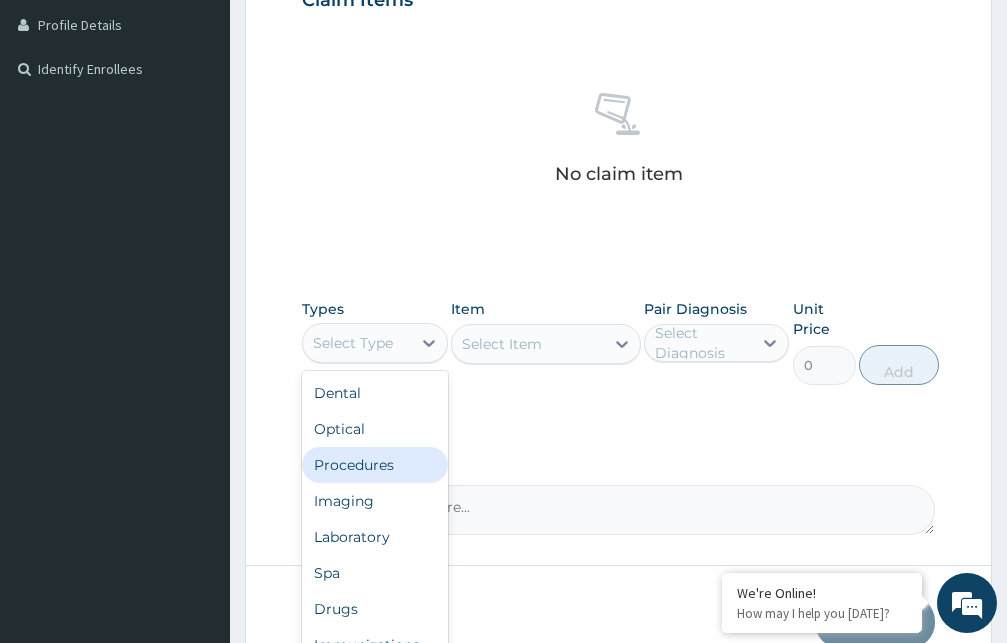 click on "Procedures" at bounding box center (375, 465) 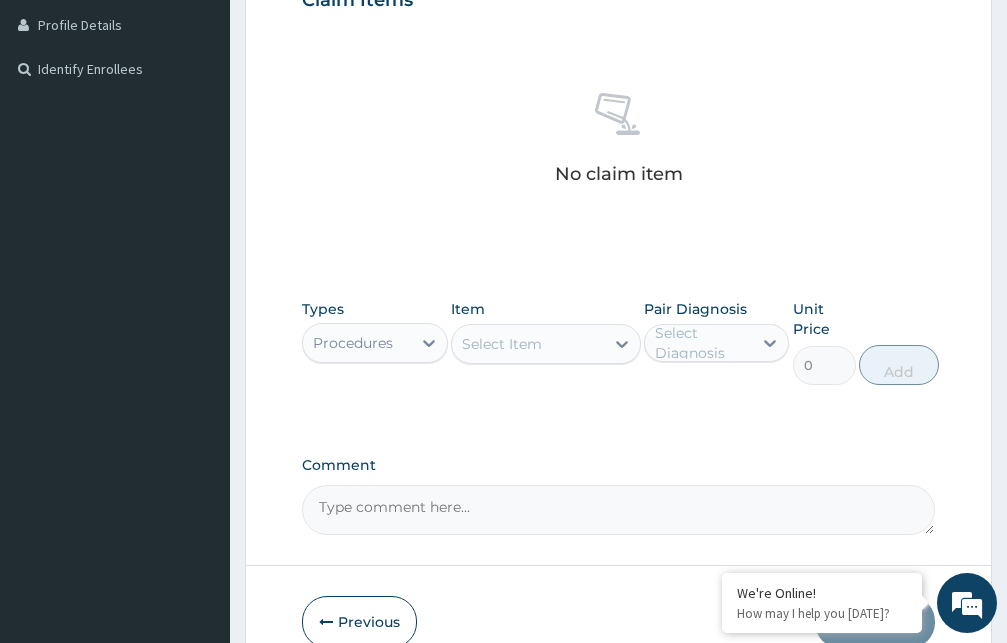 click on "Select Item" at bounding box center (502, 344) 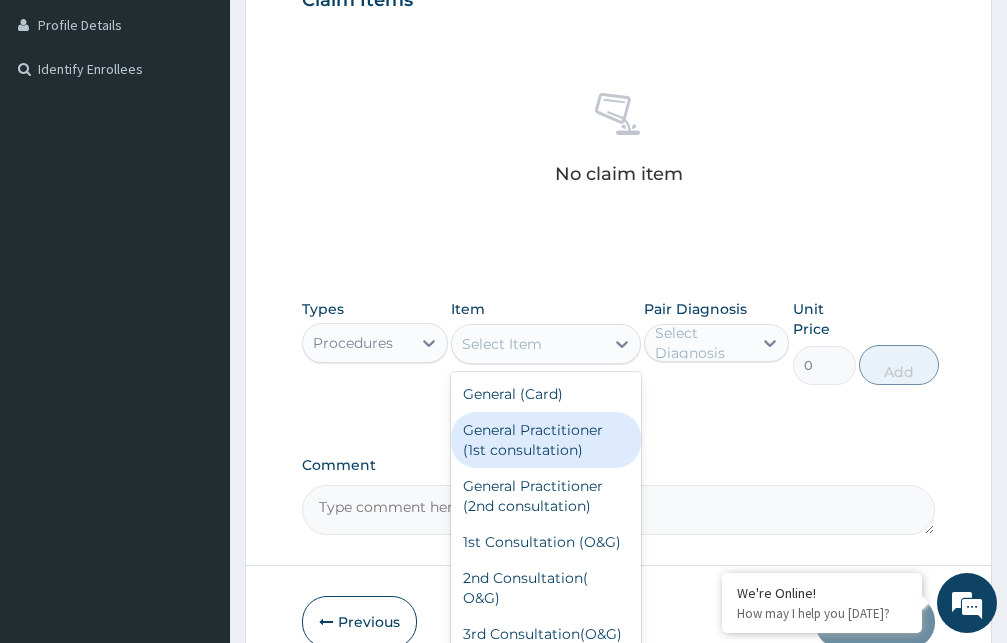 click on "General Practitioner (1st consultation)" at bounding box center [546, 440] 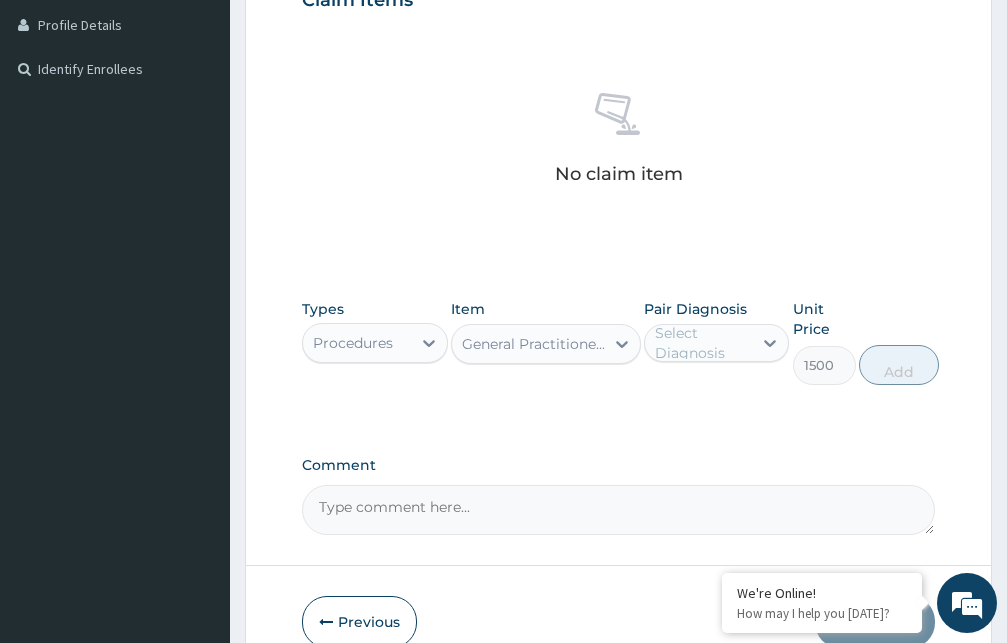 click on "Select Diagnosis" at bounding box center (703, 343) 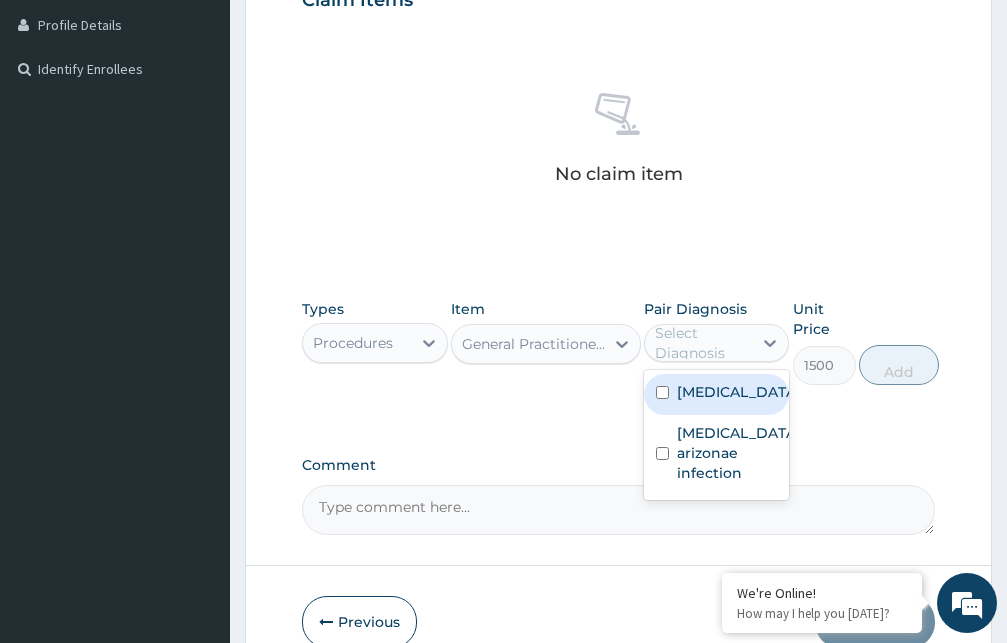 click on "[MEDICAL_DATA]" at bounding box center (738, 392) 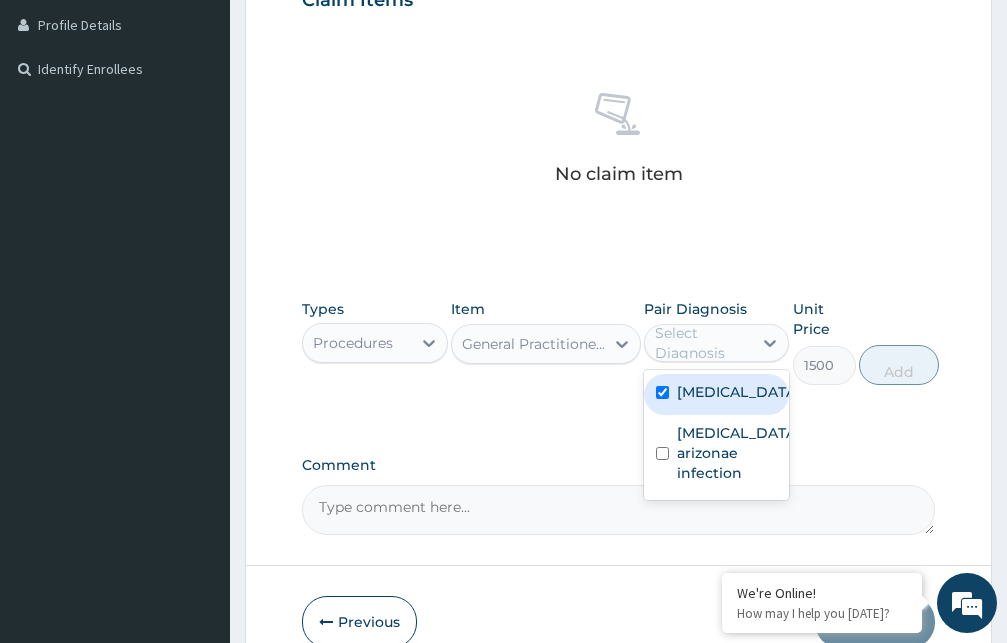 checkbox on "true" 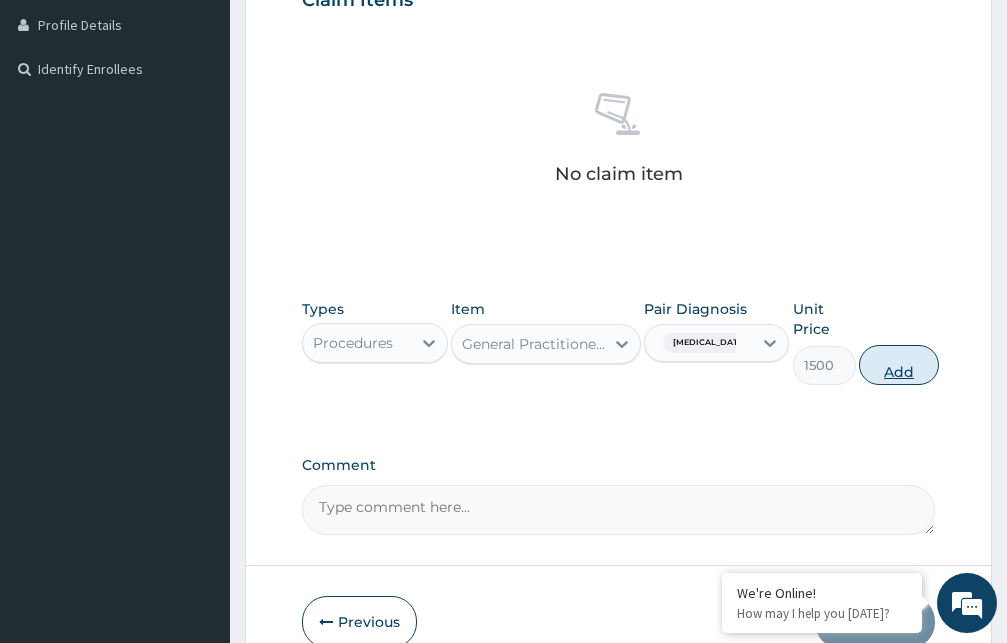 click on "Add" at bounding box center (899, 365) 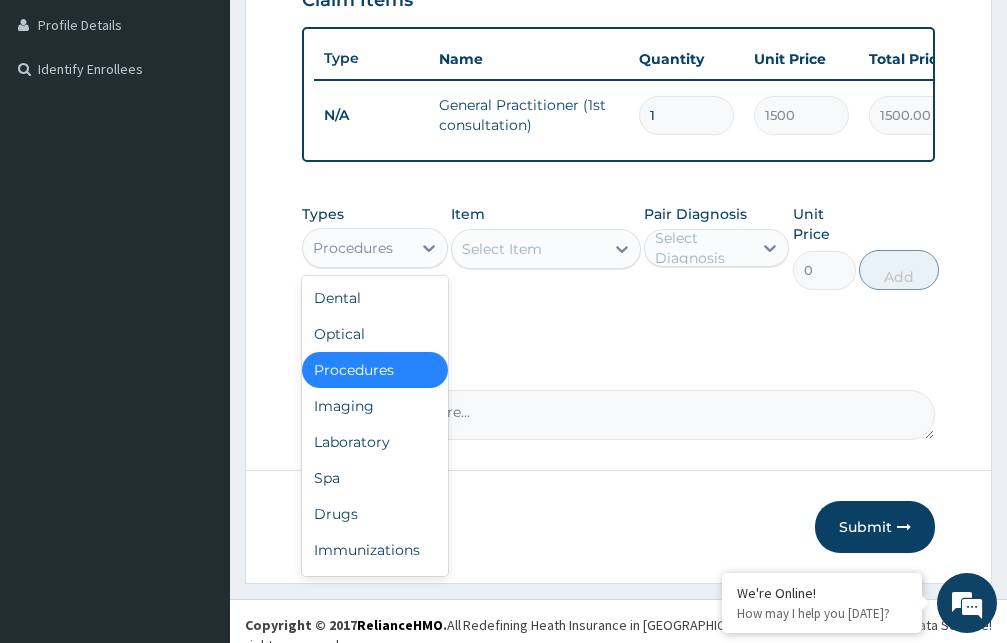 click on "Procedures" at bounding box center [353, 248] 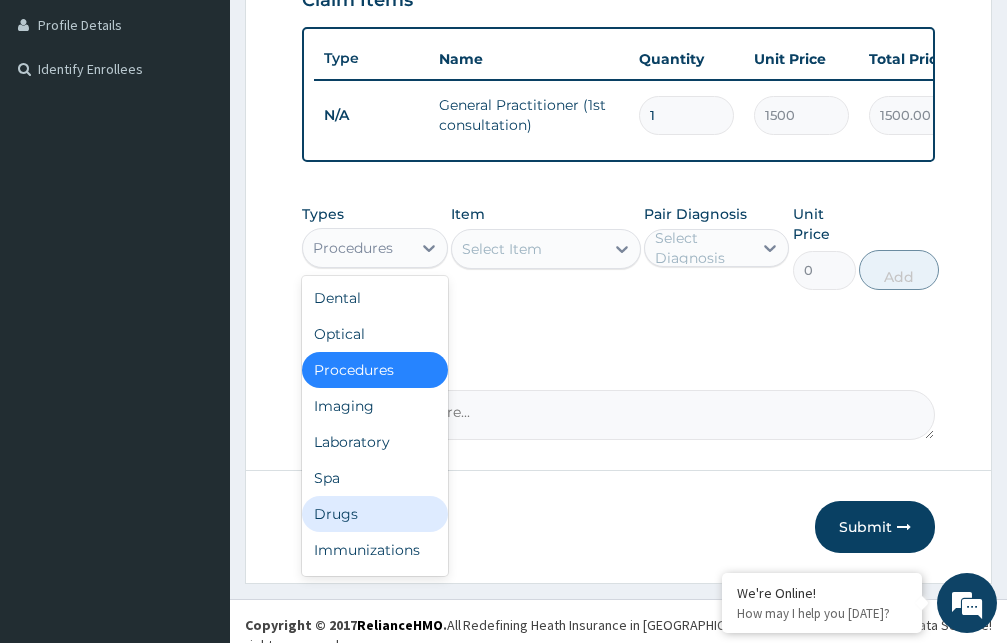 click on "Drugs" at bounding box center (375, 514) 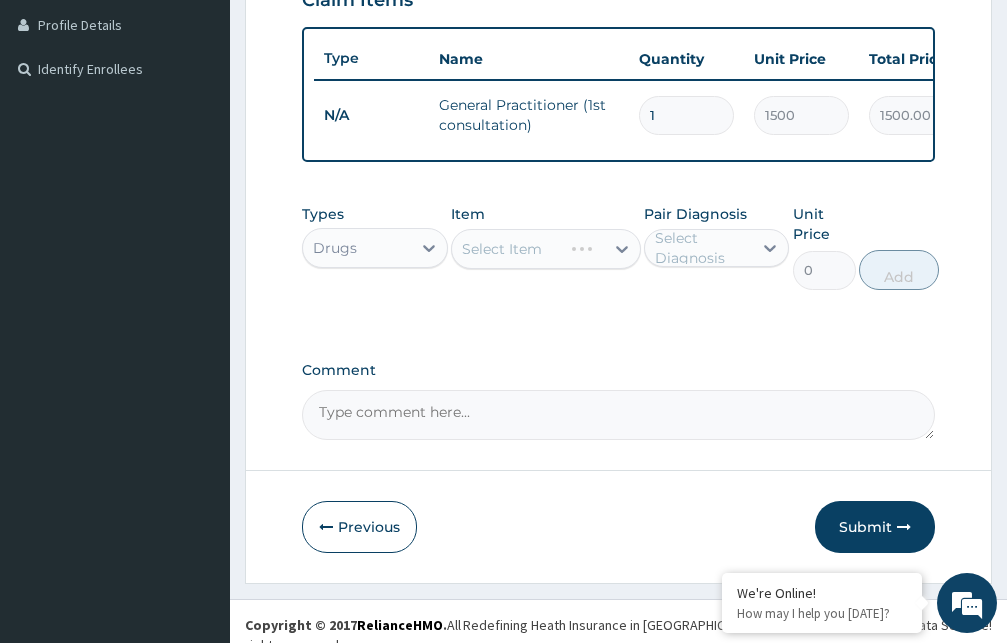 click on "Select Item" at bounding box center (546, 249) 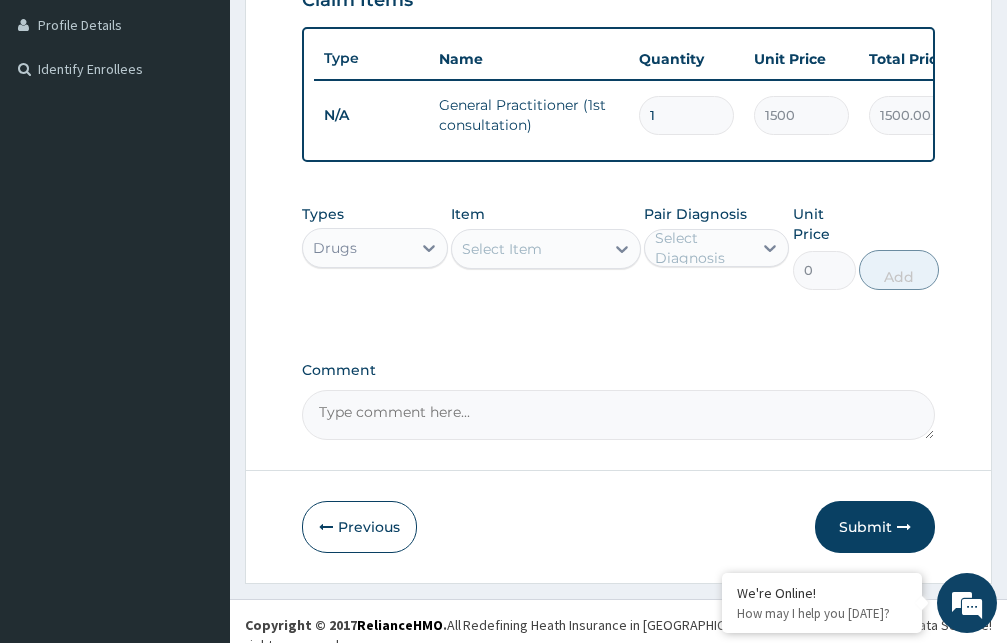 click on "Select Item" at bounding box center (502, 249) 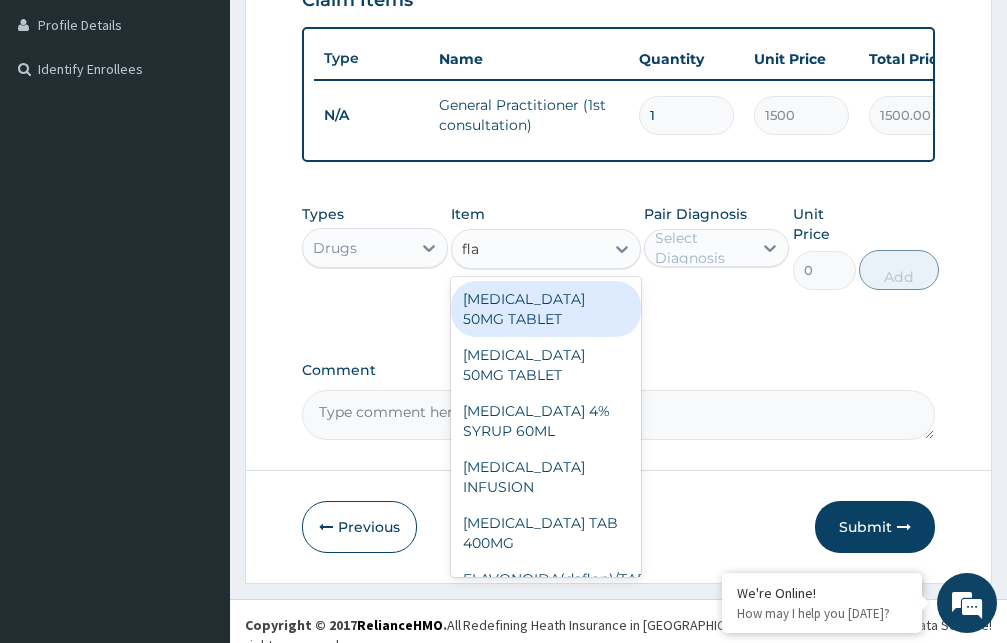 type on "flag" 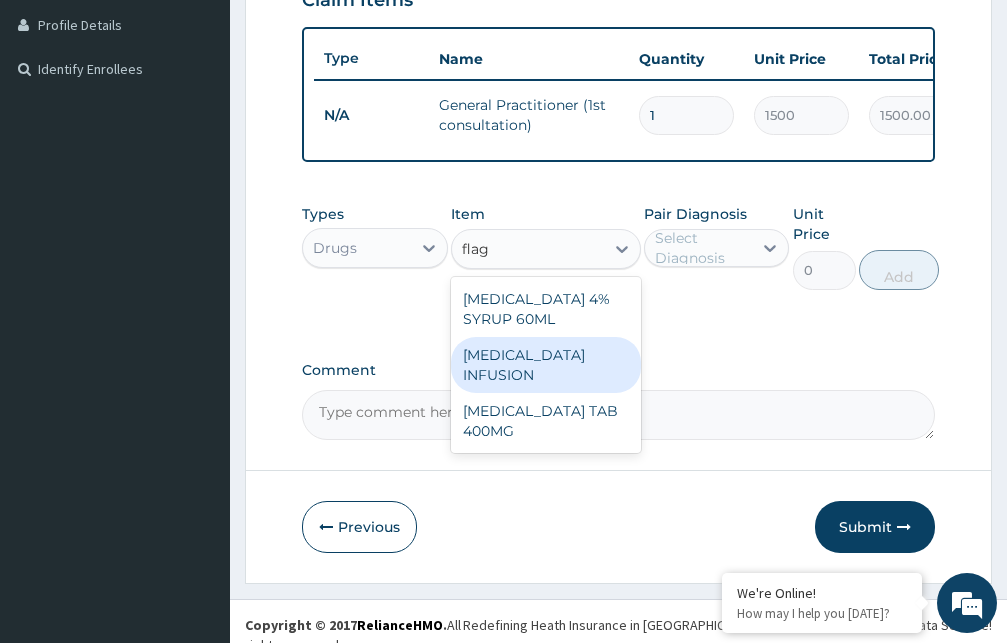 click on "[MEDICAL_DATA] INFUSION" at bounding box center (546, 365) 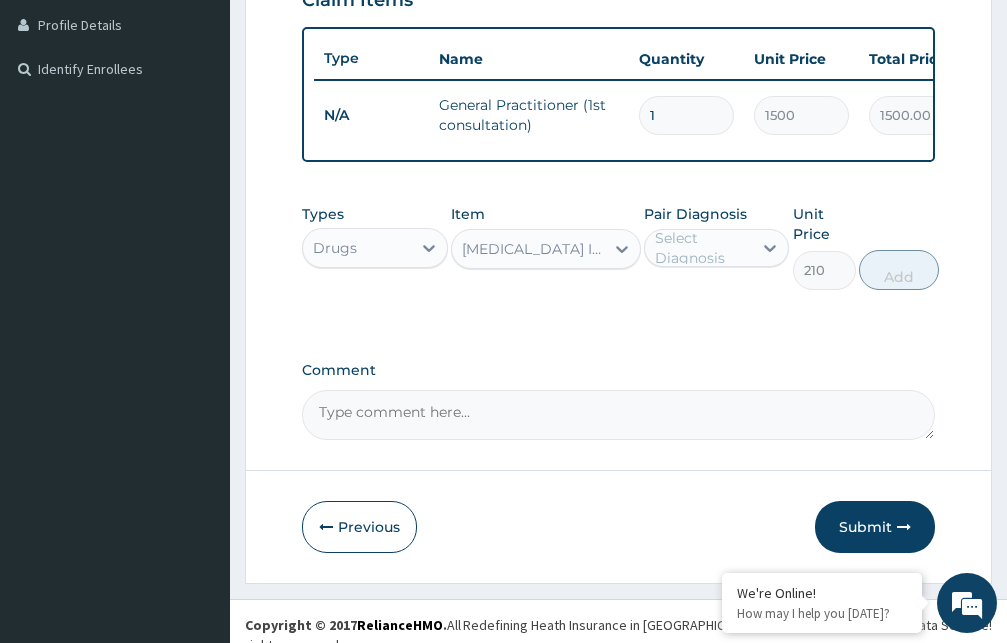 click on "Select Diagnosis" at bounding box center (703, 248) 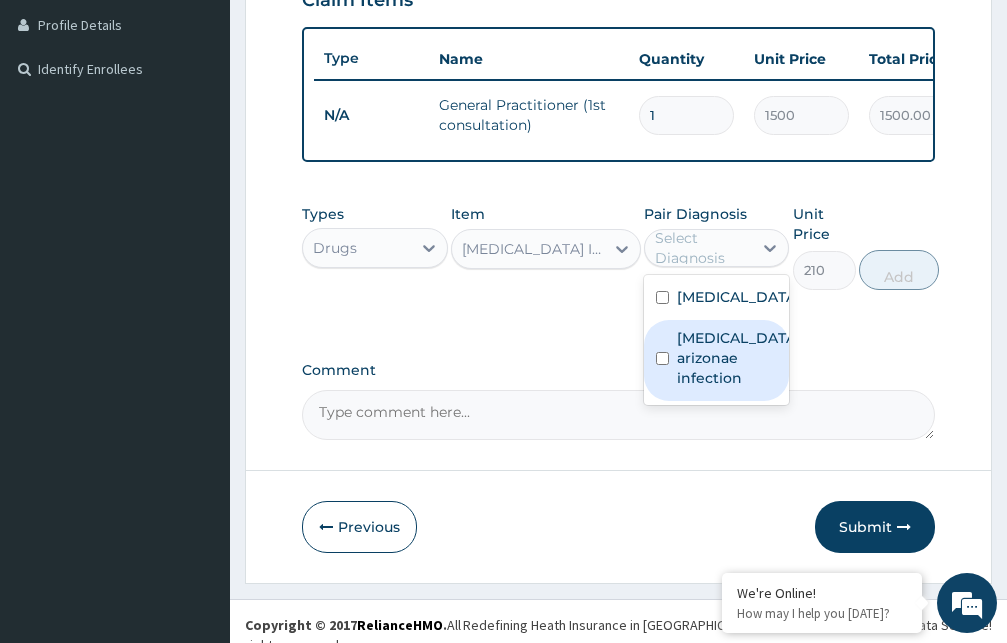 click on "[MEDICAL_DATA] arizonae infection" at bounding box center (738, 358) 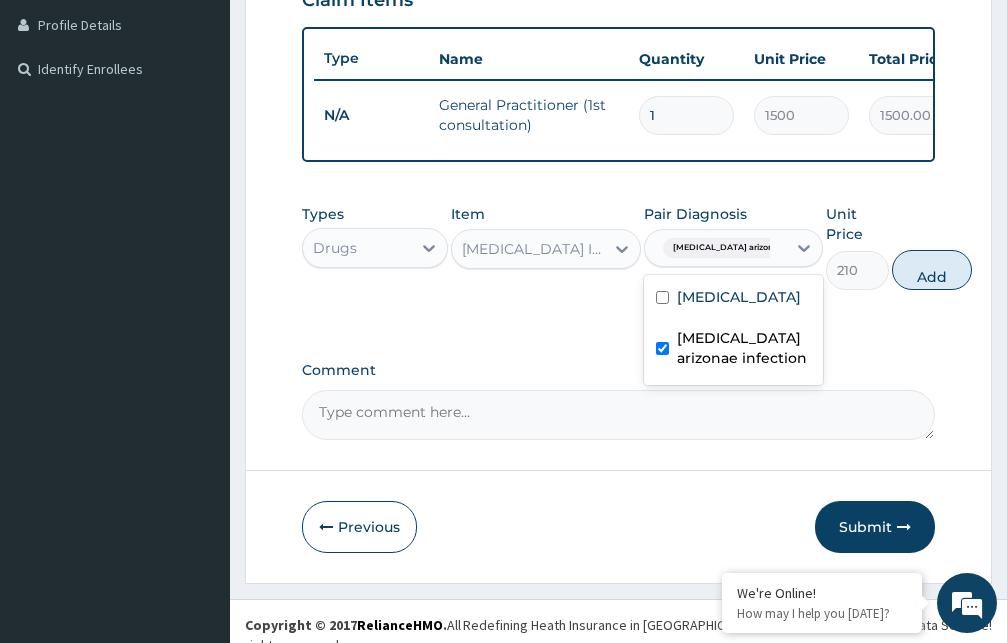 checkbox on "true" 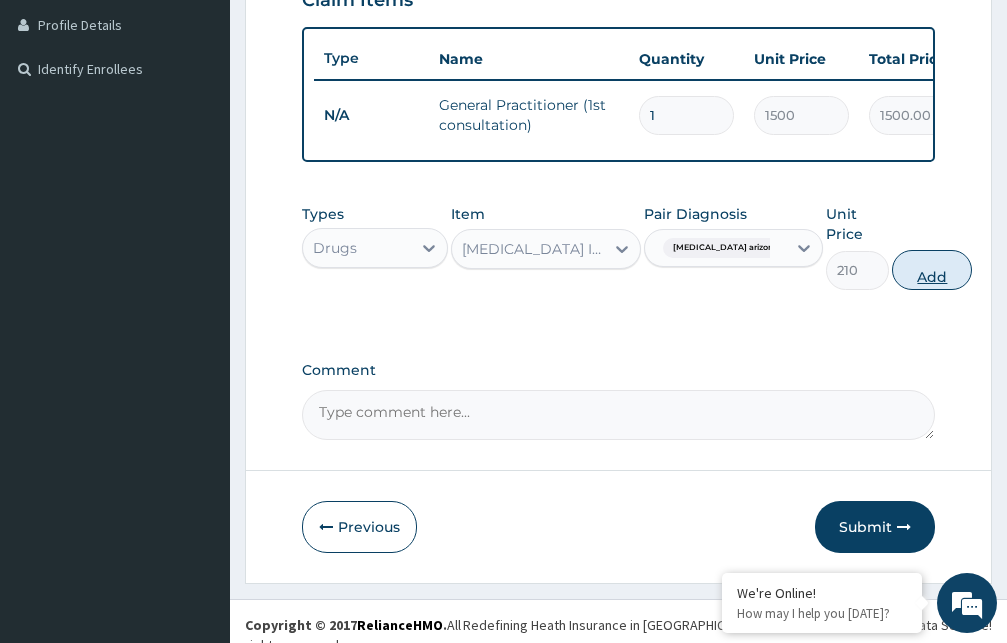 click on "Add" at bounding box center (932, 270) 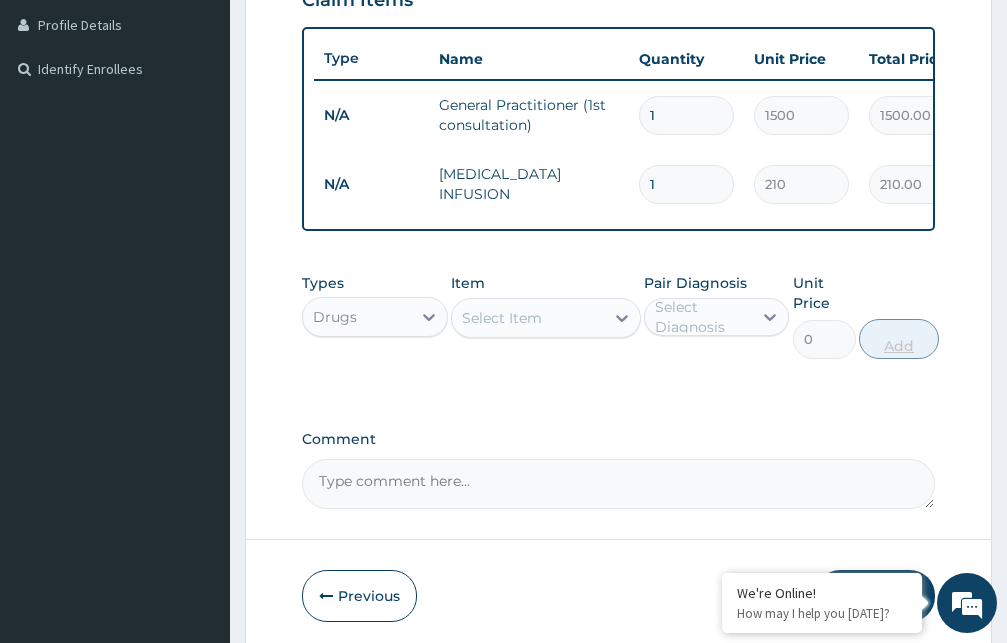 type 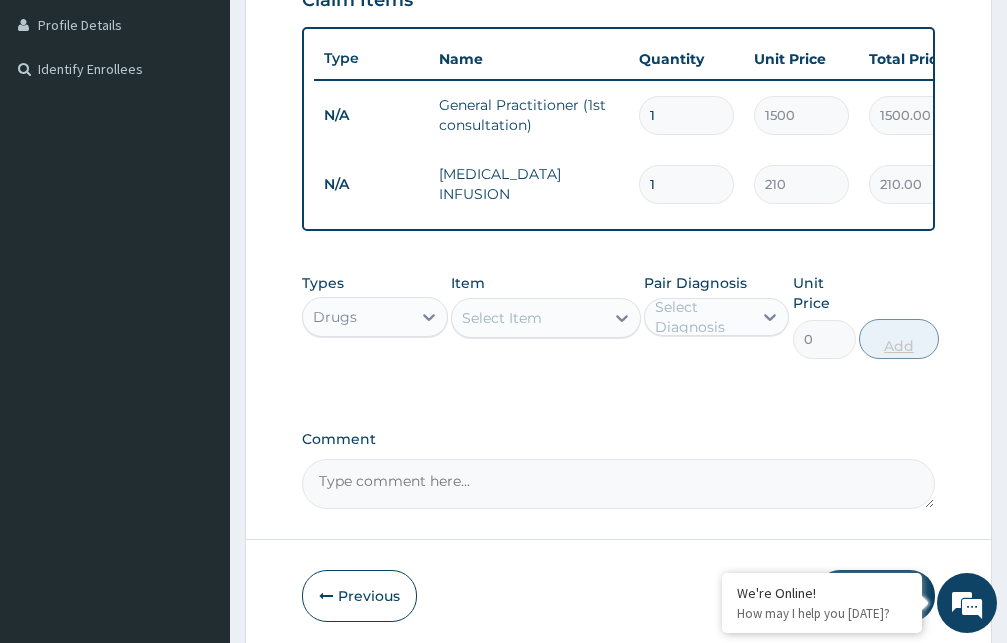 type on "0.00" 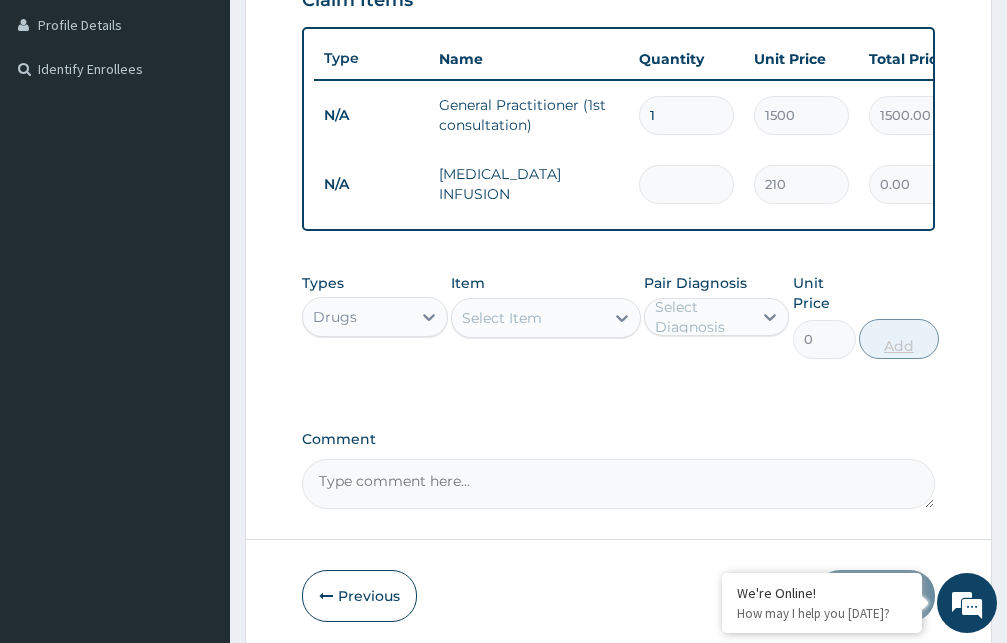 type on "3" 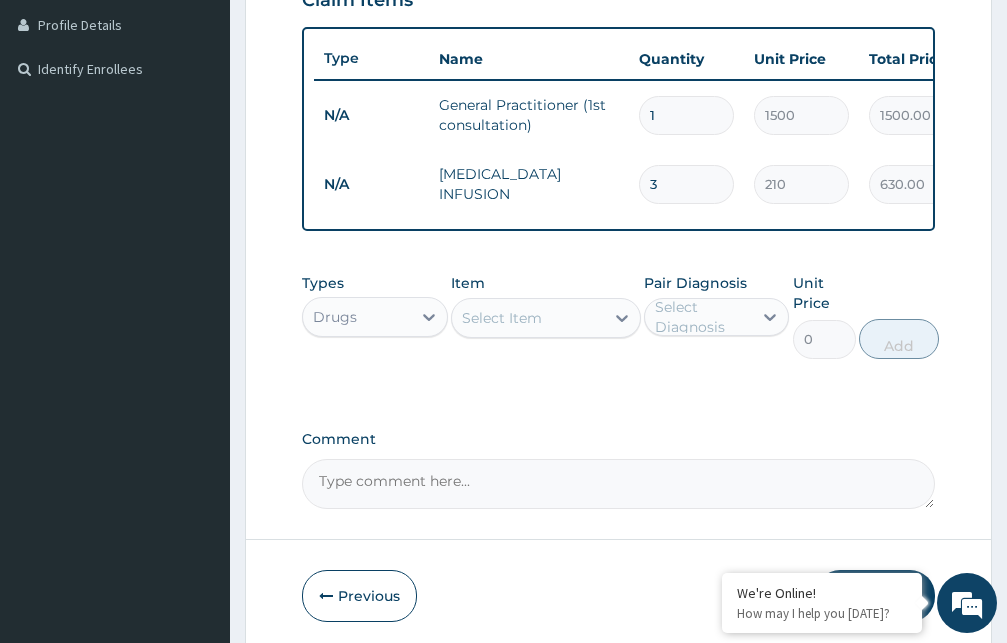 type on "3" 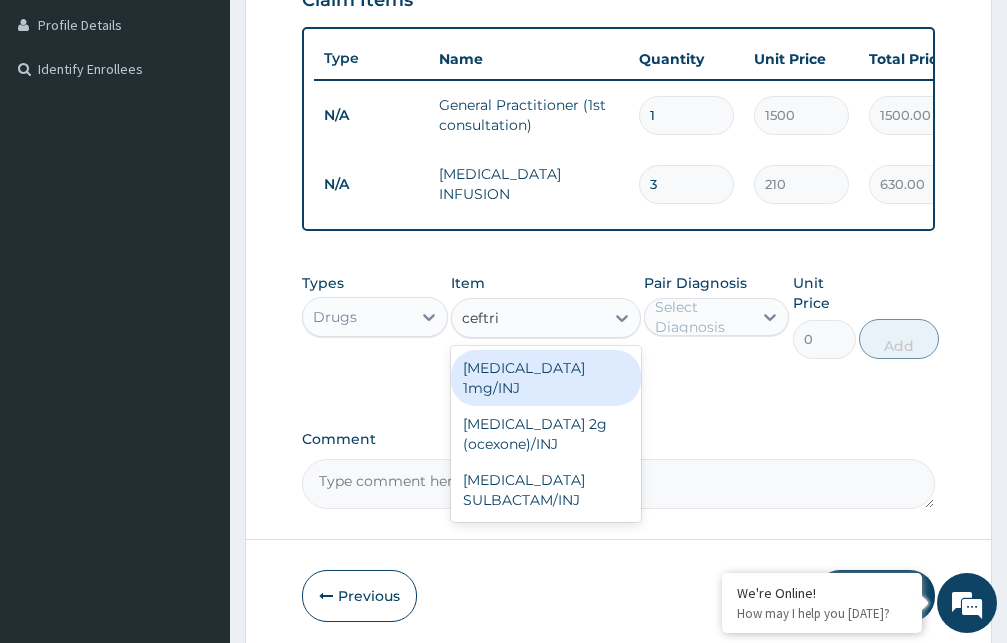 type on "ceftria" 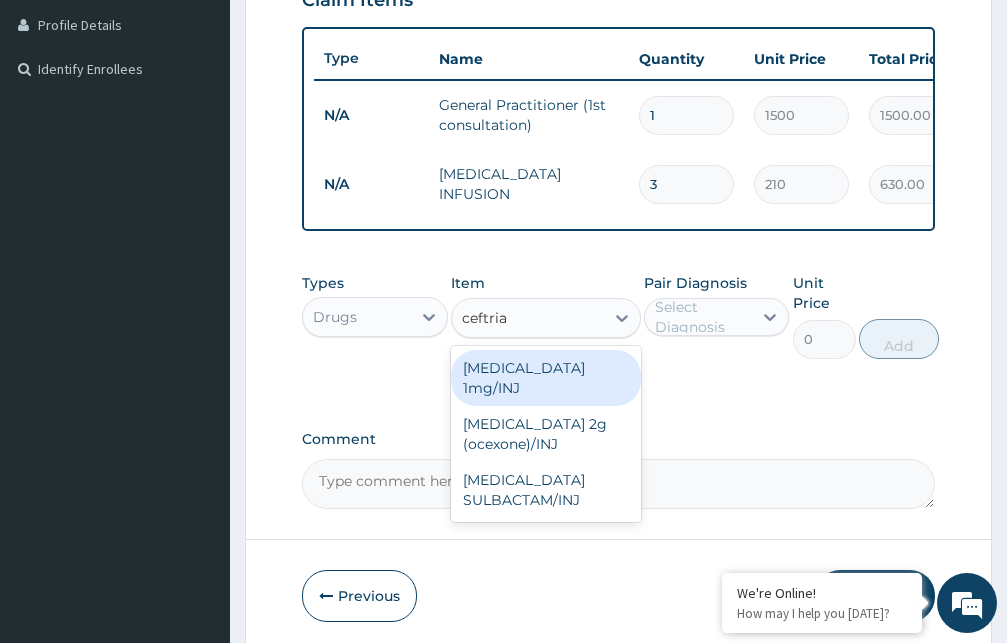 click on "[MEDICAL_DATA] 1mg/INJ" at bounding box center (546, 378) 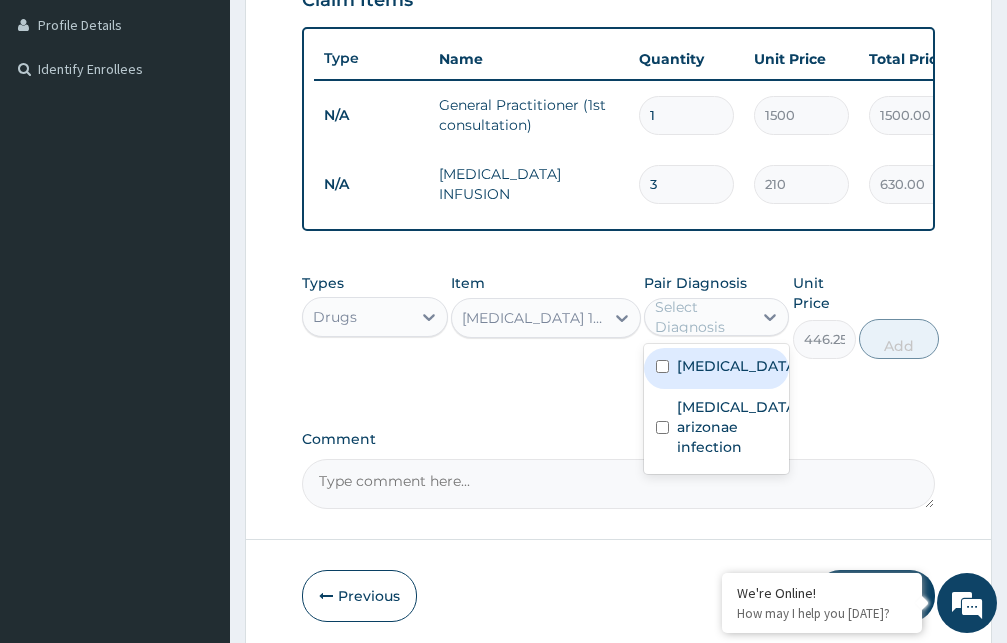 click on "Select Diagnosis" at bounding box center [703, 317] 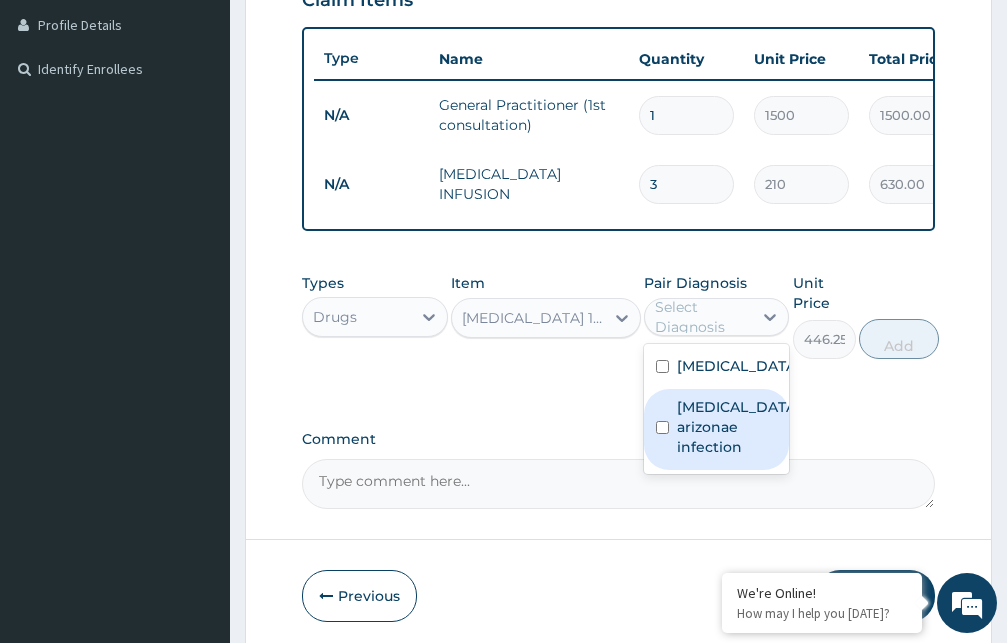 click on "[MEDICAL_DATA] arizonae infection" at bounding box center (738, 427) 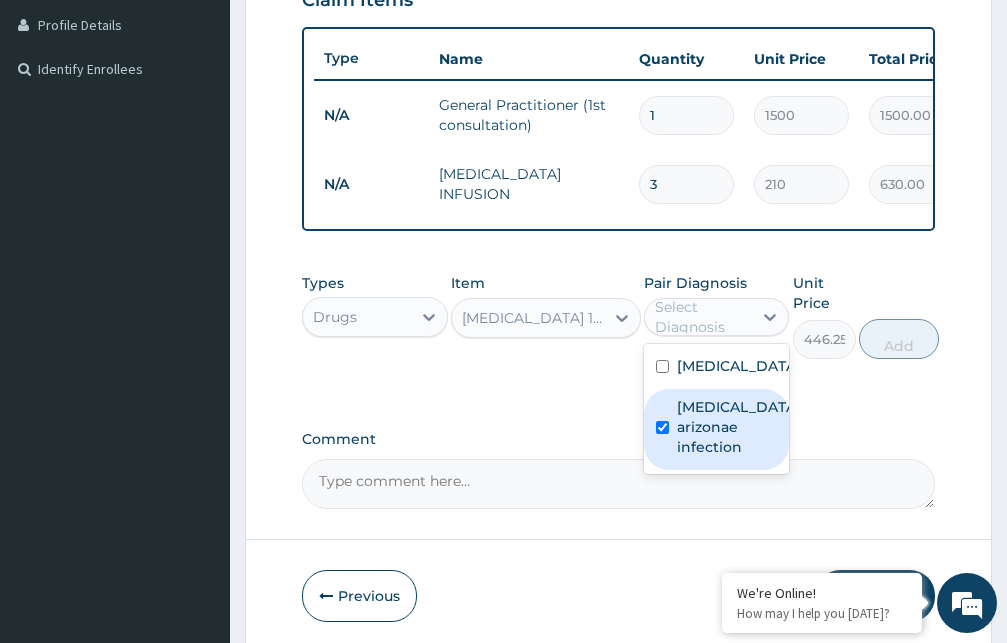 checkbox on "true" 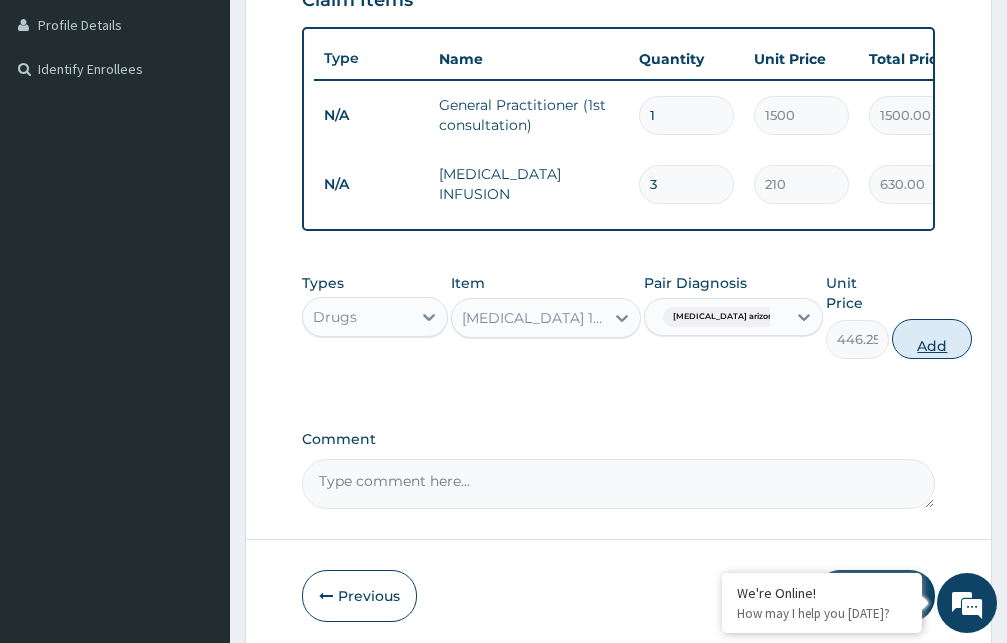 click on "Add" at bounding box center (932, 339) 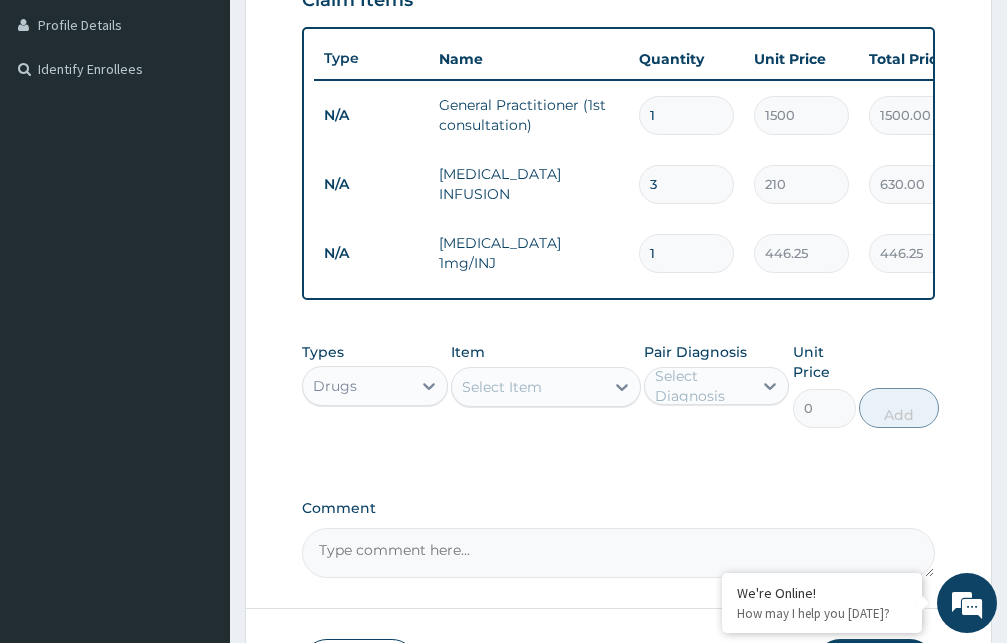 type 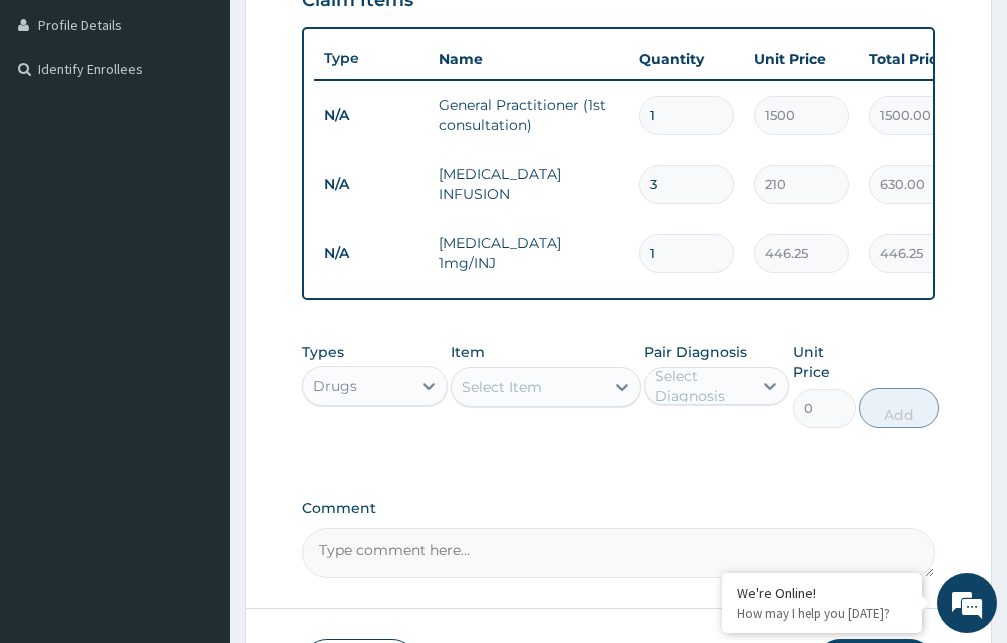 type on "0.00" 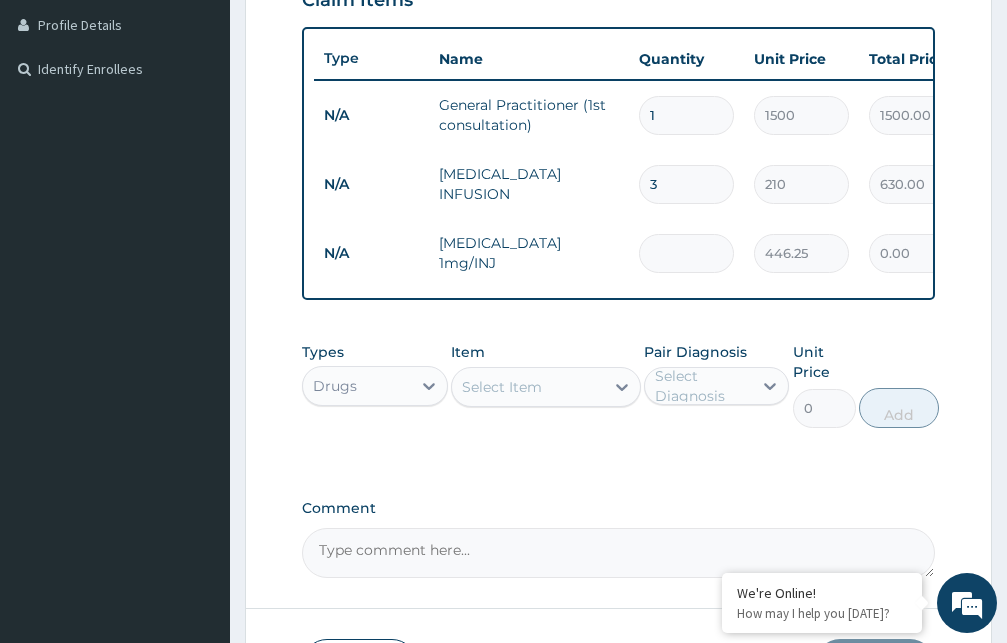 type on "2" 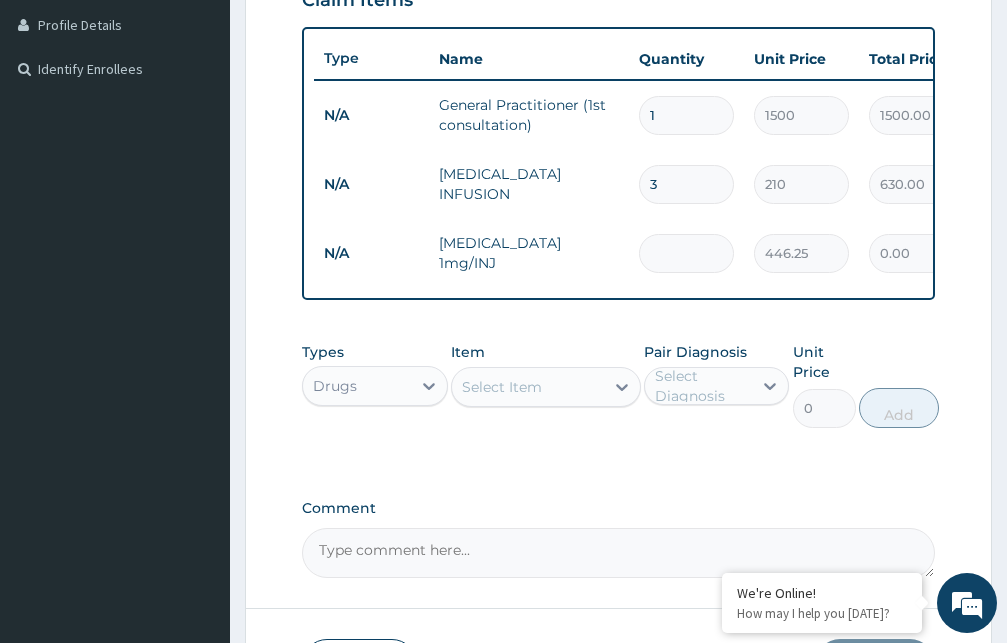 type on "892.50" 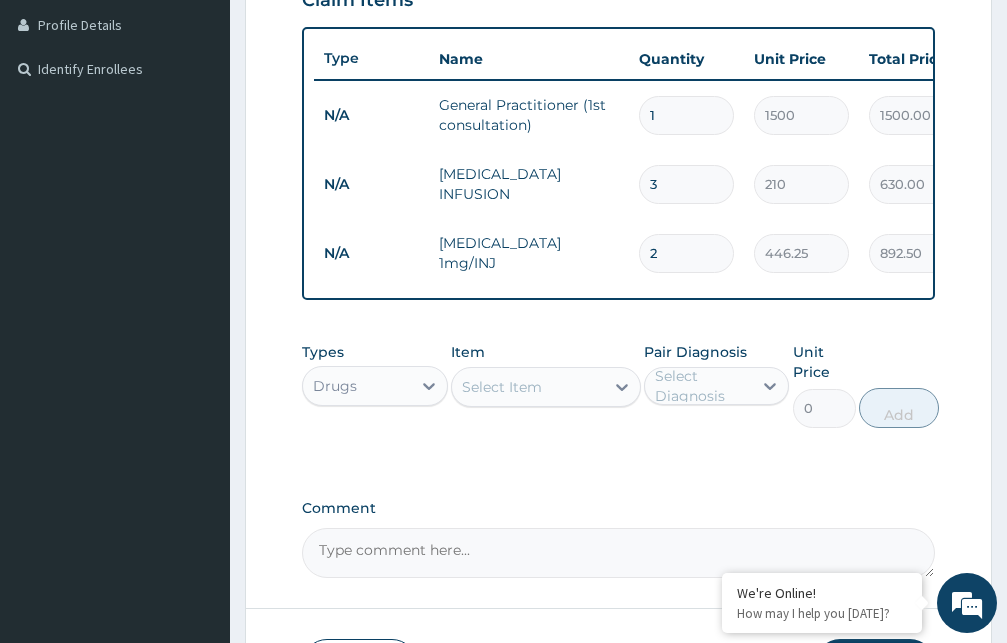 type on "2" 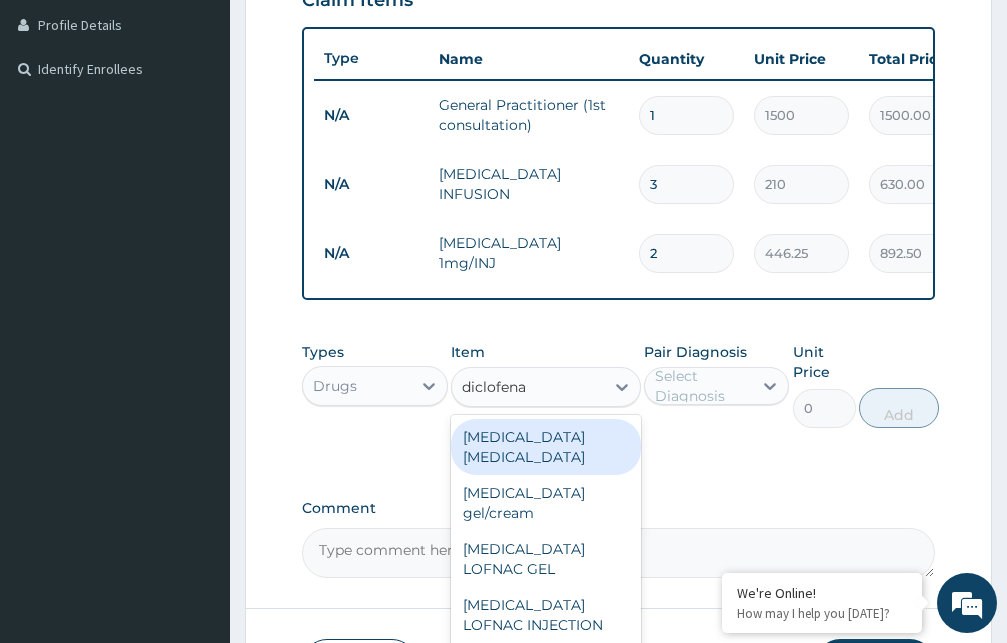 type on "[MEDICAL_DATA]" 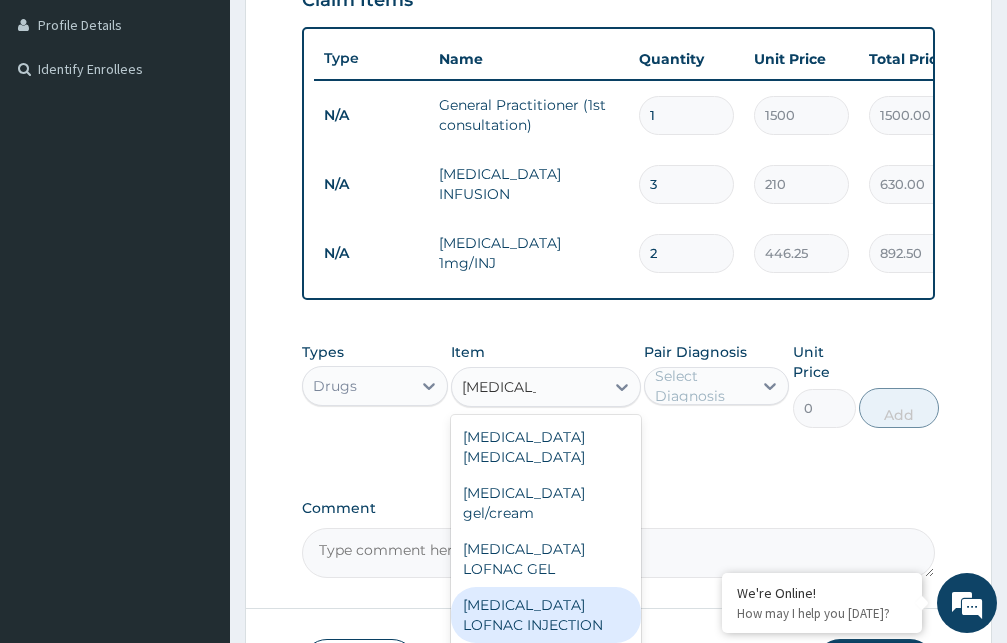 click on "[MEDICAL_DATA] LOFNAC INJECTION" at bounding box center [546, 615] 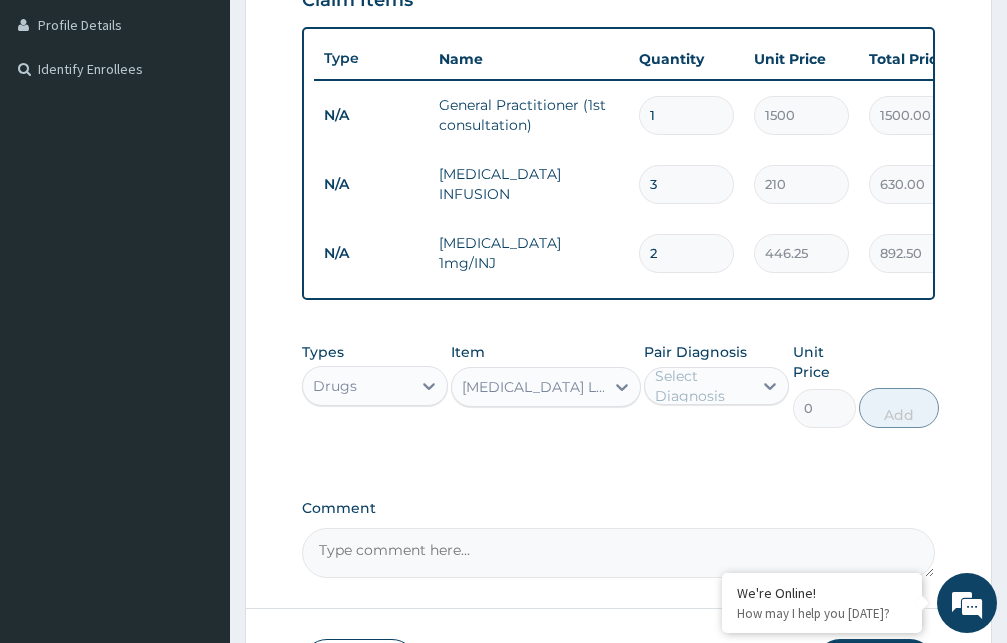 type 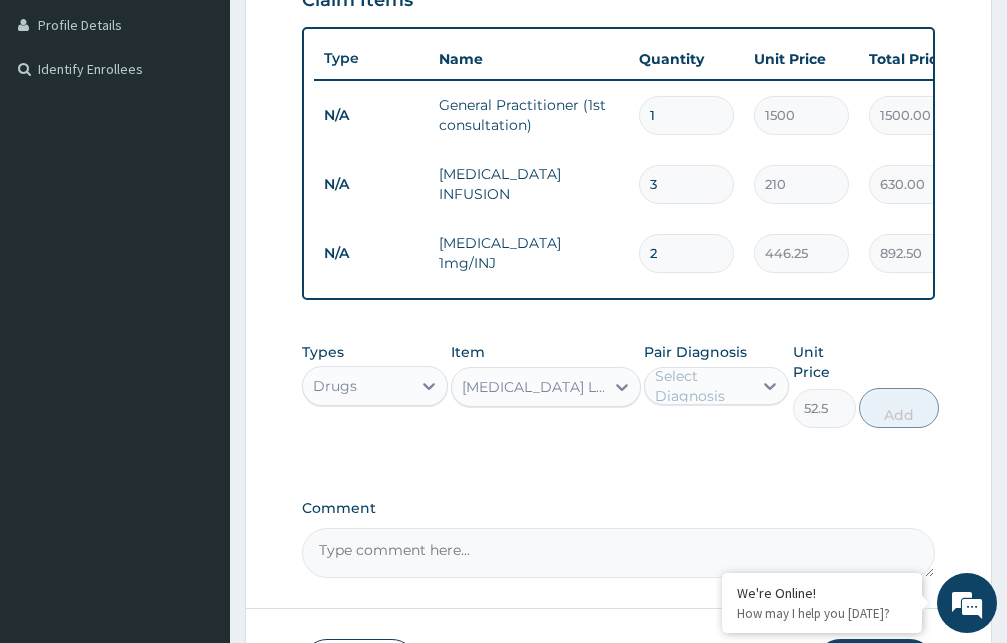 click on "Select Diagnosis" at bounding box center (703, 386) 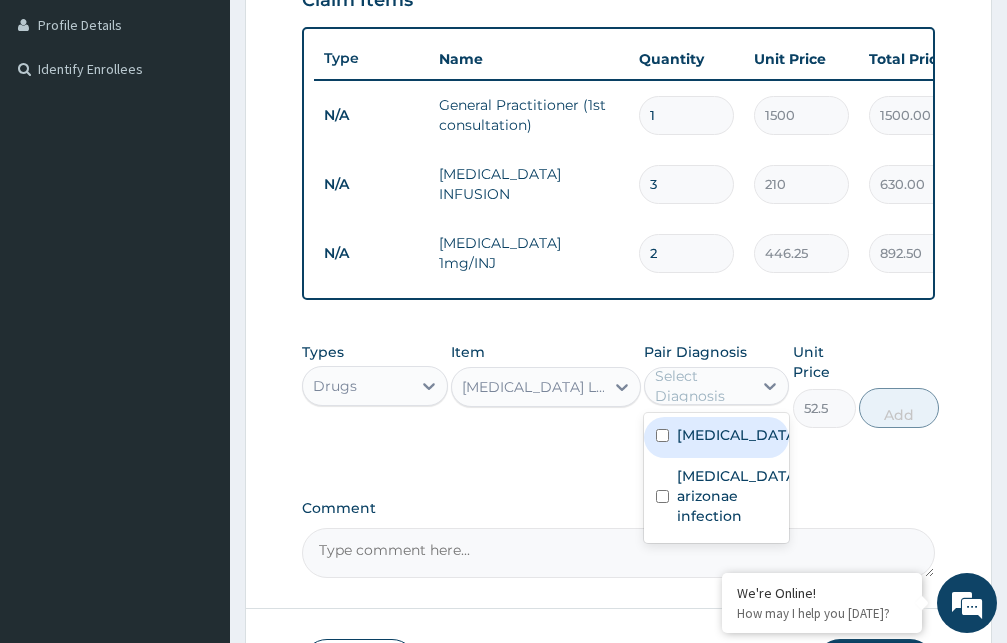 click on "[MEDICAL_DATA]" at bounding box center [738, 435] 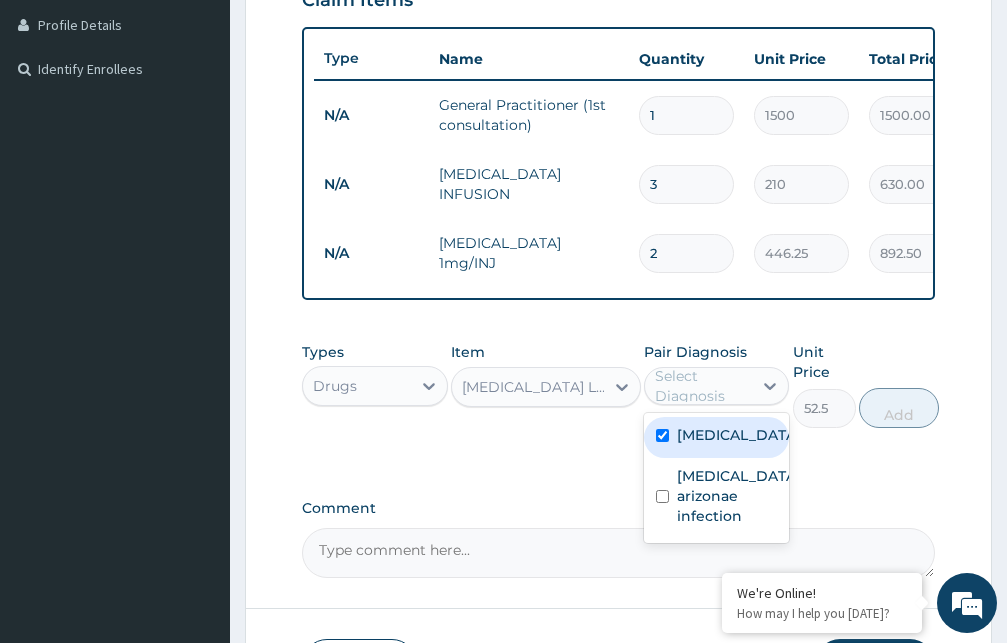 checkbox on "true" 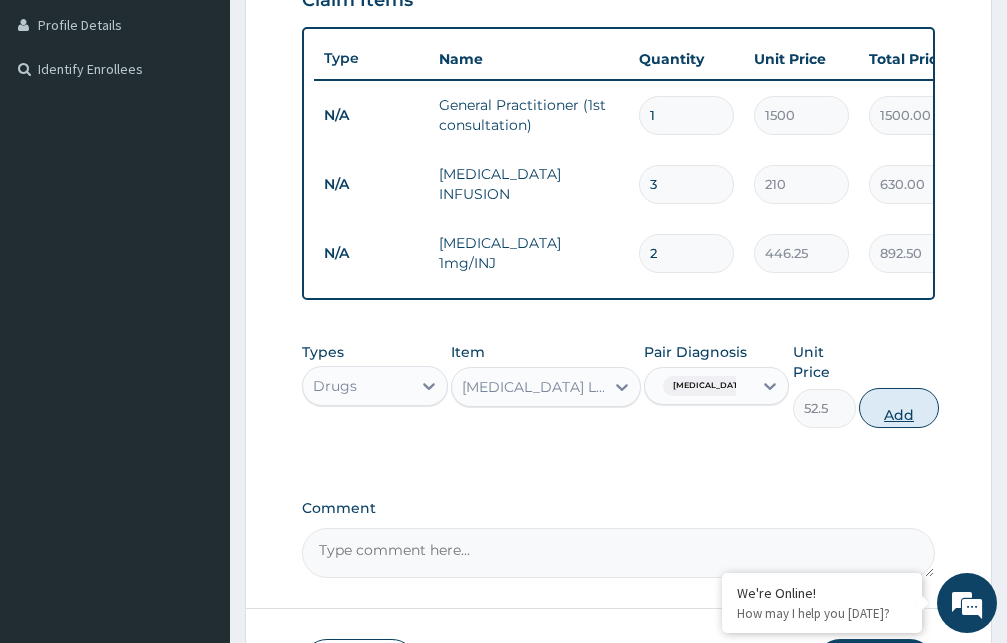 click on "Add" at bounding box center (899, 408) 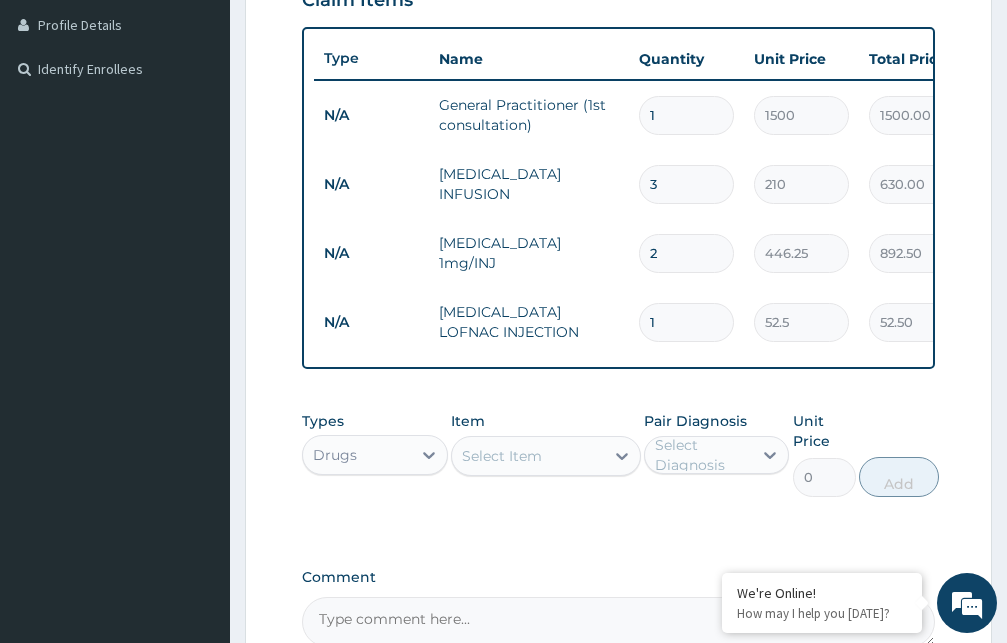 click on "Select Item" at bounding box center (502, 456) 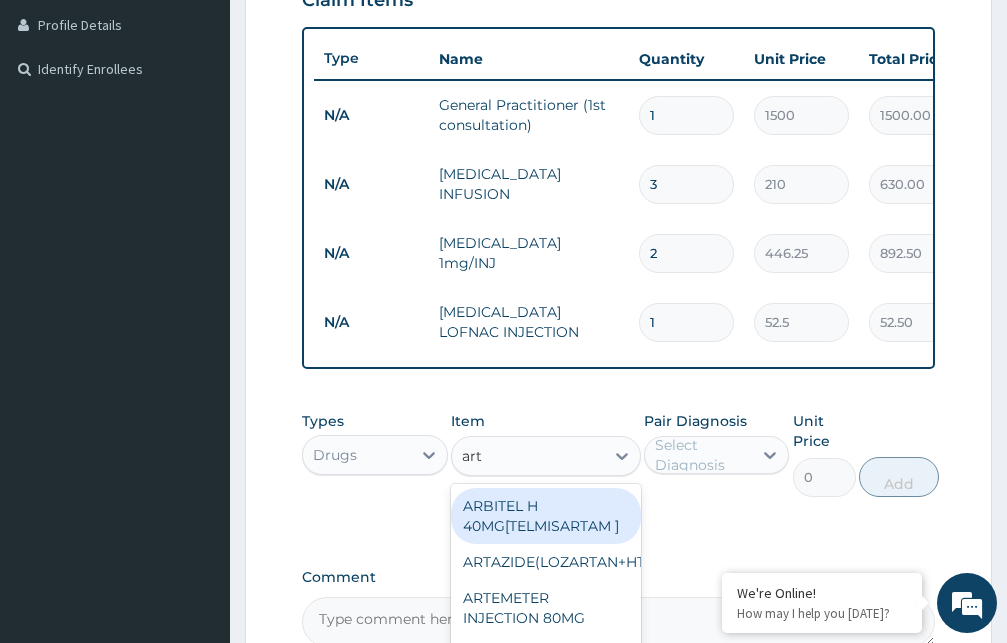 type on "arte" 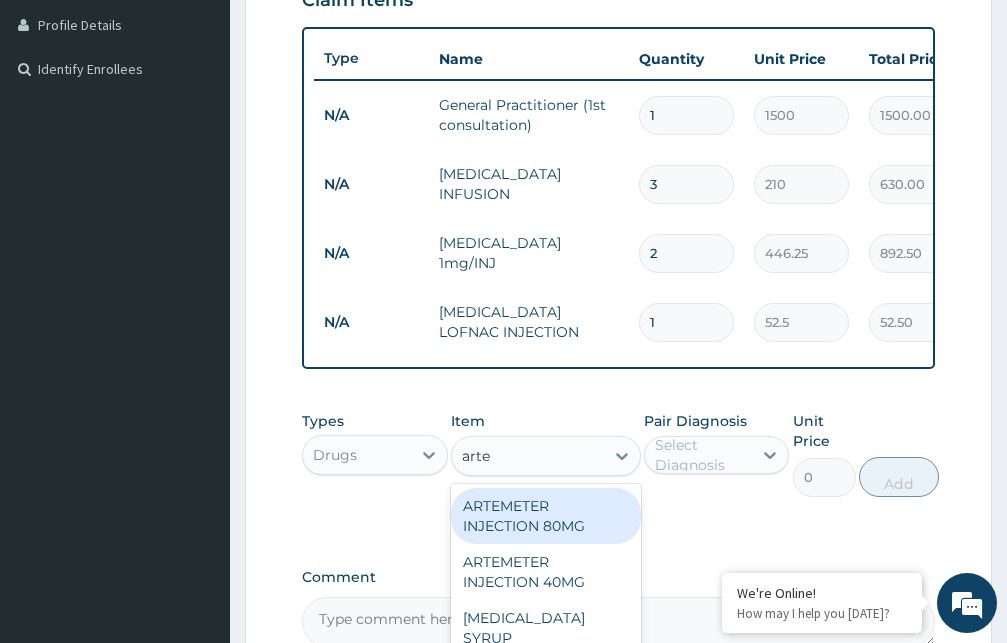 click on "ARTEMETER INJECTION  80MG" at bounding box center (546, 516) 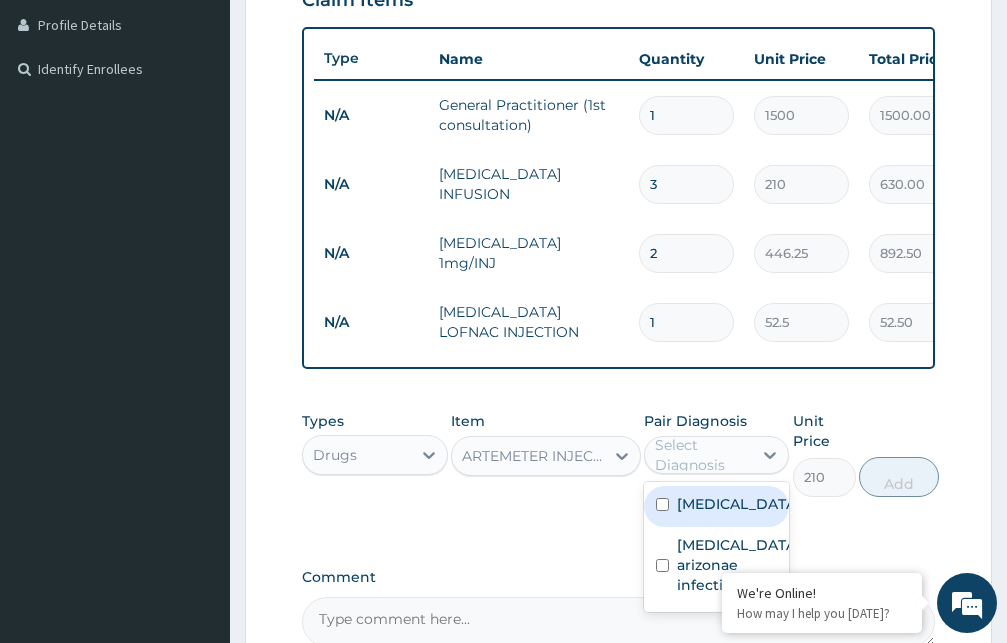 click on "Select Diagnosis" at bounding box center (703, 455) 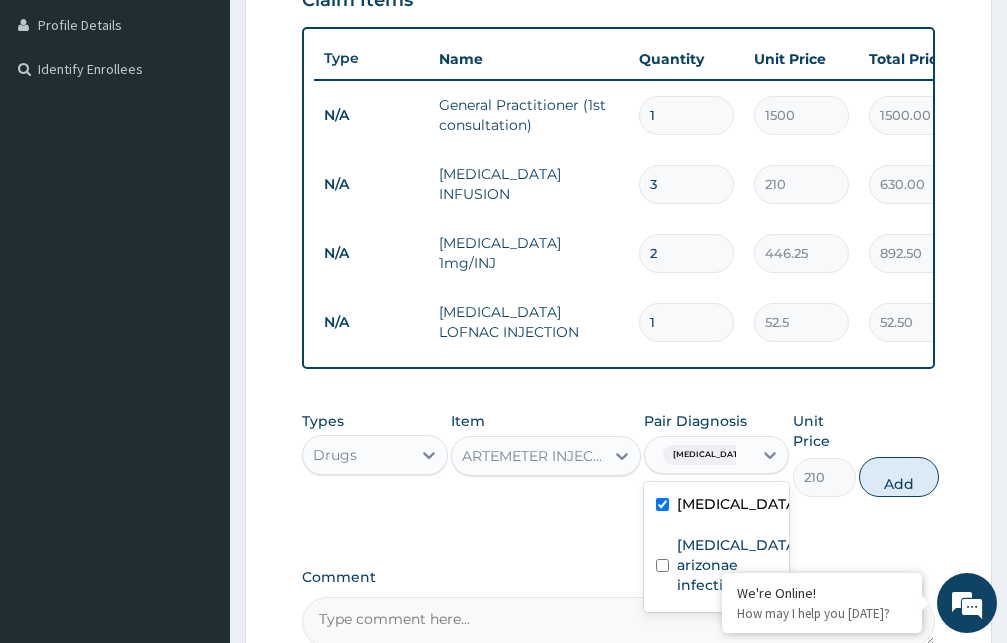 checkbox on "true" 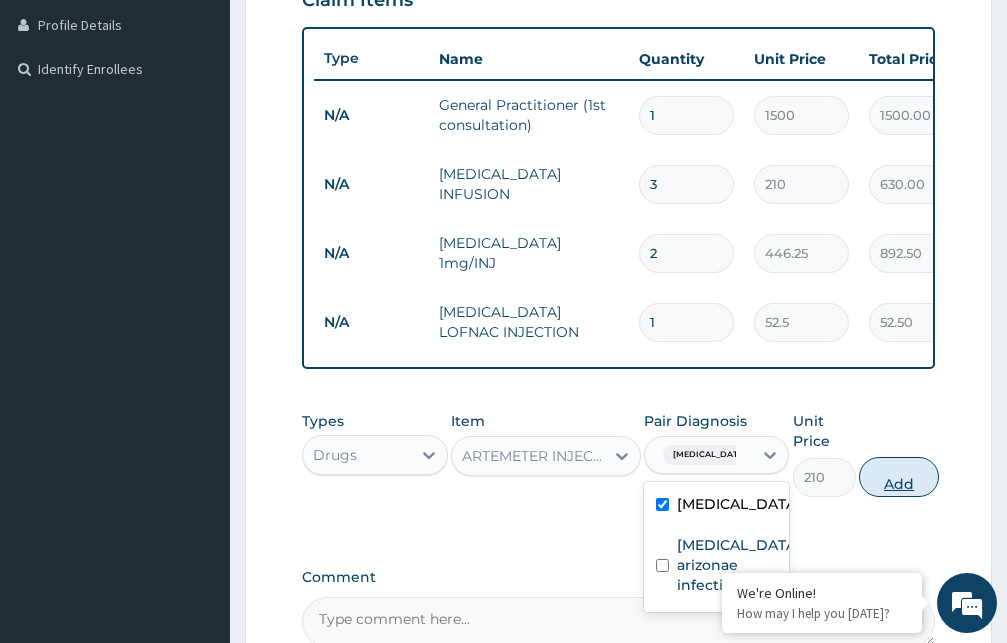 click on "Add" at bounding box center [899, 477] 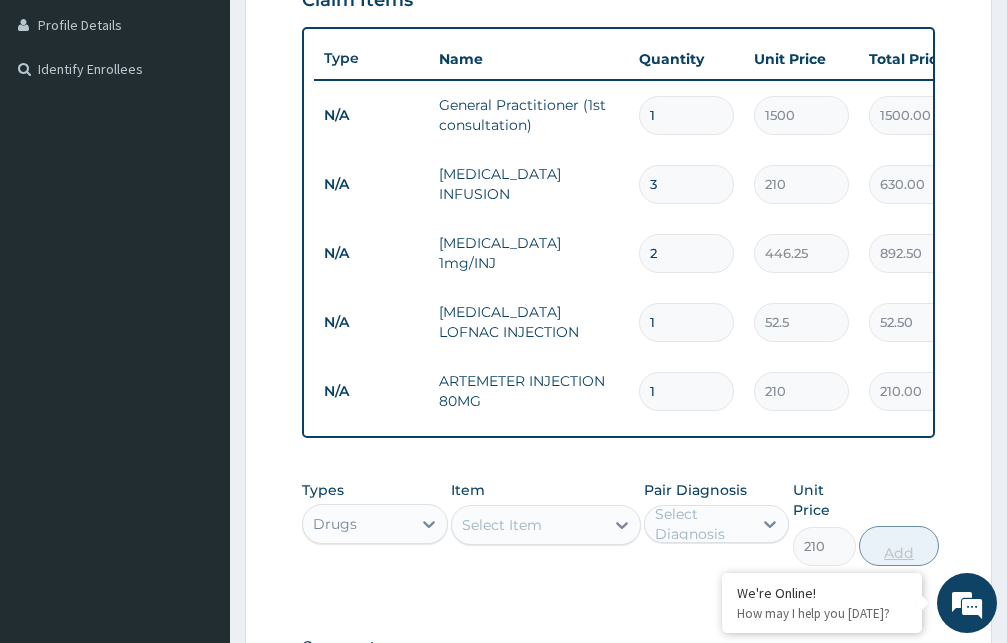type on "0" 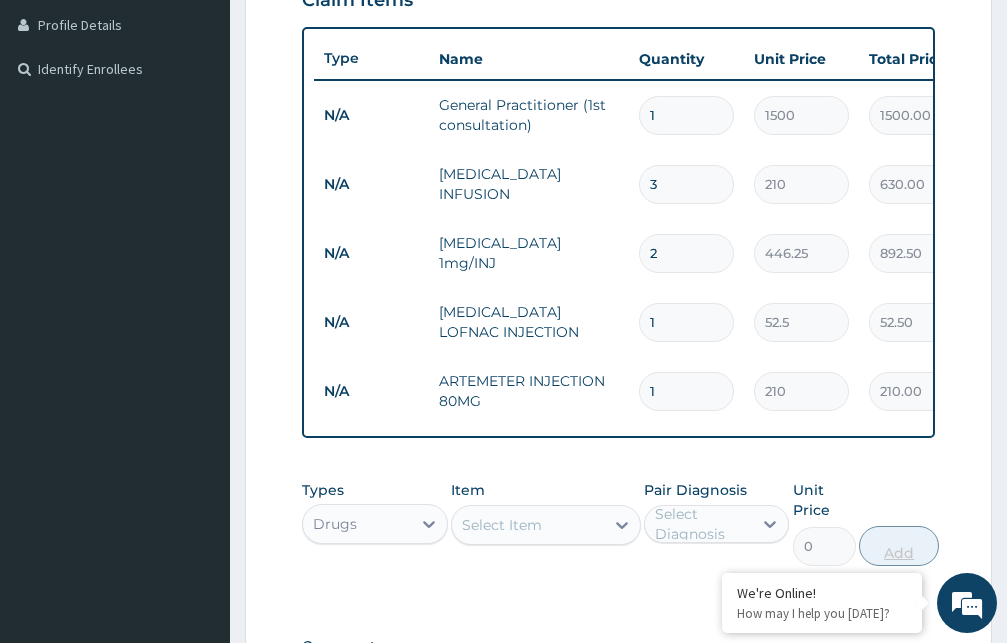 type 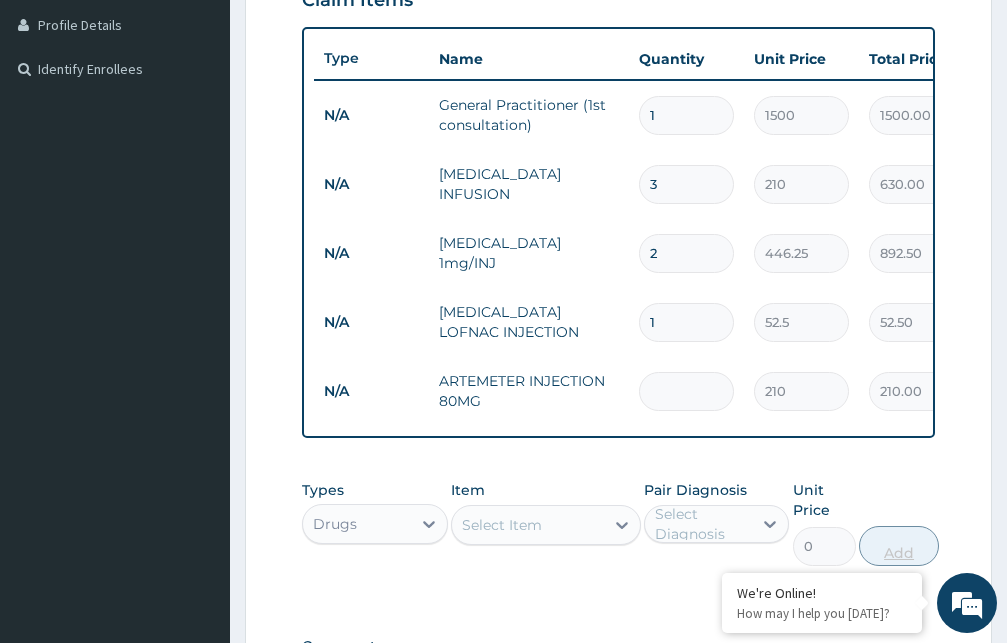type on "0.00" 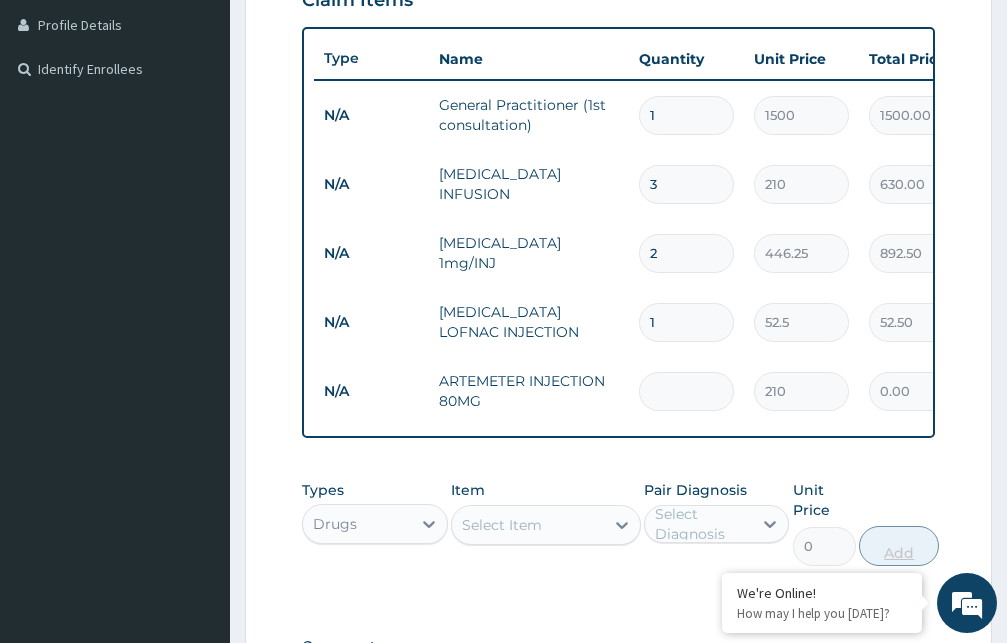 type on "6" 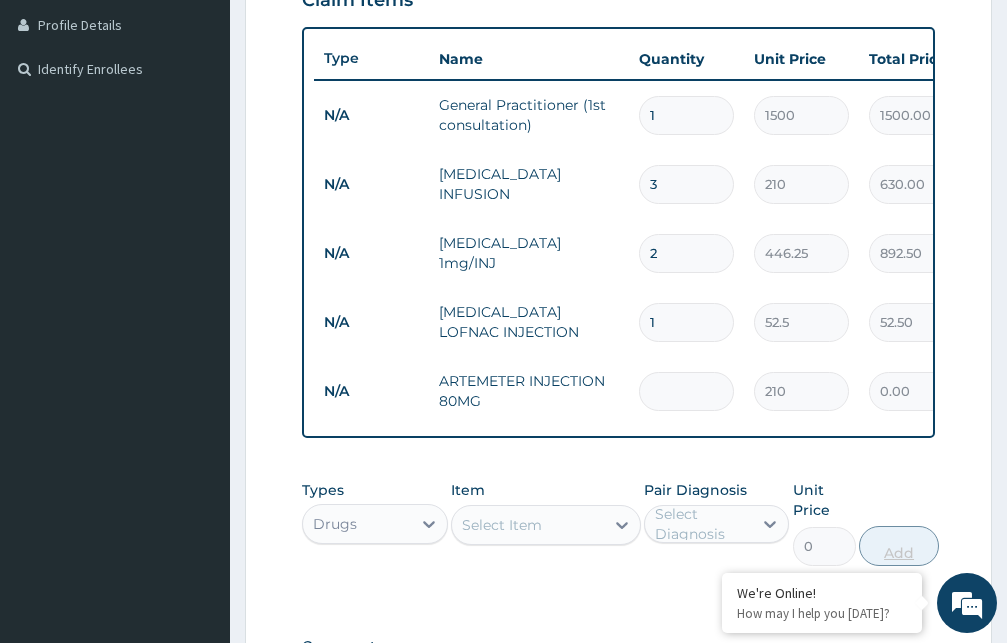 type on "1260.00" 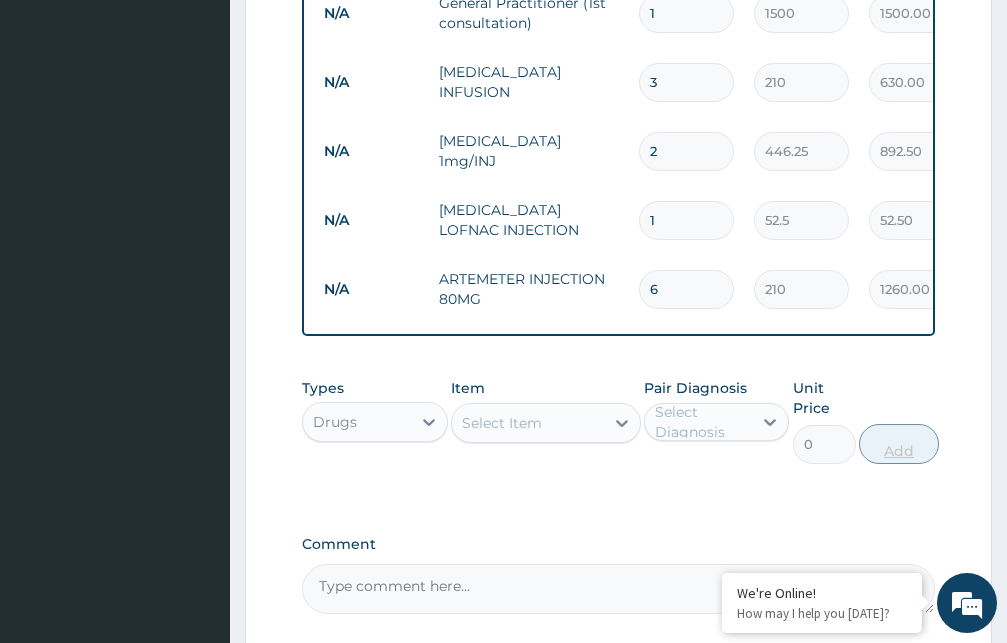 scroll, scrollTop: 705, scrollLeft: 0, axis: vertical 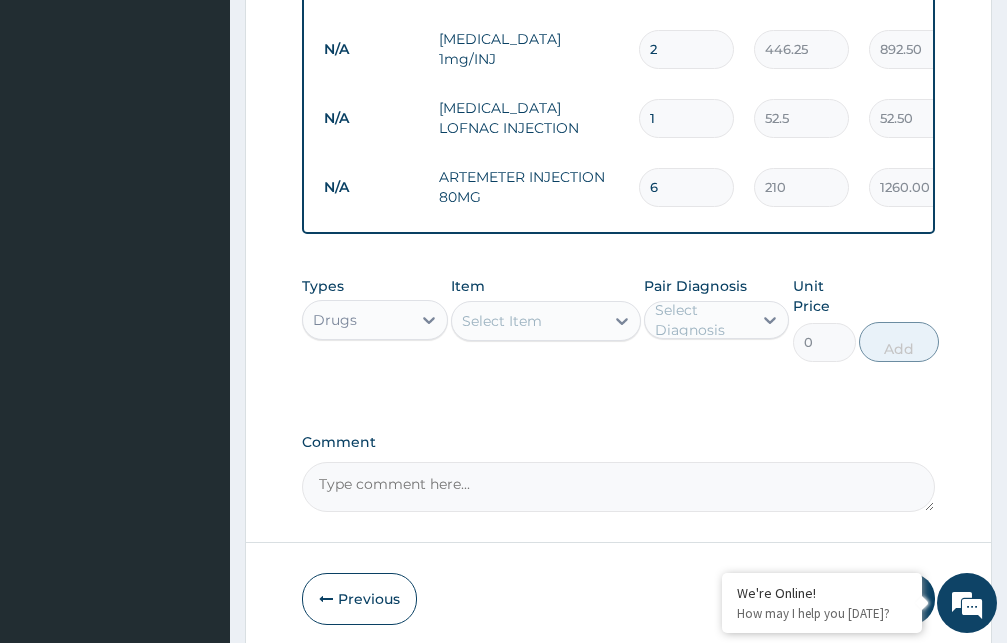 type on "6" 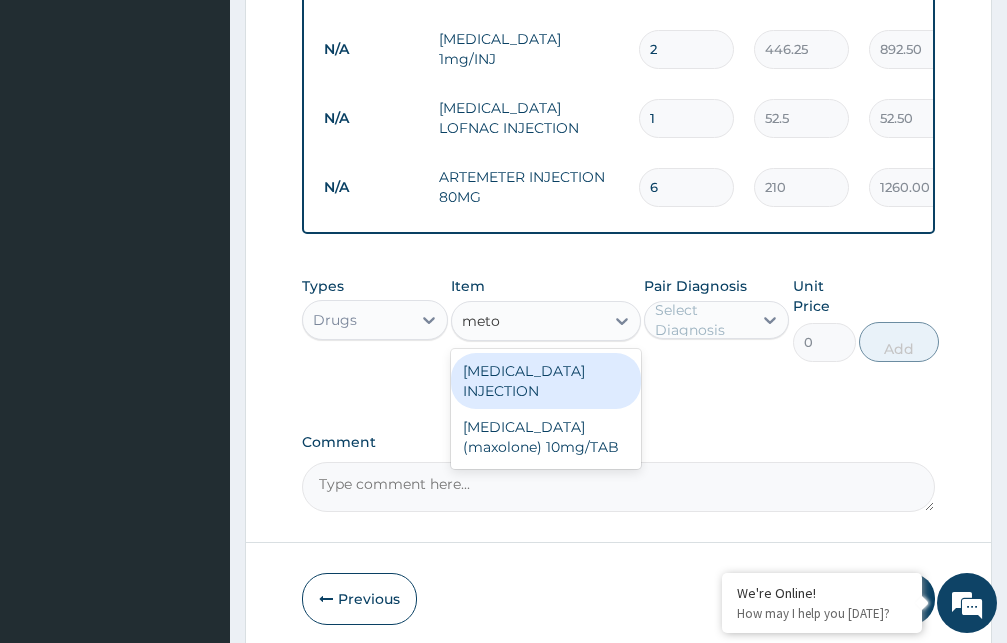type on "metoc" 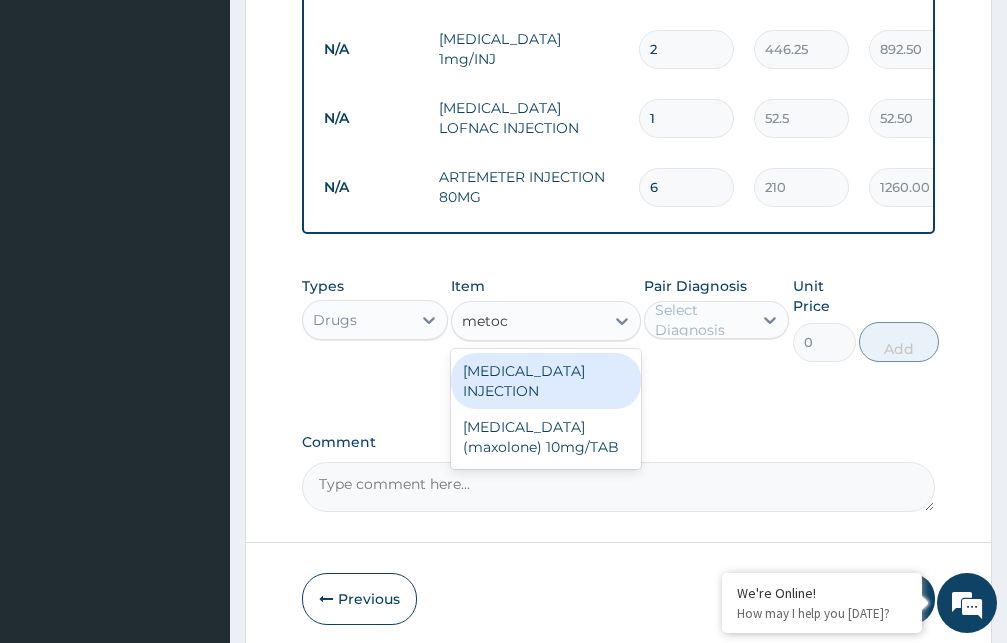 click on "[MEDICAL_DATA] INJECTION" at bounding box center [546, 381] 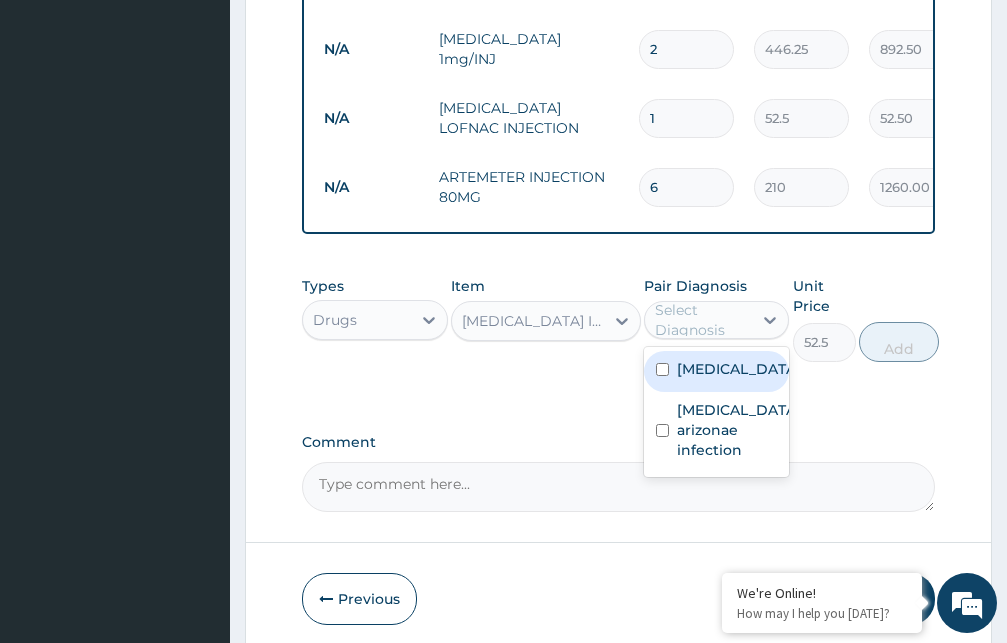 click on "Select Diagnosis" at bounding box center [703, 320] 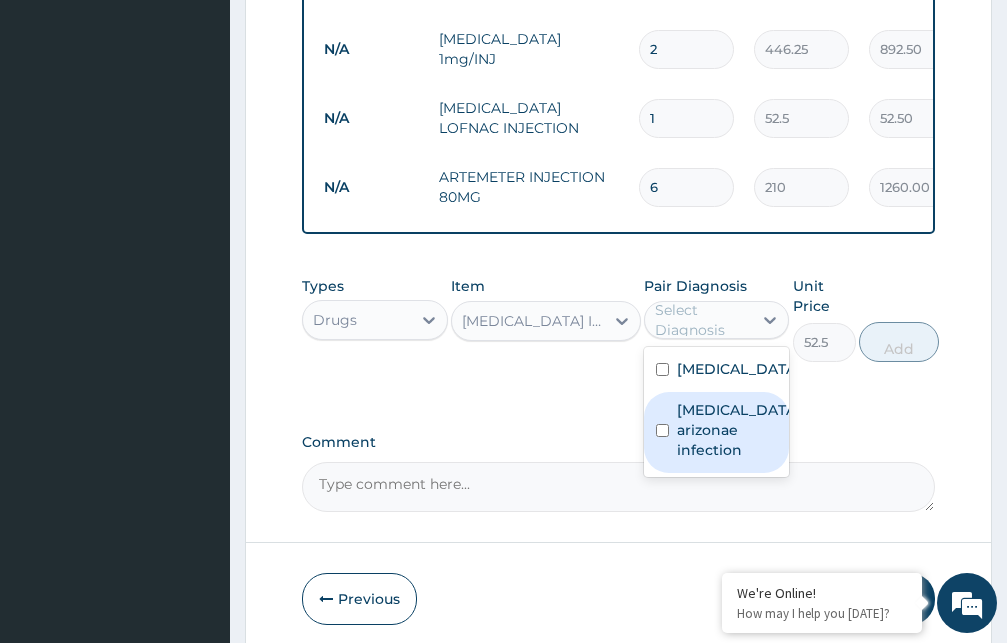 click on "[MEDICAL_DATA] arizonae infection" at bounding box center [717, 432] 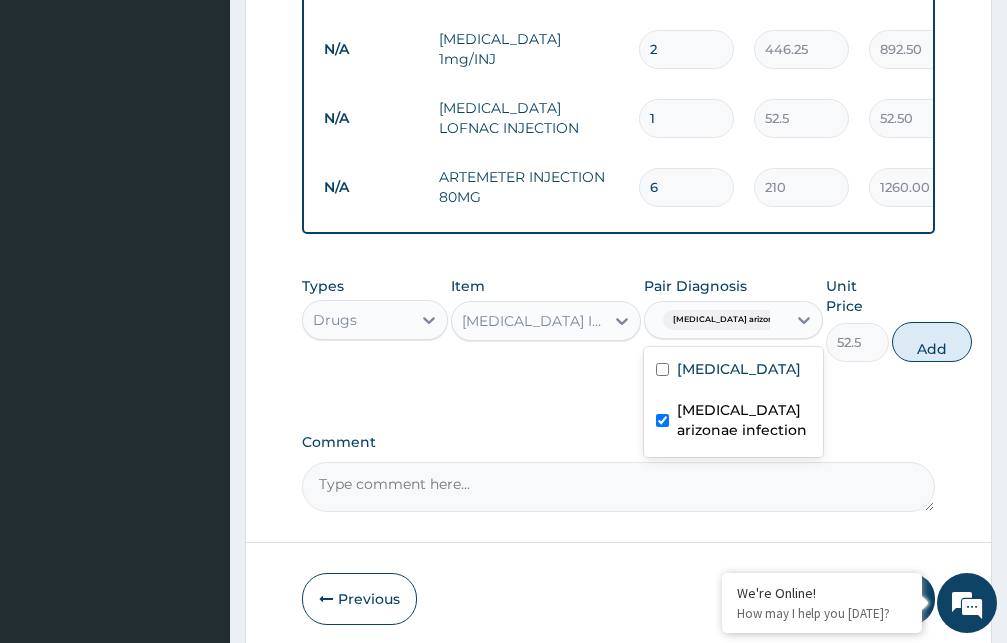 checkbox on "true" 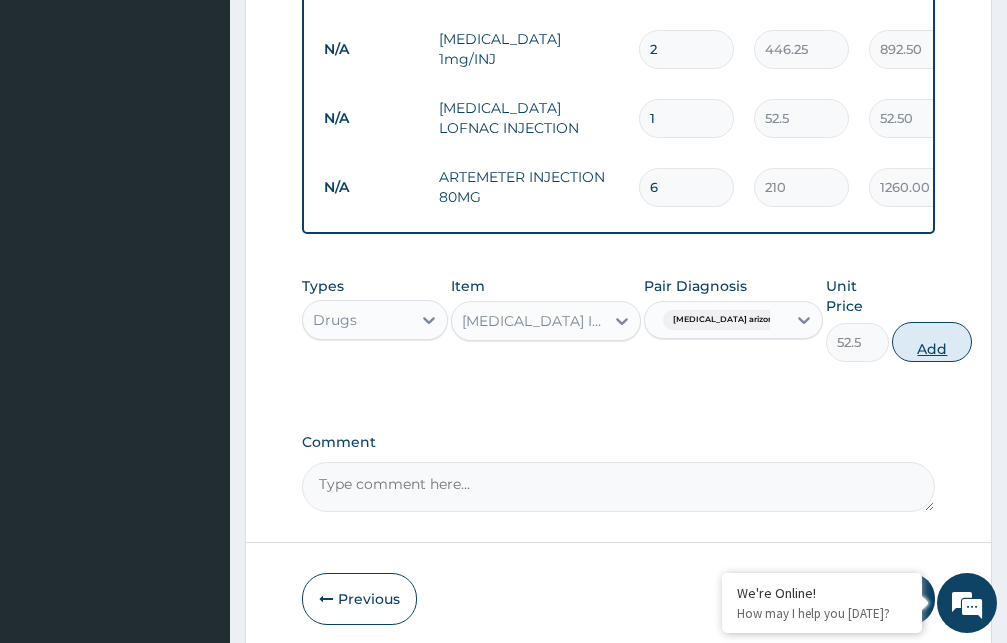 click on "Add" at bounding box center (932, 342) 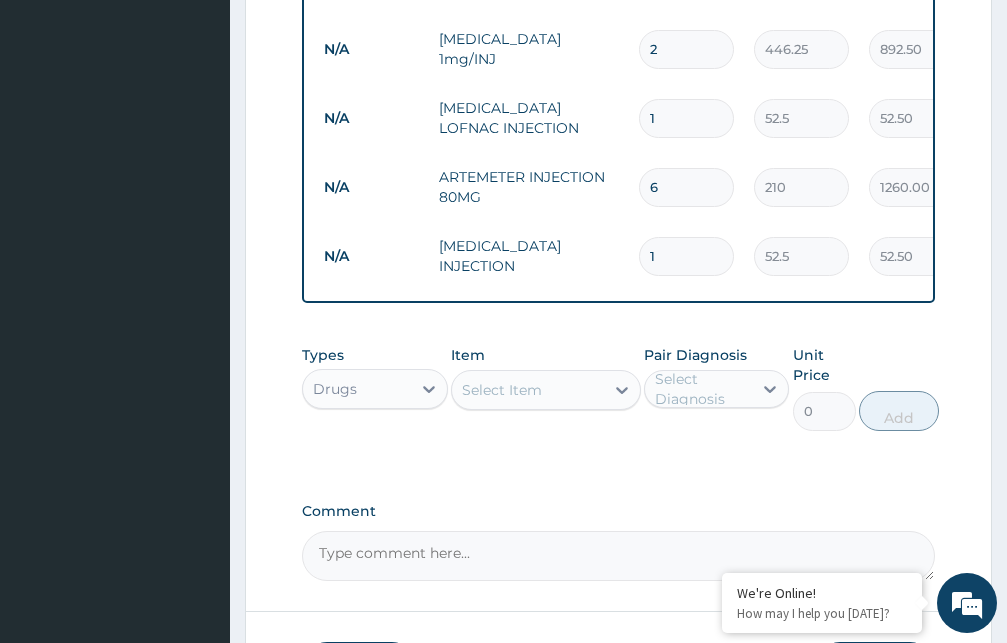 click on "Select Item" at bounding box center [528, 390] 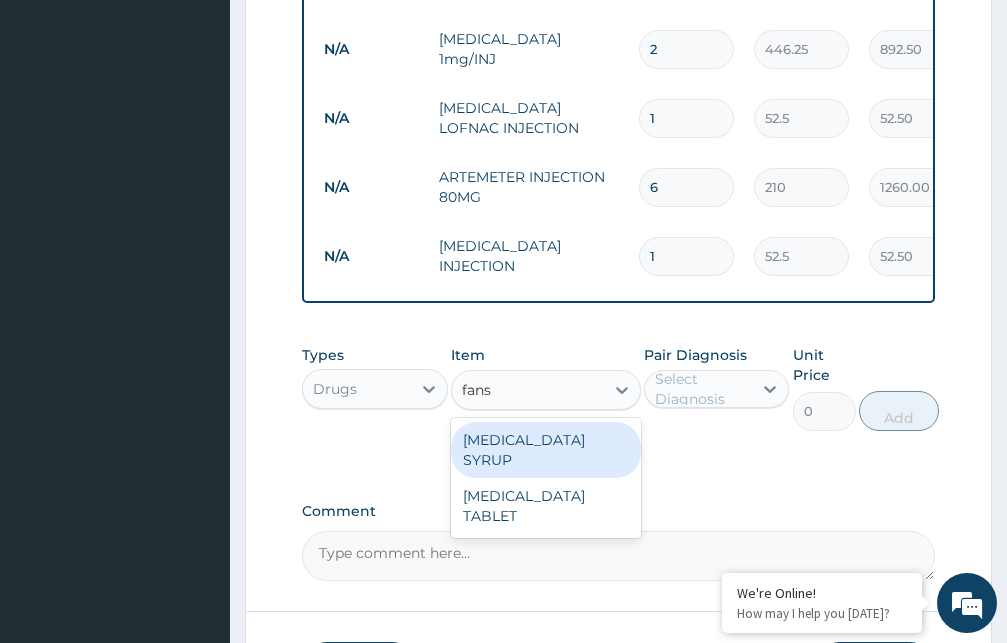 type on "fansi" 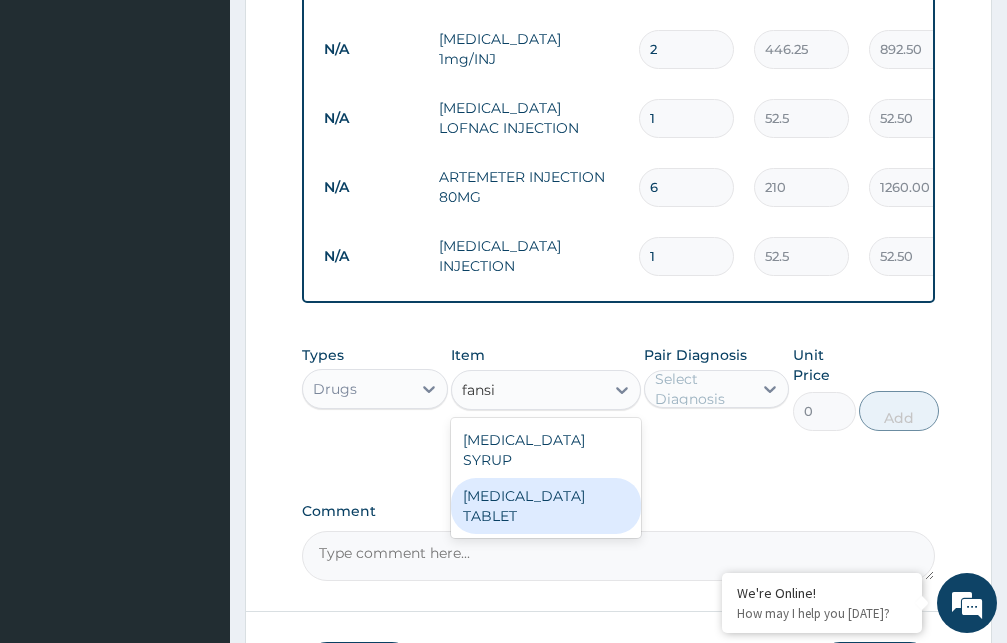 click on "[MEDICAL_DATA] TABLET" at bounding box center (546, 506) 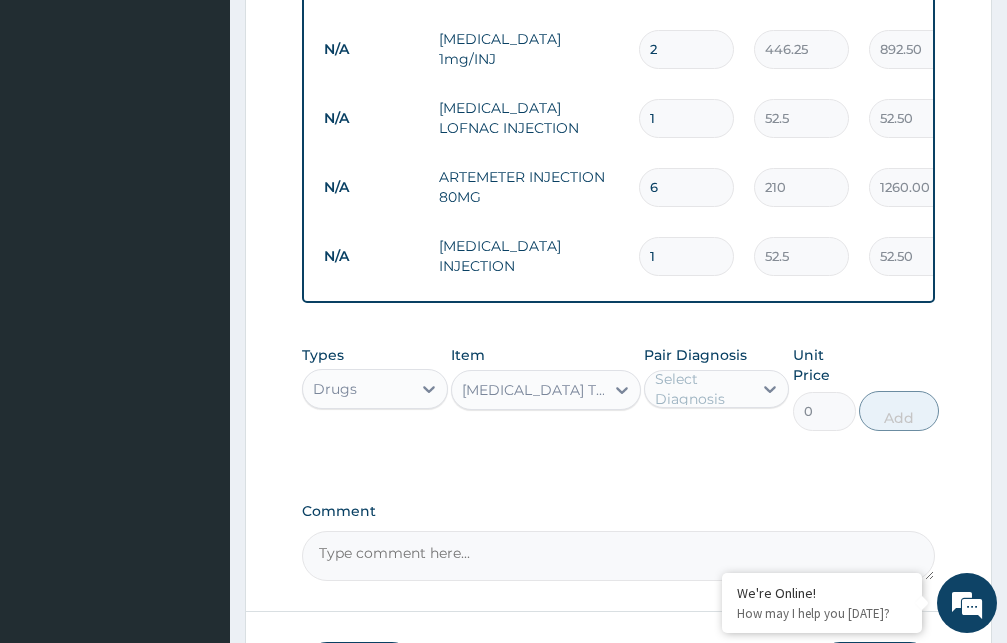type 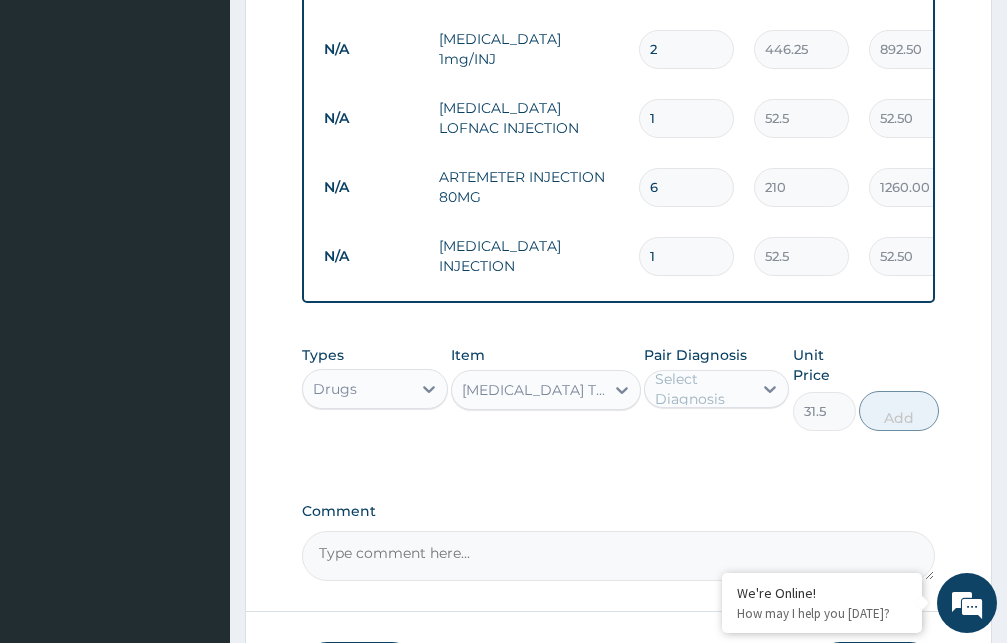 click on "Select Diagnosis" at bounding box center [703, 389] 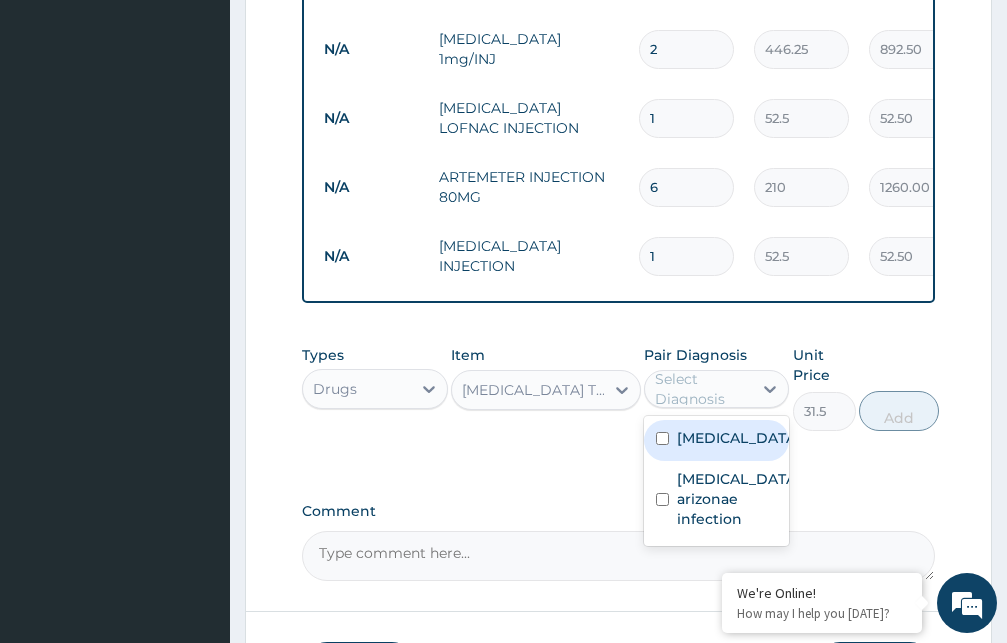 click on "[MEDICAL_DATA]" at bounding box center (738, 438) 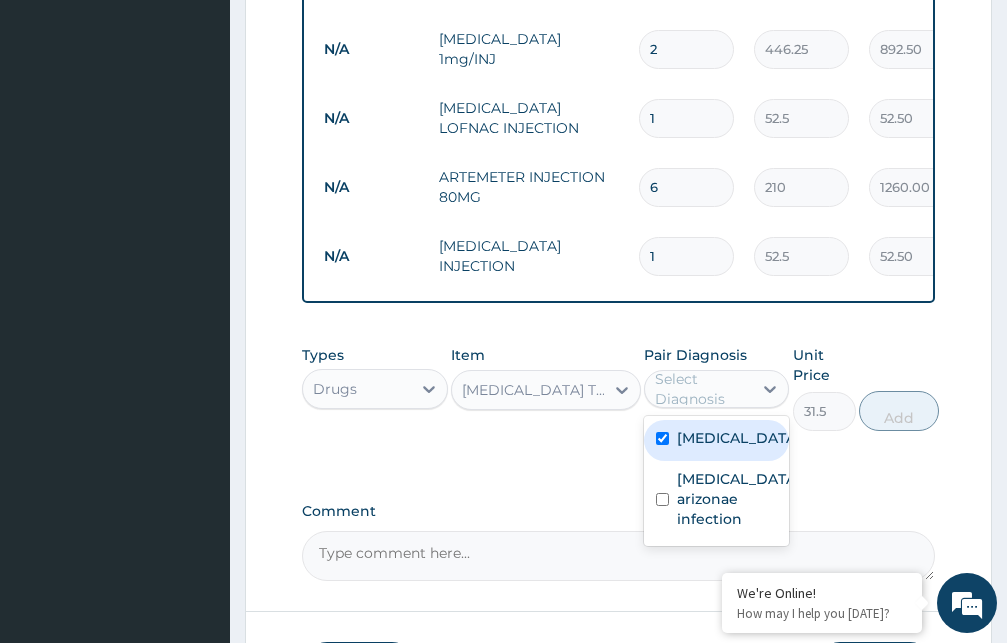 checkbox on "true" 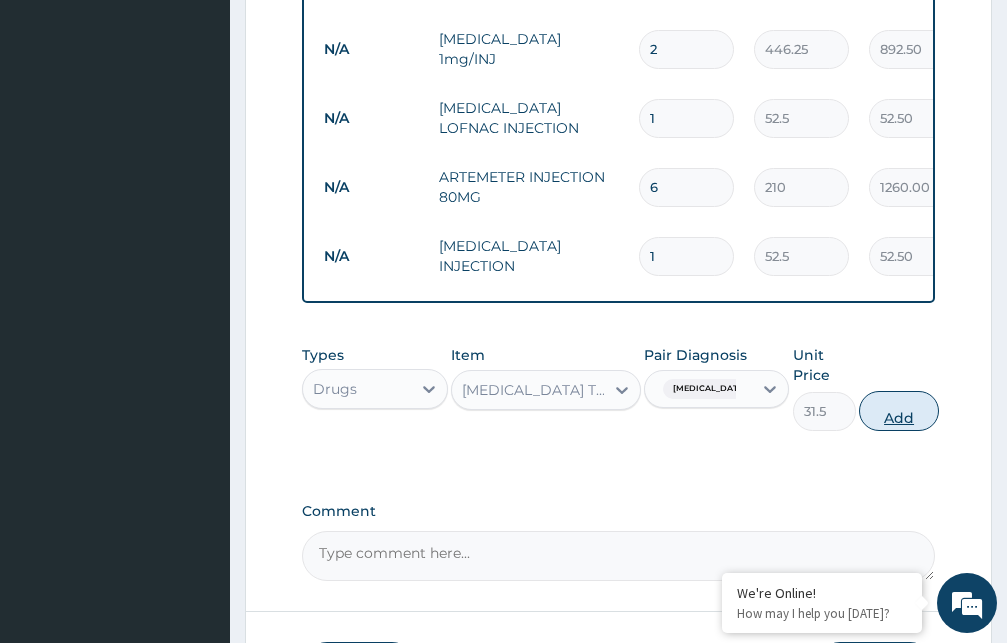 click on "Add" at bounding box center (899, 411) 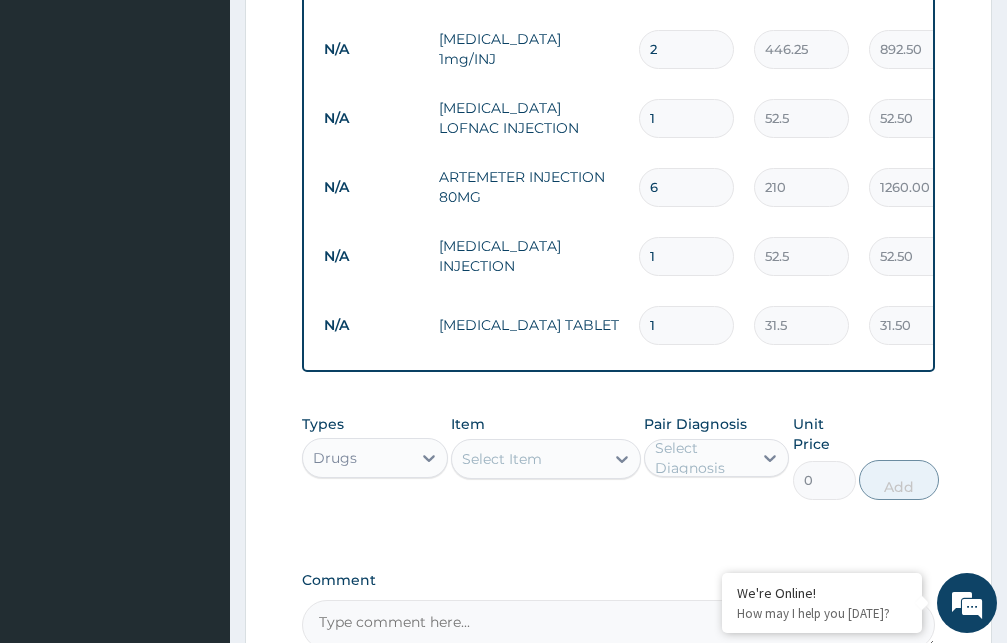 type 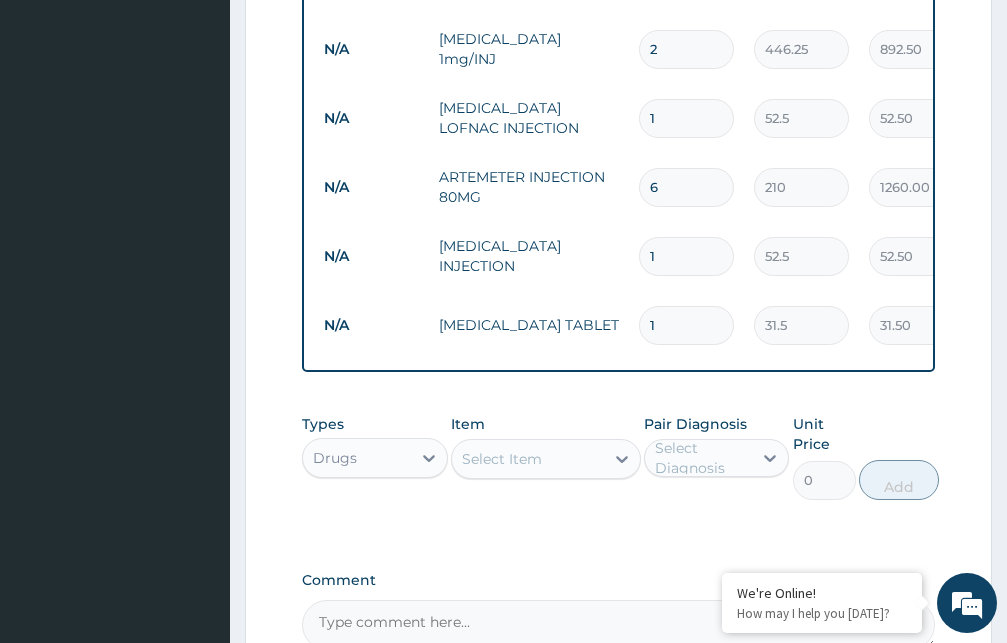 type on "0.00" 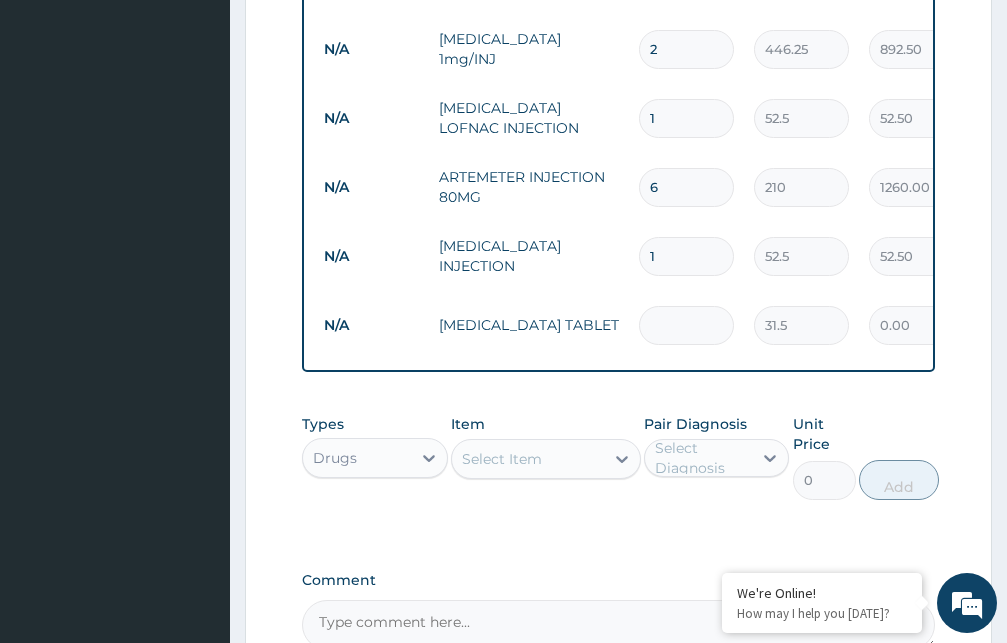 type on "3" 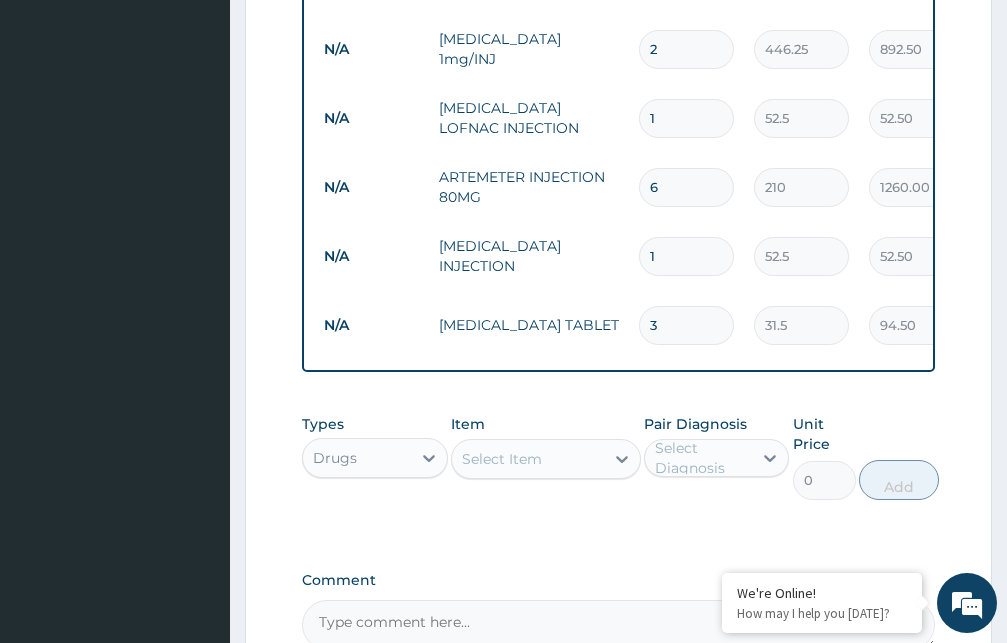 type on "3" 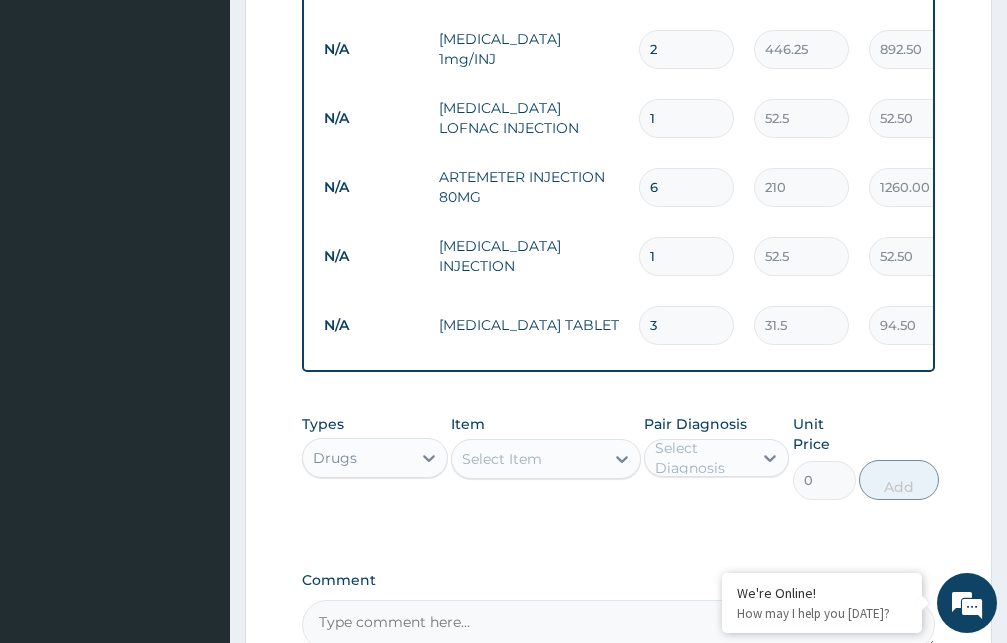 click on "Select Item" at bounding box center [502, 459] 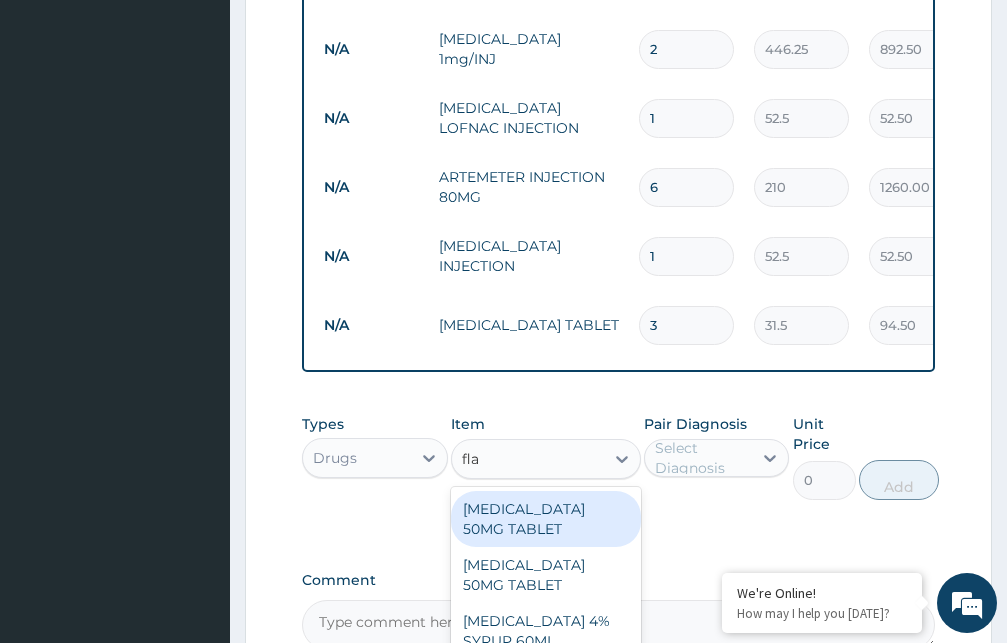 type on "flag" 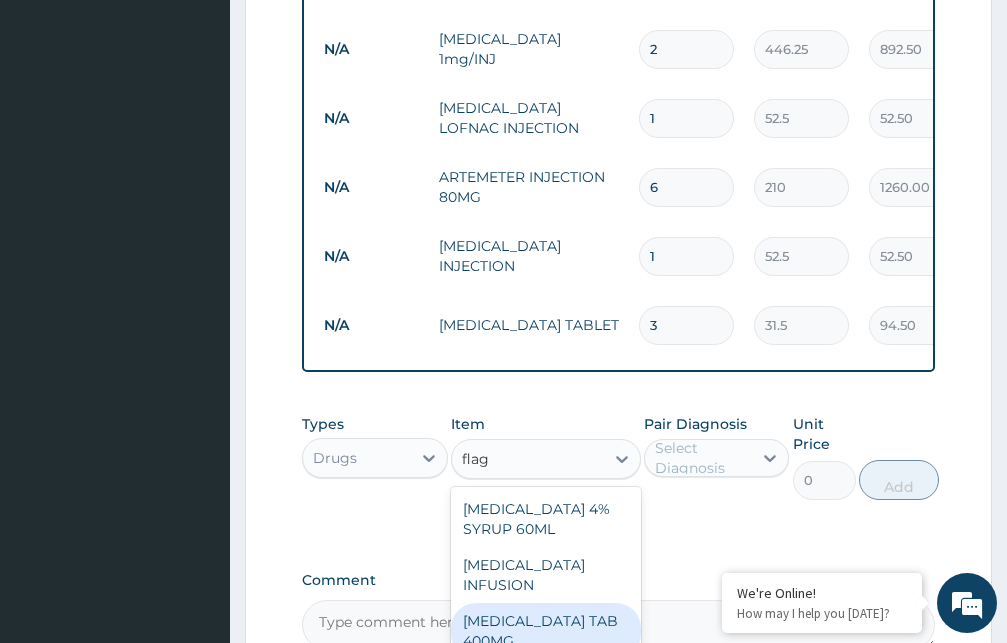 click on "[MEDICAL_DATA] TAB 400MG" at bounding box center [546, 631] 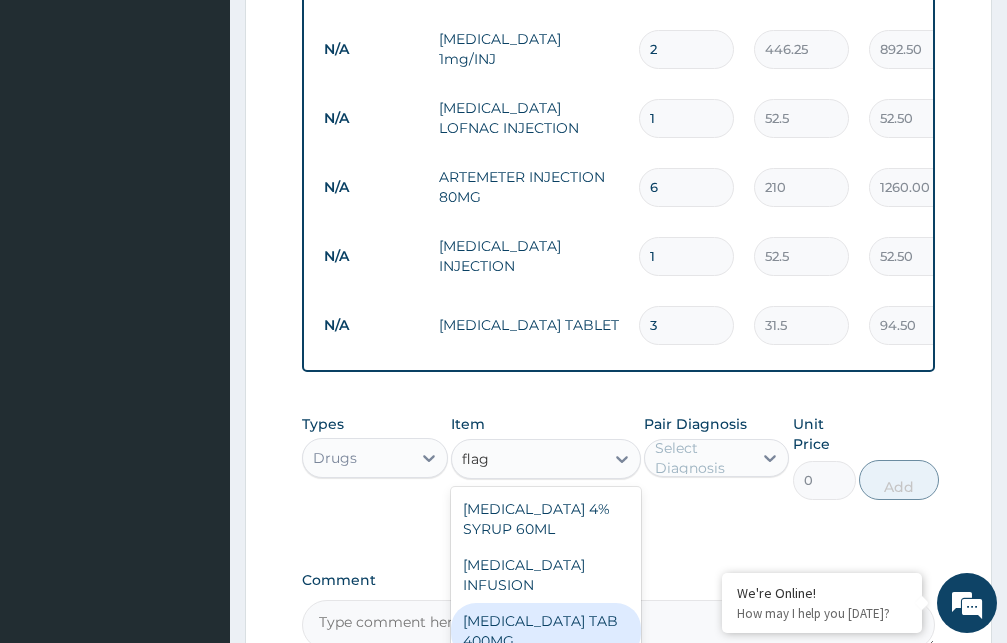 type 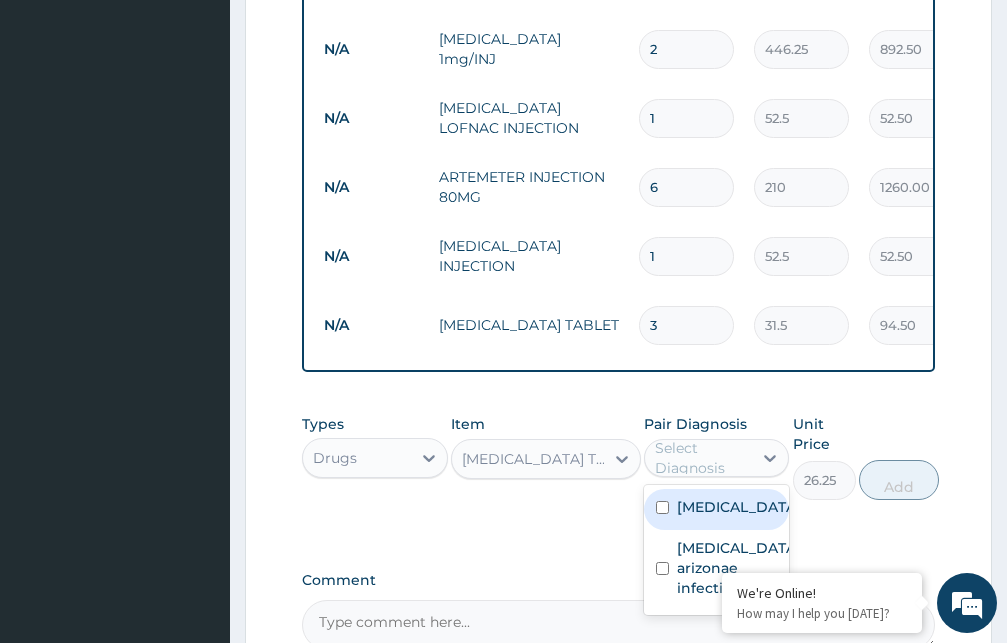 click on "Select Diagnosis" at bounding box center [703, 458] 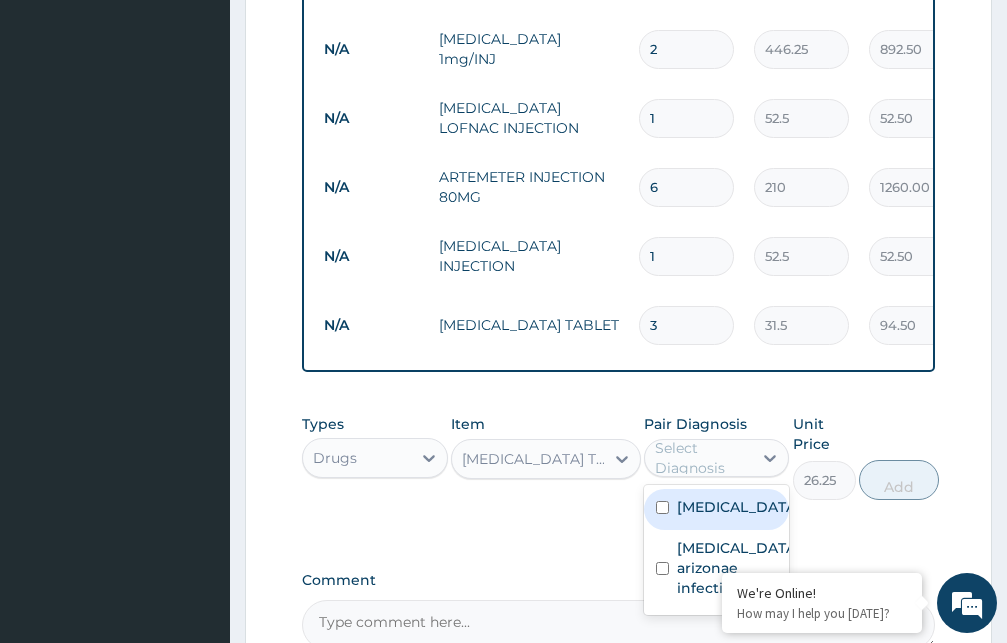 click on "[MEDICAL_DATA]" at bounding box center (738, 507) 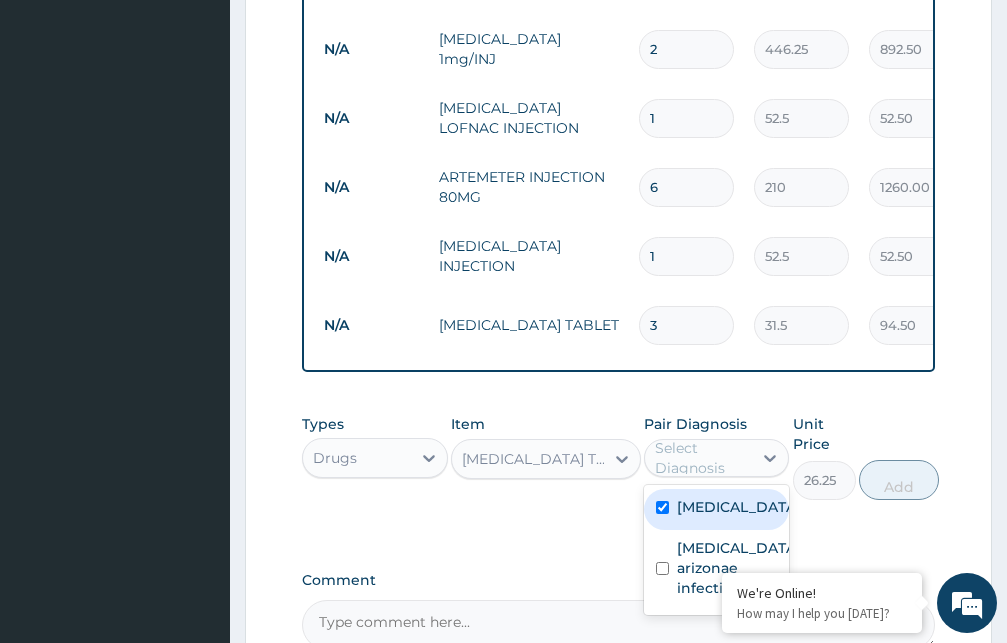 checkbox on "true" 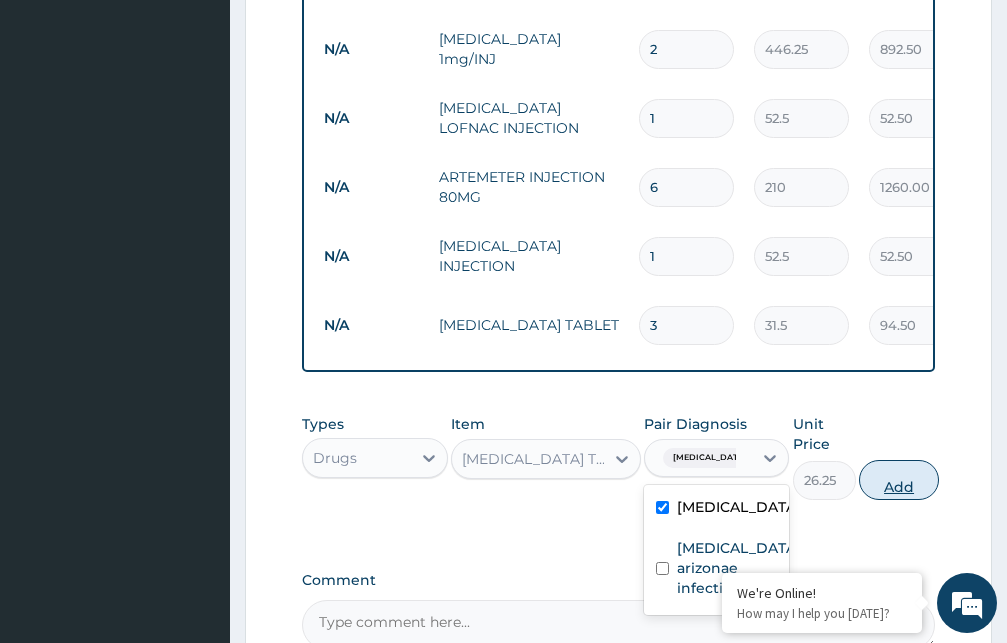 click on "Add" at bounding box center (899, 480) 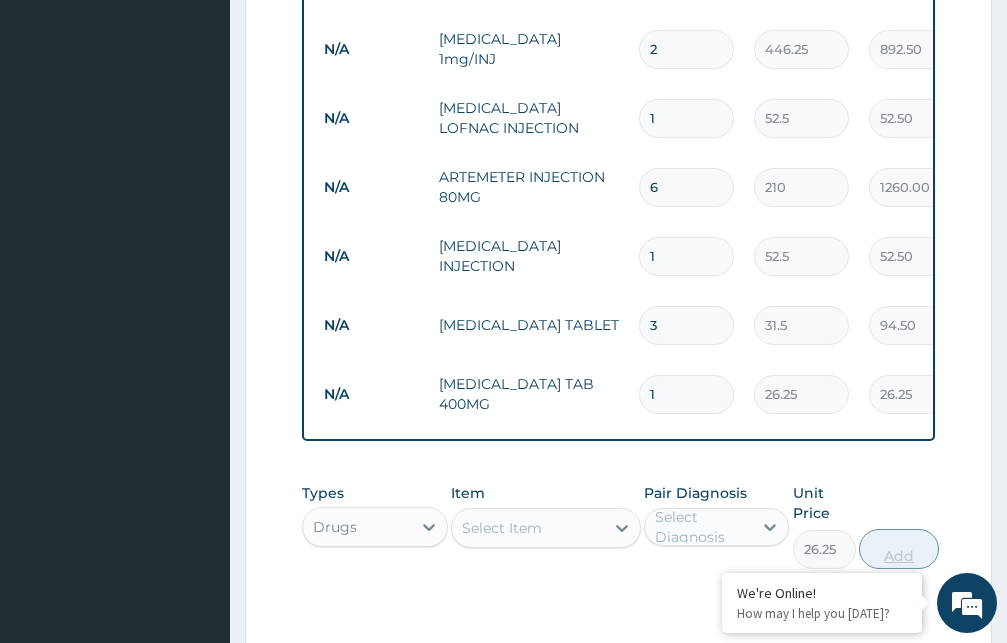 type on "0" 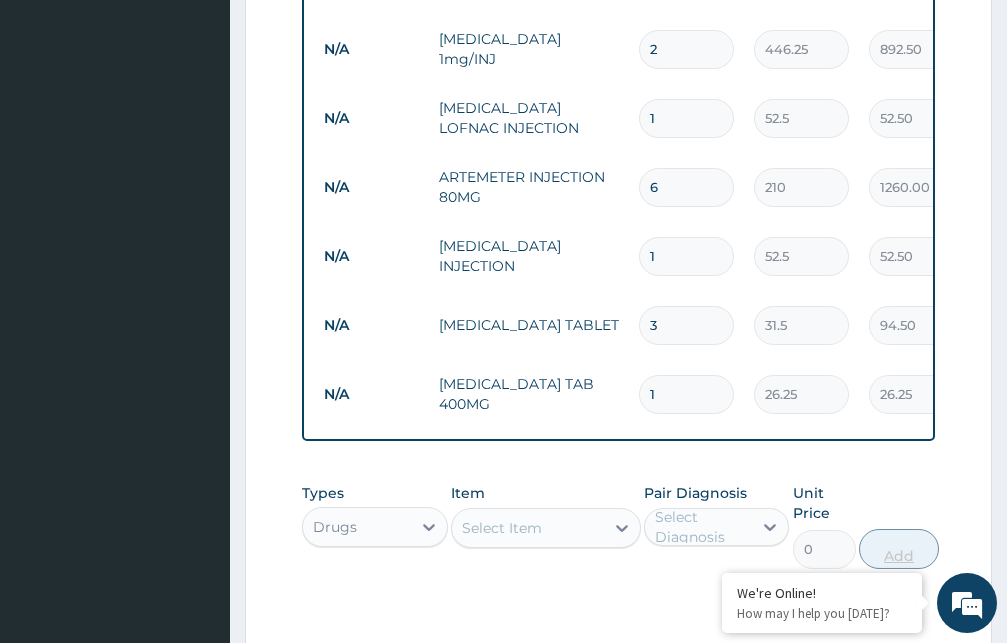 type 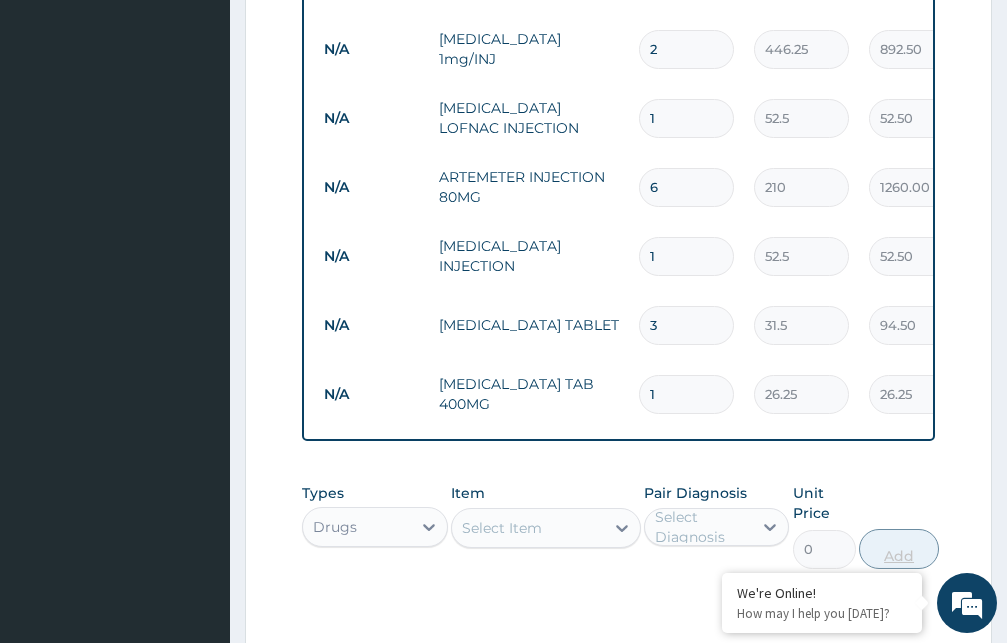 type on "0.00" 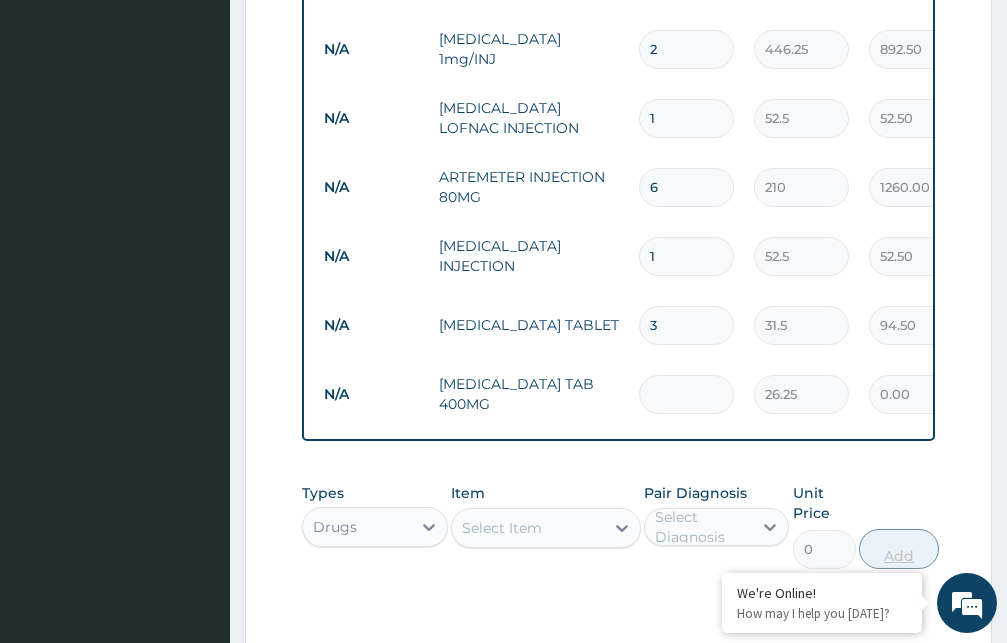 type on "3" 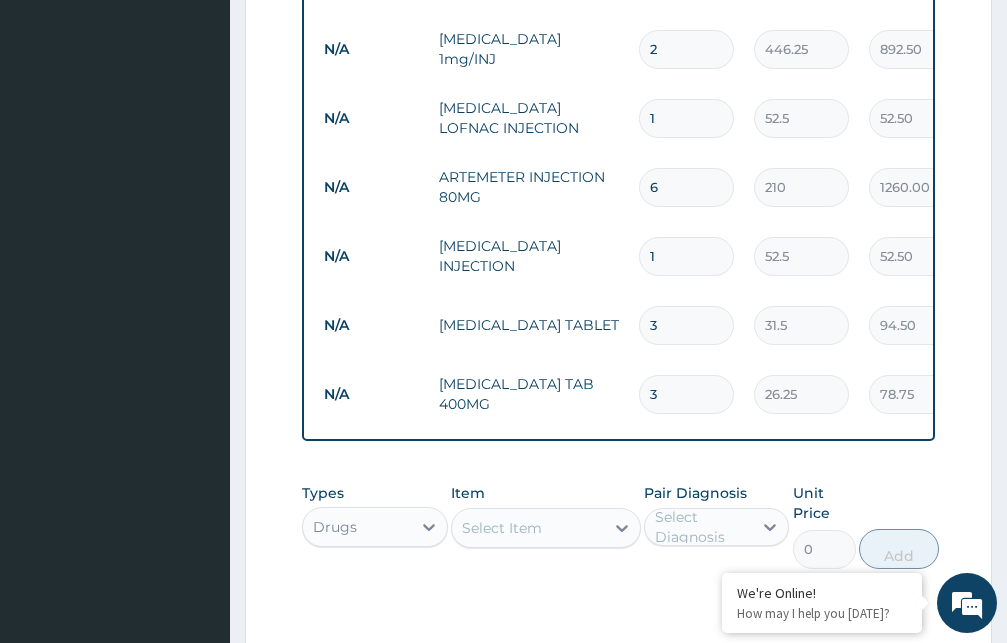 type on "3" 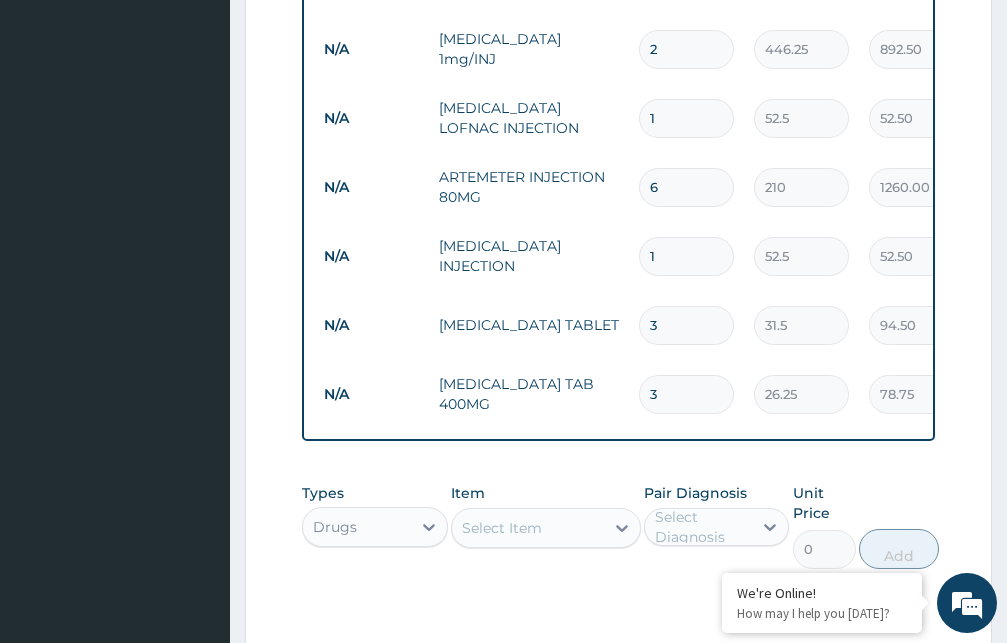 click on "Select Item" at bounding box center [528, 528] 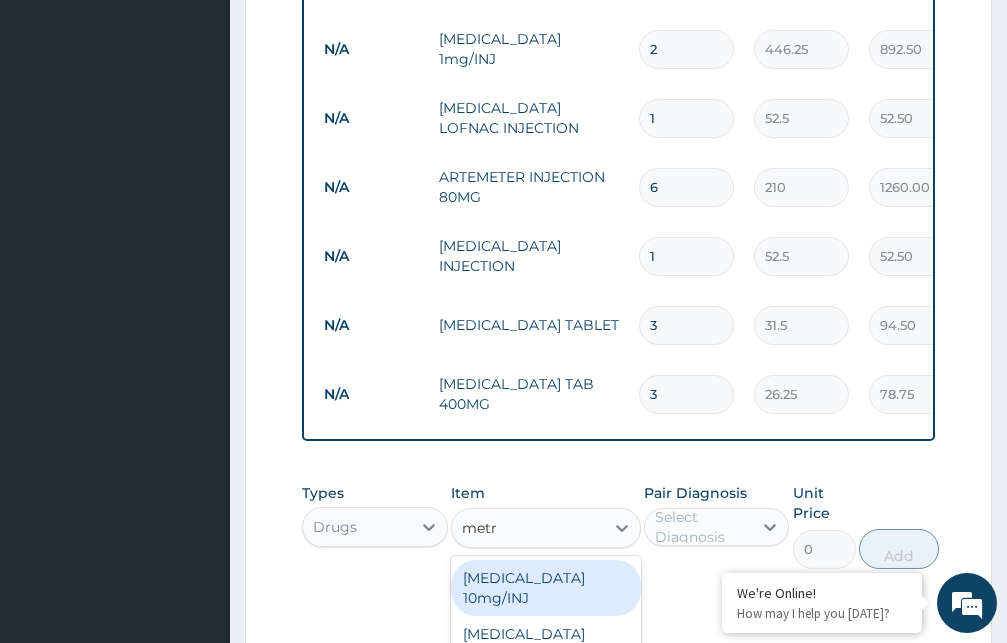 type on "metro" 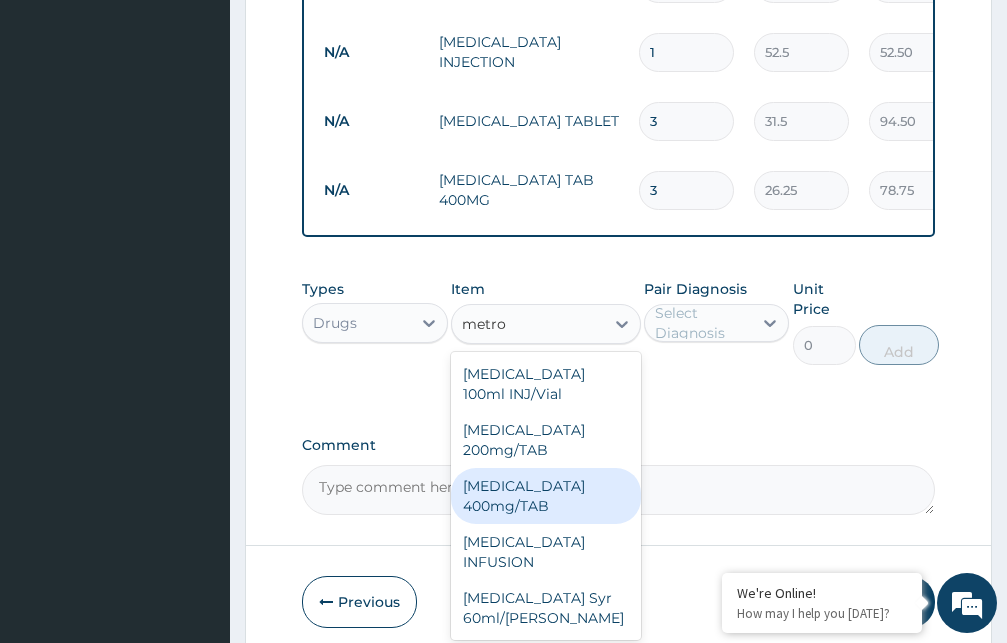 scroll, scrollTop: 1008, scrollLeft: 0, axis: vertical 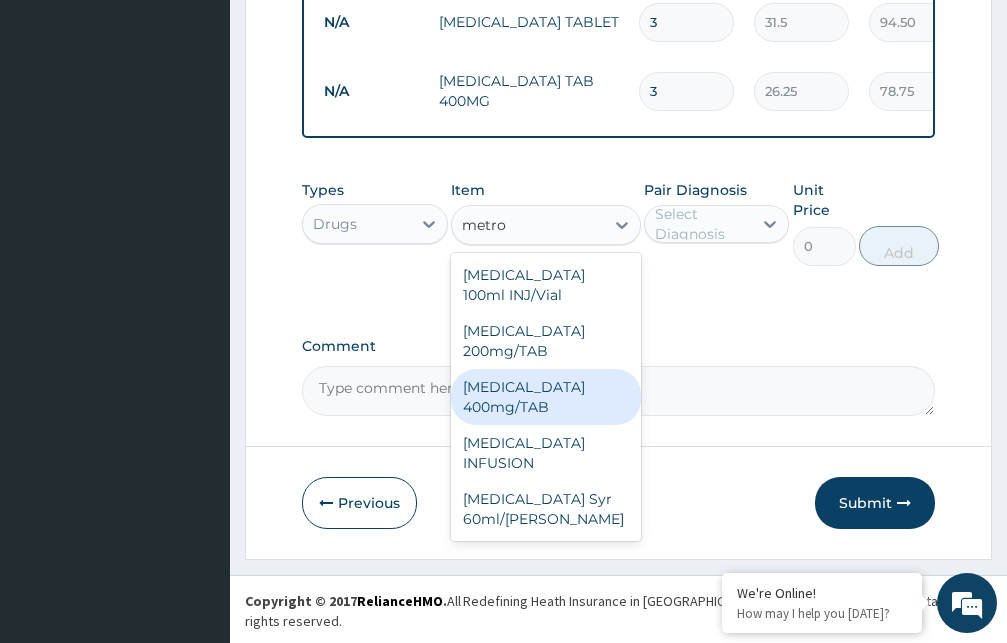 click on "[MEDICAL_DATA] 400mg/TAB" at bounding box center [546, 397] 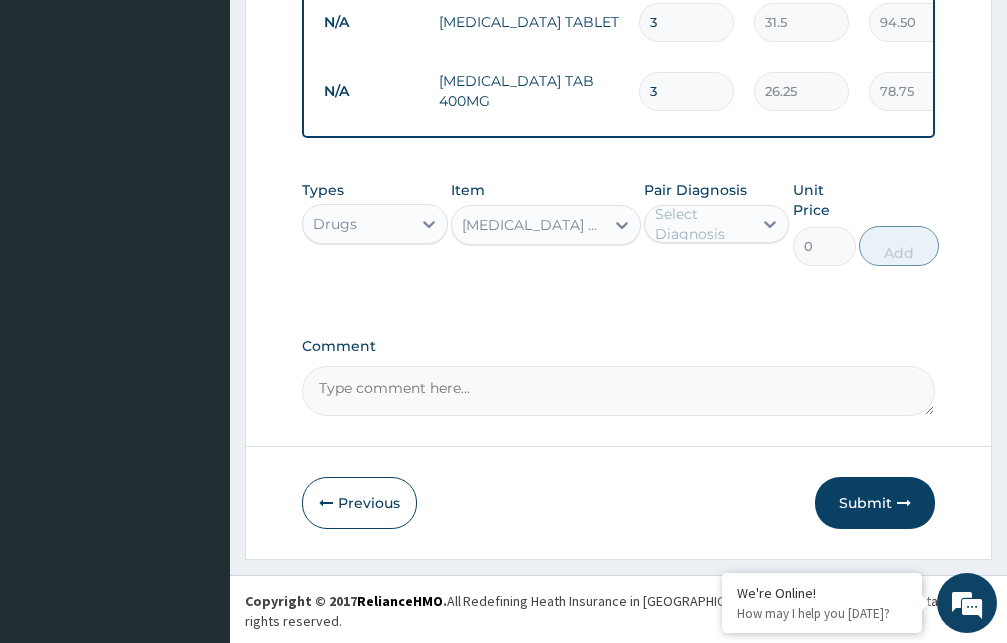 type 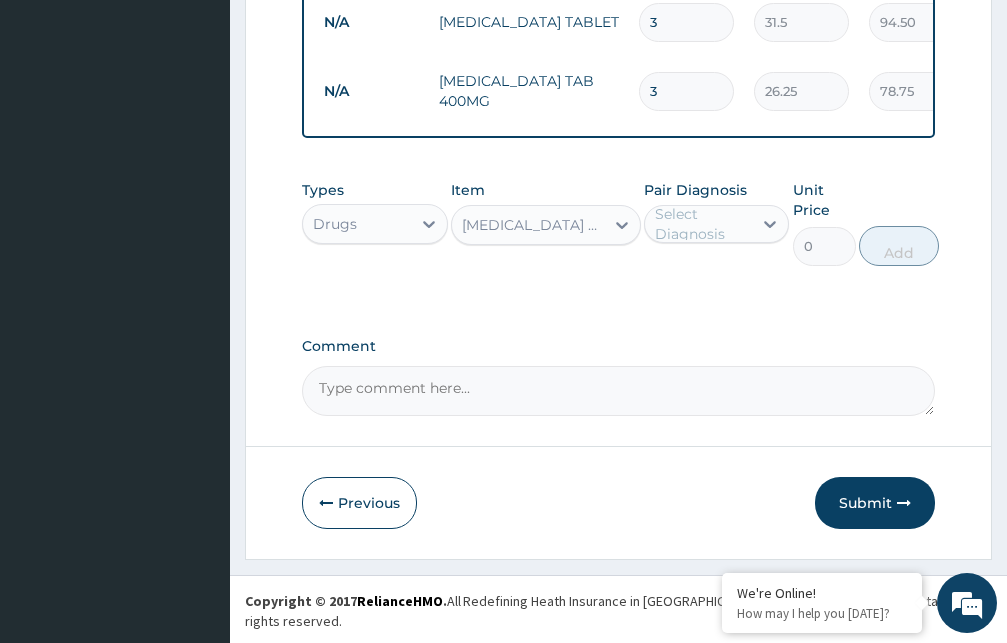type on "10.5" 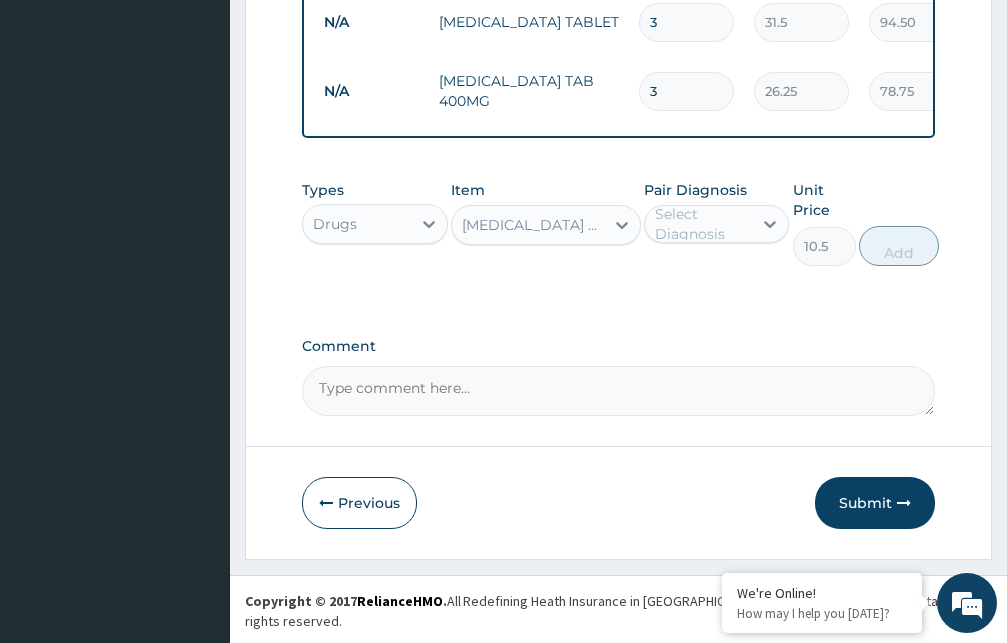 click on "3" at bounding box center [686, 91] 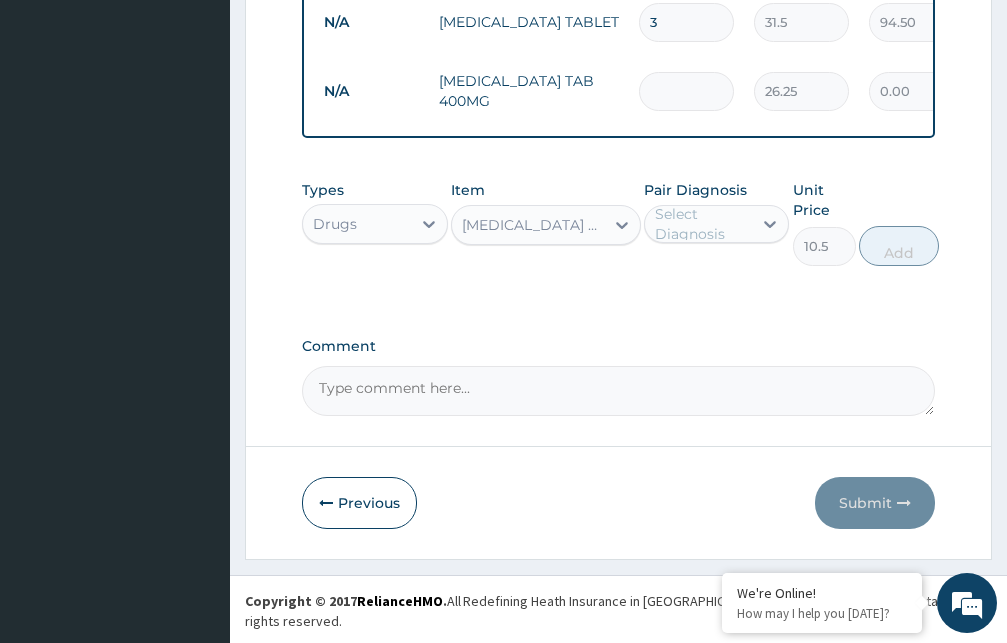 type on "1" 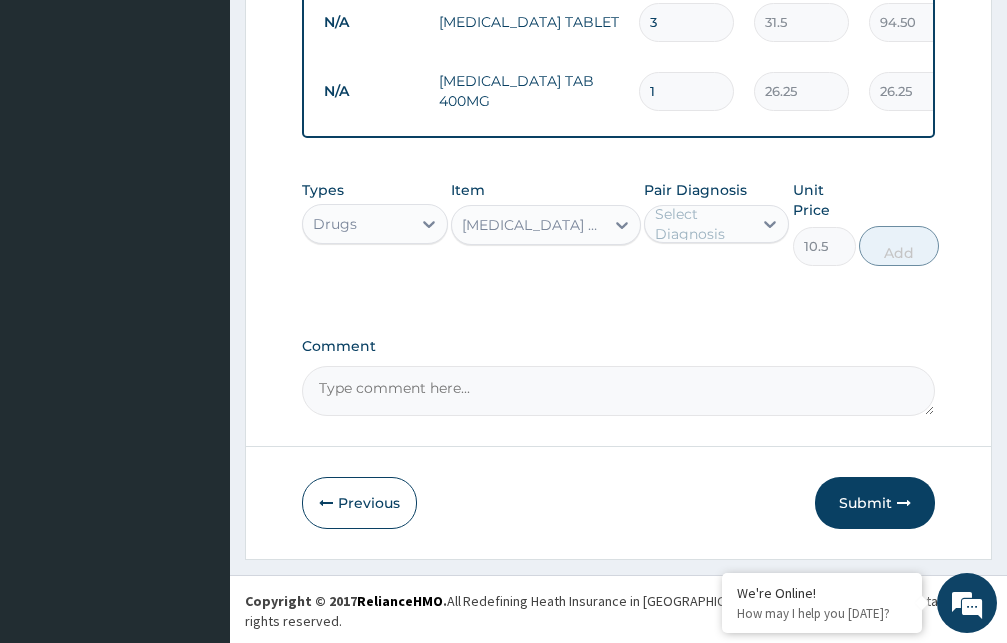 type on "15" 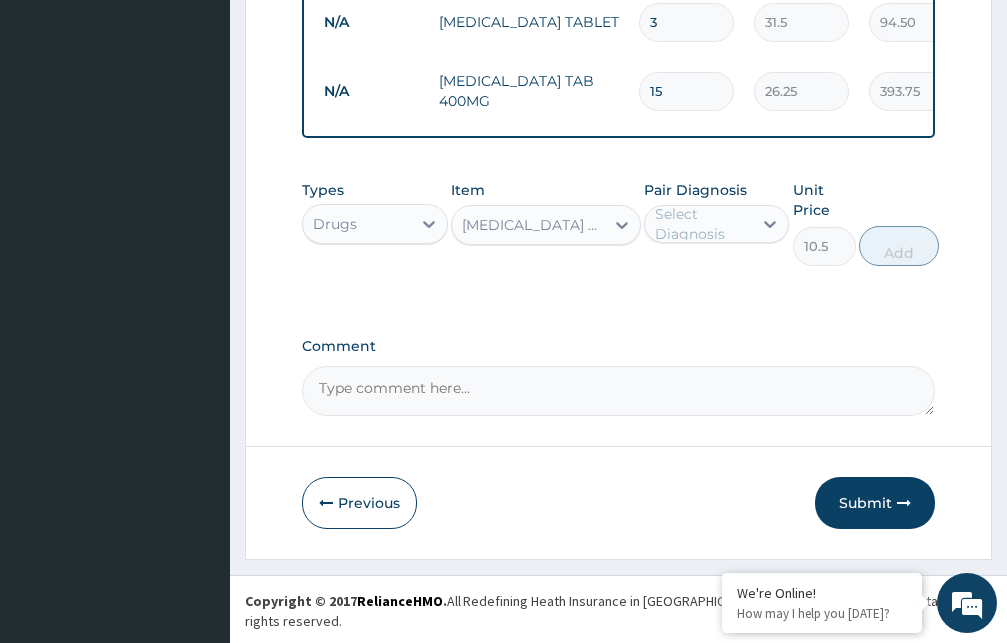 type on "15" 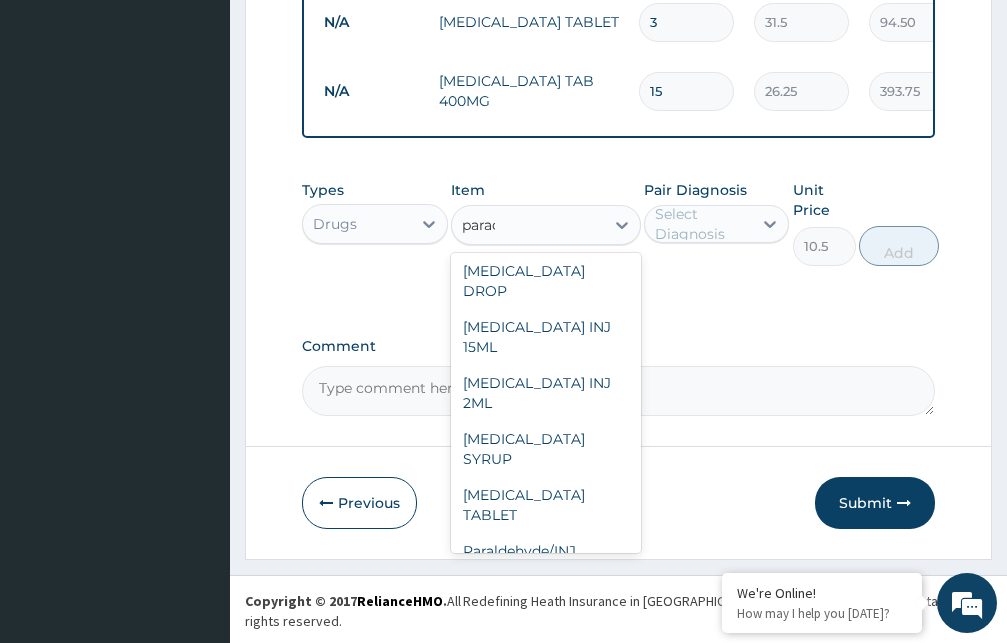 scroll, scrollTop: 232, scrollLeft: 0, axis: vertical 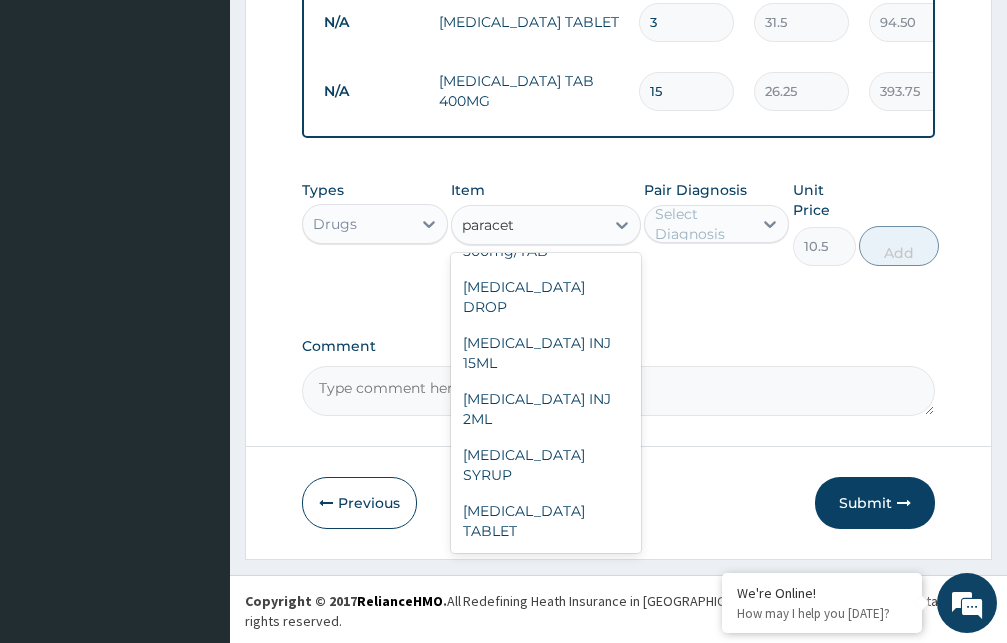 type on "paraceta" 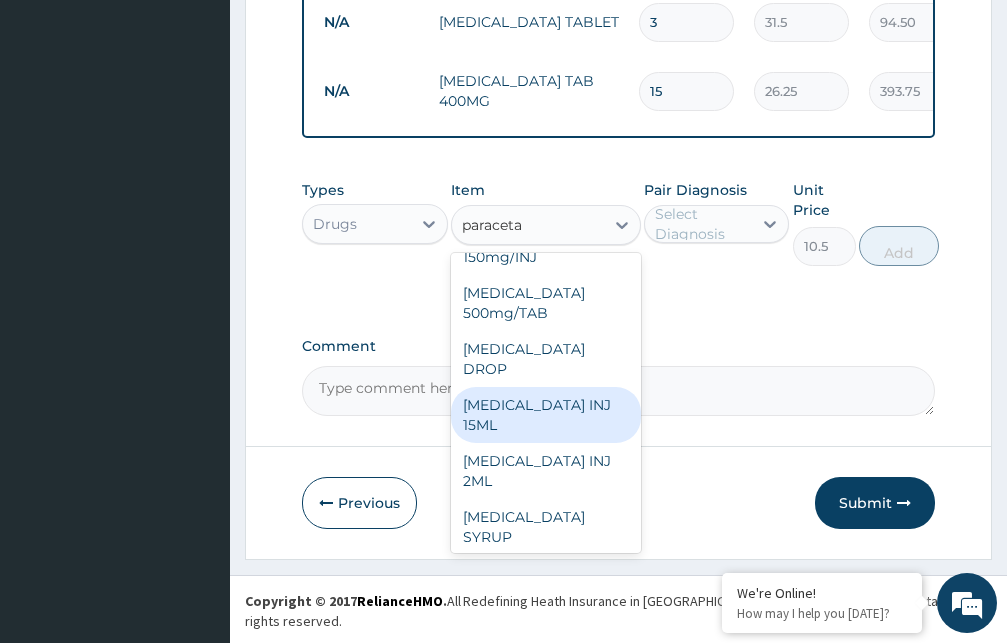 scroll, scrollTop: 124, scrollLeft: 0, axis: vertical 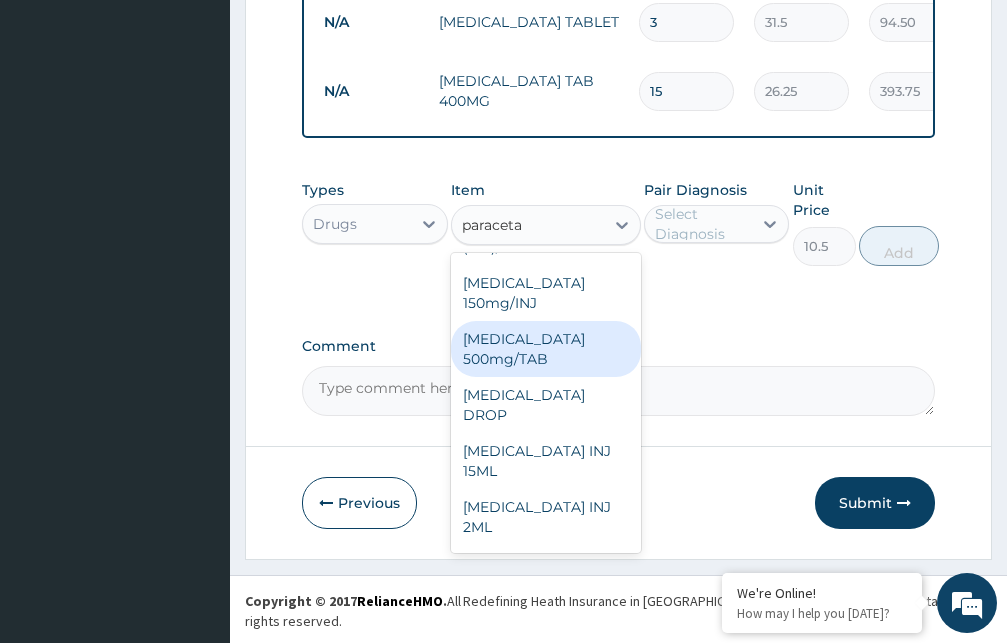 click on "[MEDICAL_DATA] 500mg/TAB" at bounding box center (546, 349) 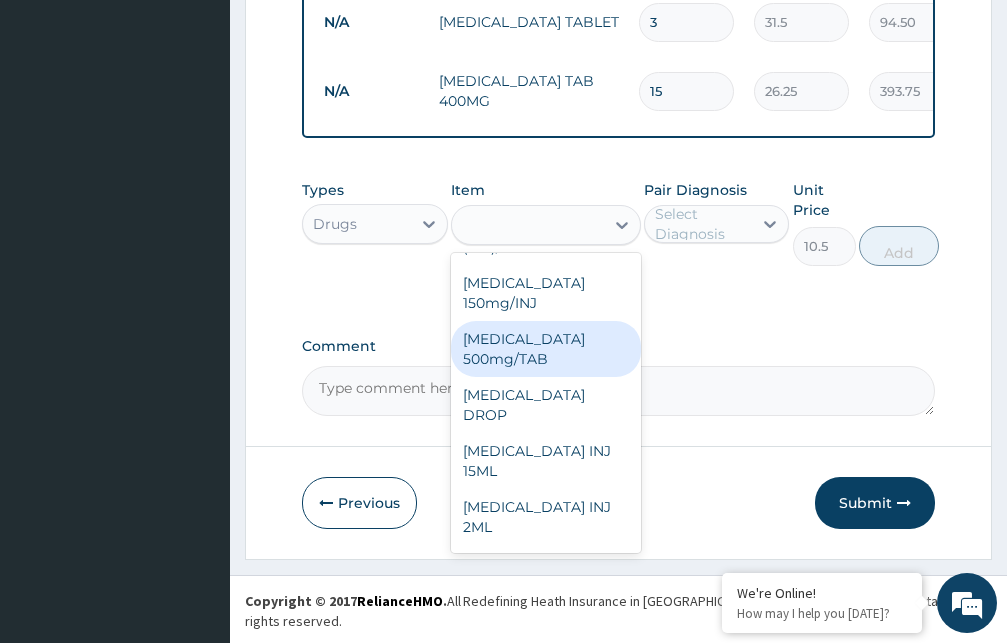 type on "5.25" 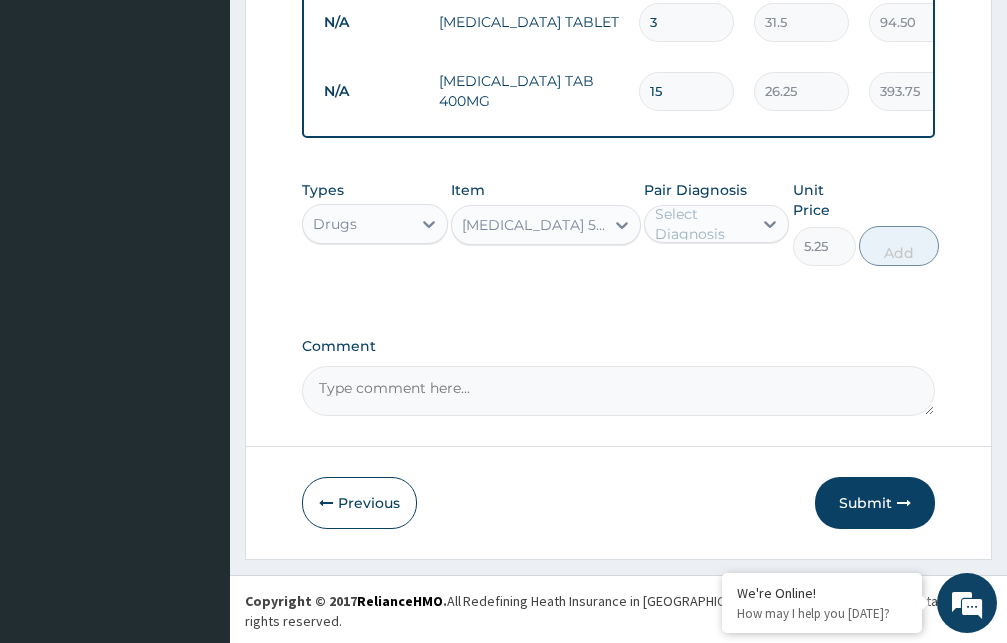 click on "Select Diagnosis" at bounding box center (703, 224) 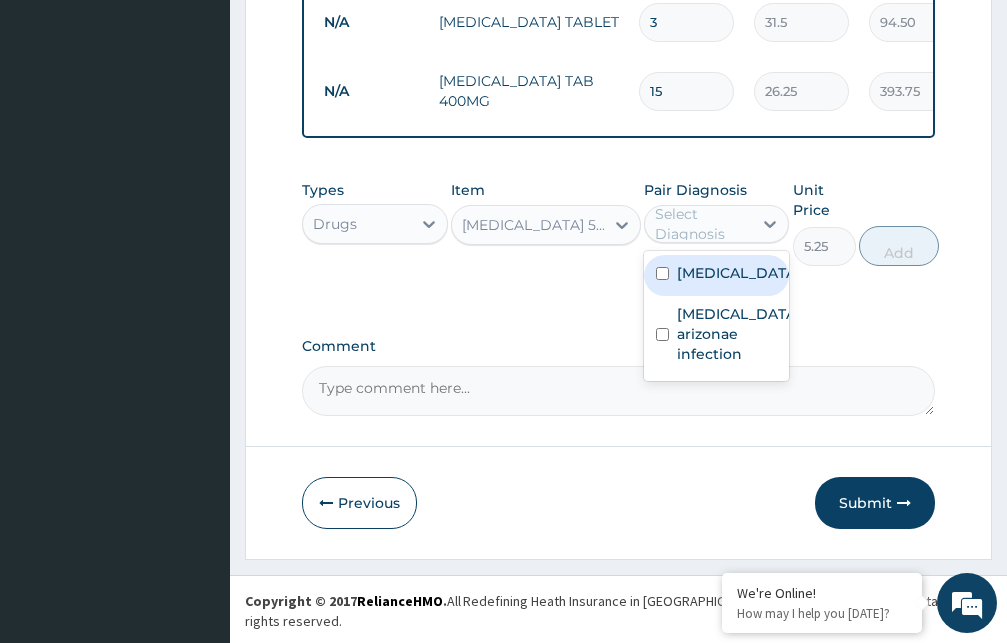 click on "[MEDICAL_DATA]" at bounding box center [717, 275] 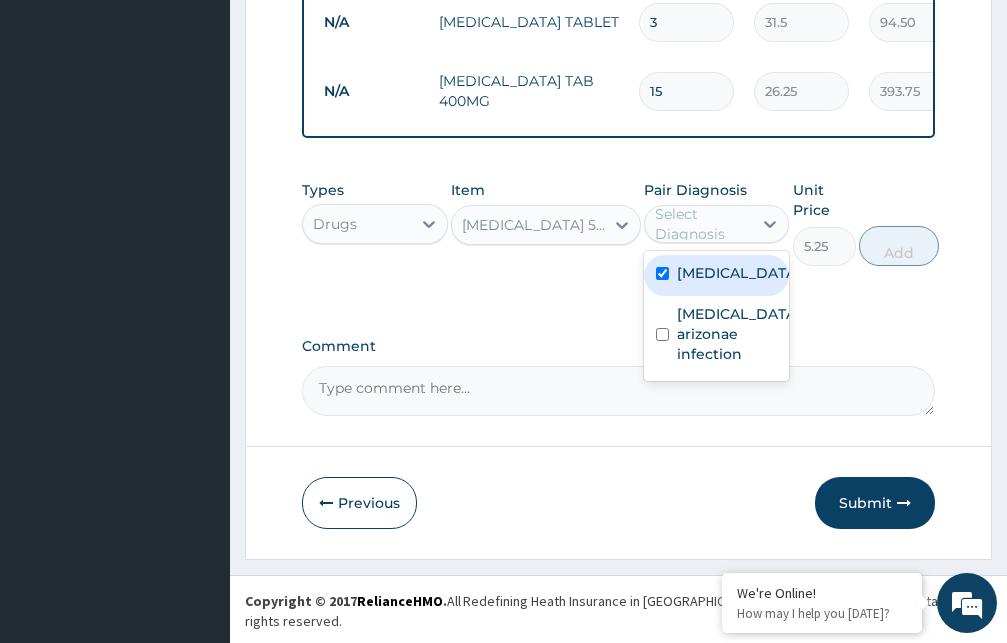 checkbox on "true" 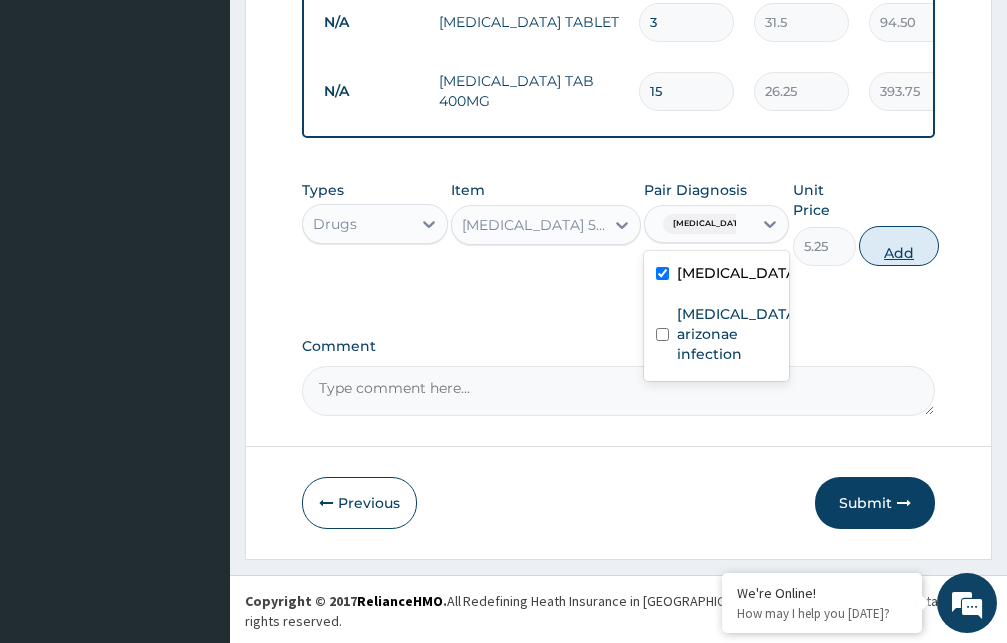 click on "Add" at bounding box center (899, 246) 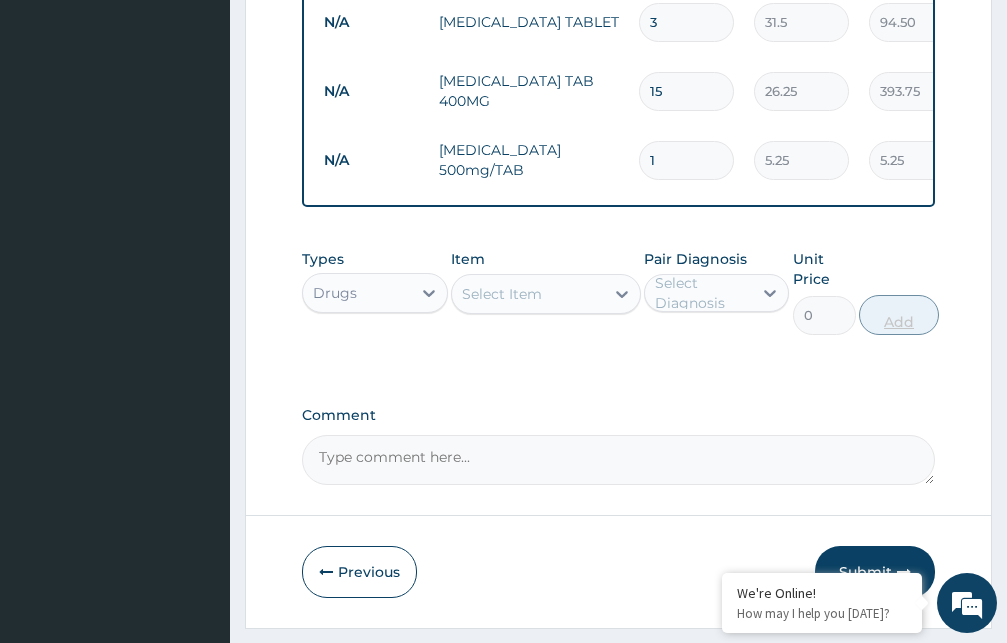type on "18" 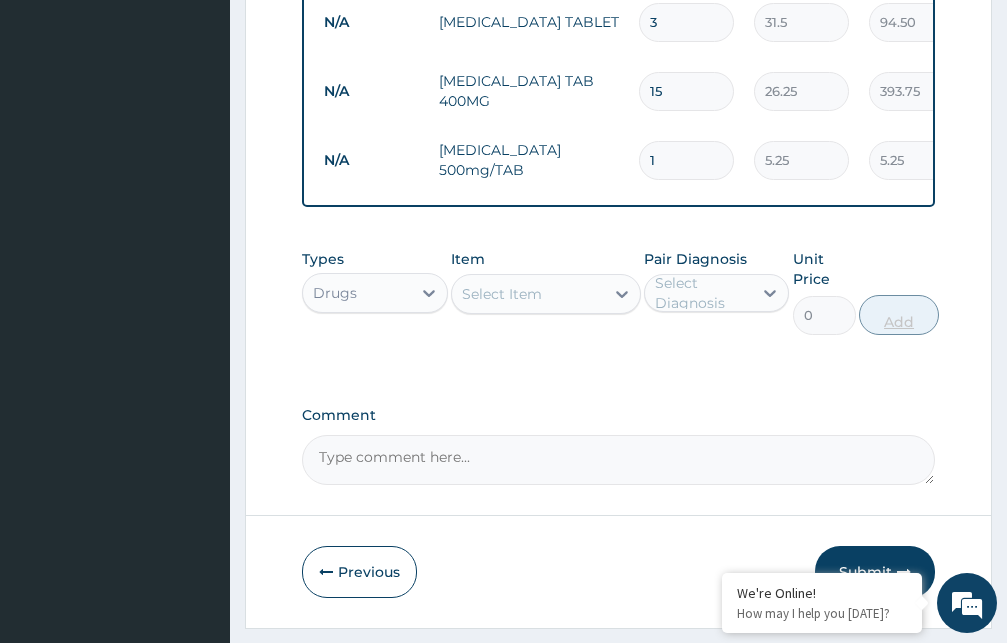 type on "94.50" 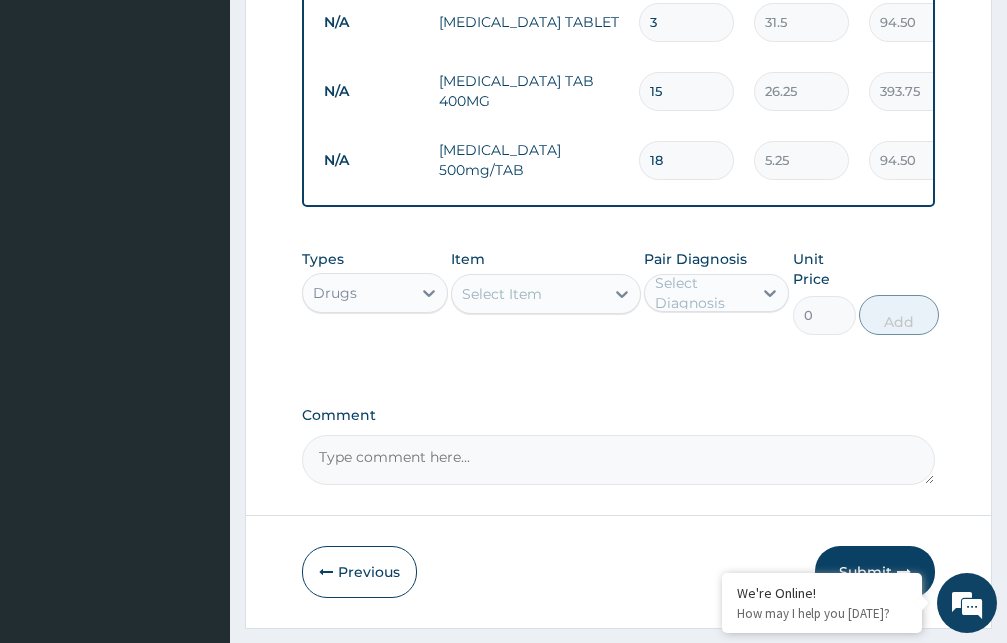 type on "18" 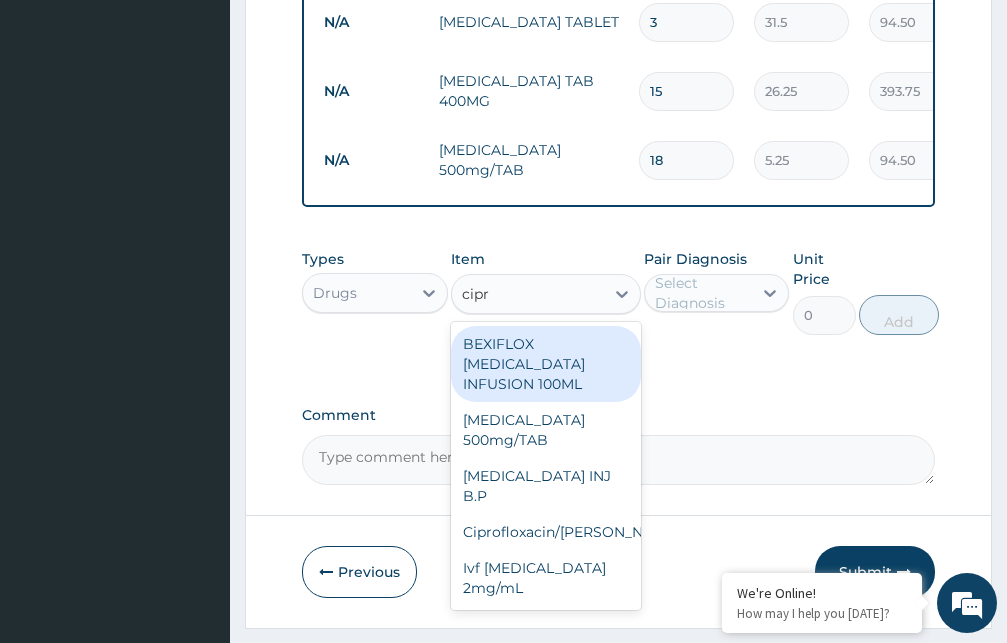 type on "[MEDICAL_DATA]" 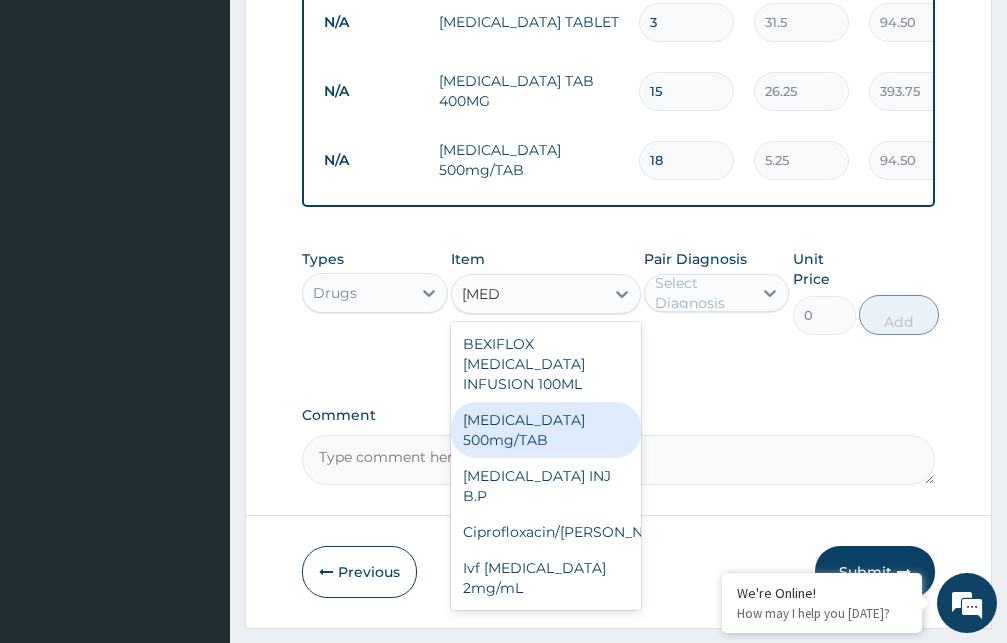 click on "[MEDICAL_DATA] 500mg/TAB" at bounding box center (546, 430) 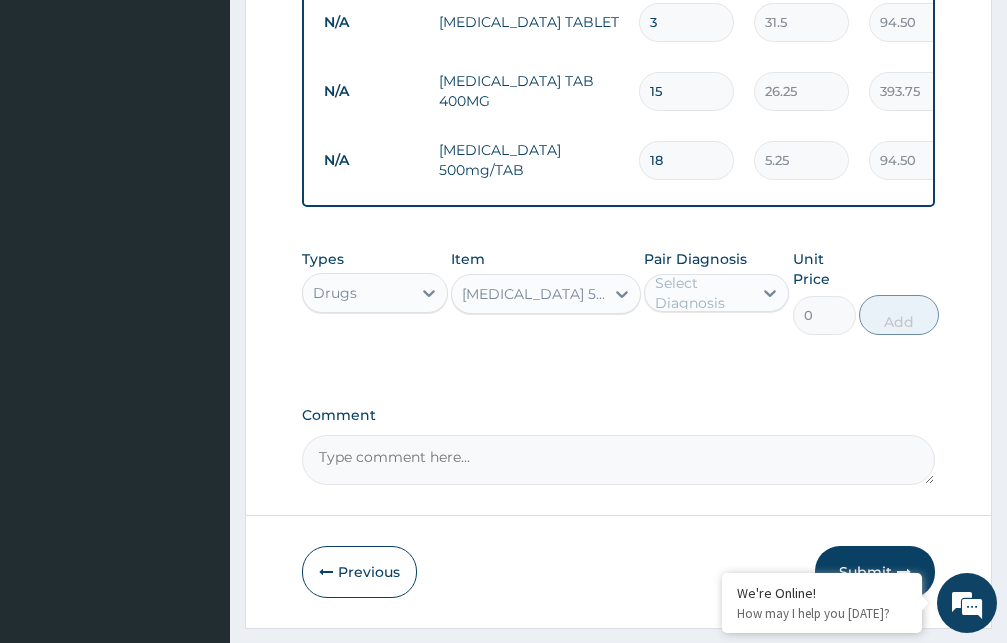 type 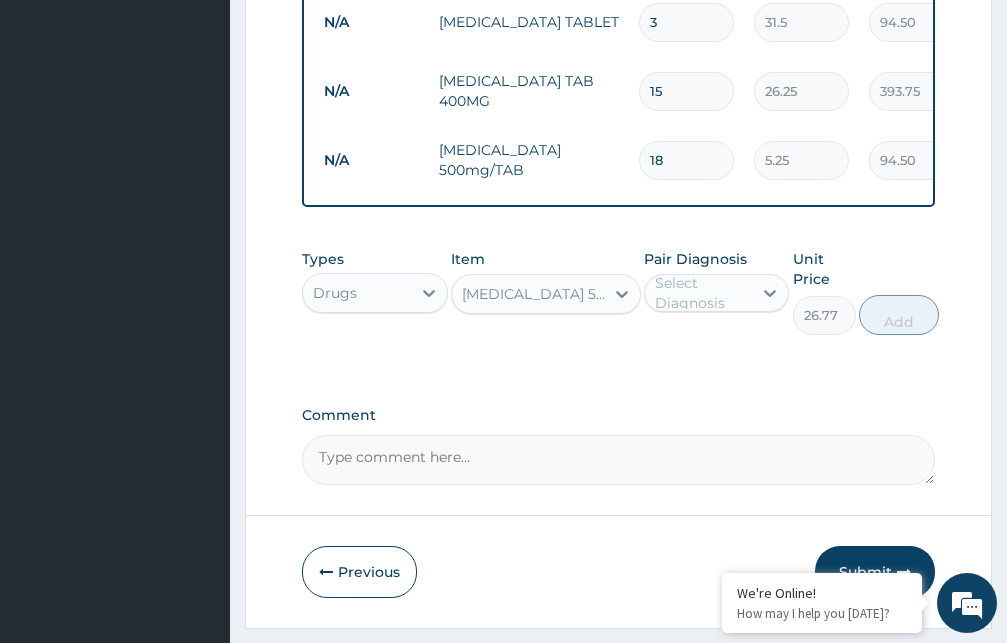 click on "[MEDICAL_DATA] 500mg/TAB" at bounding box center (534, 294) 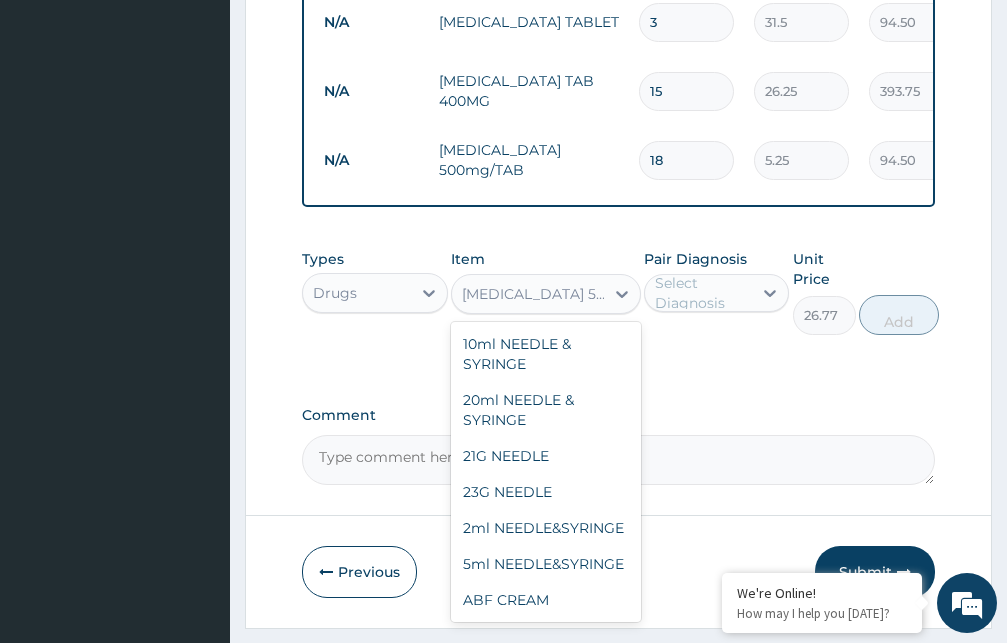 scroll, scrollTop: 23758, scrollLeft: 0, axis: vertical 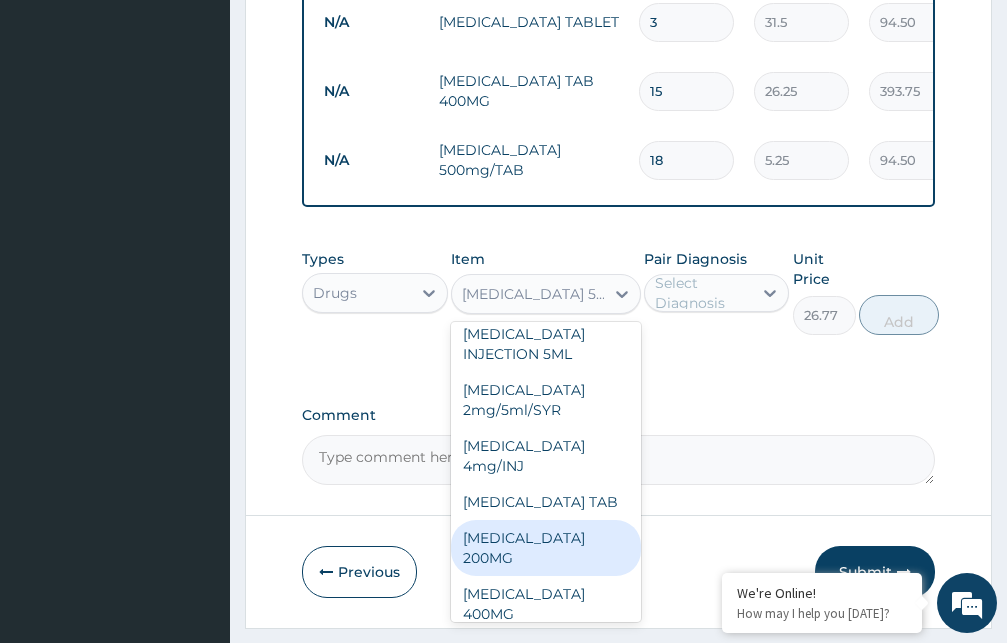 click on "Select Diagnosis" at bounding box center (703, 293) 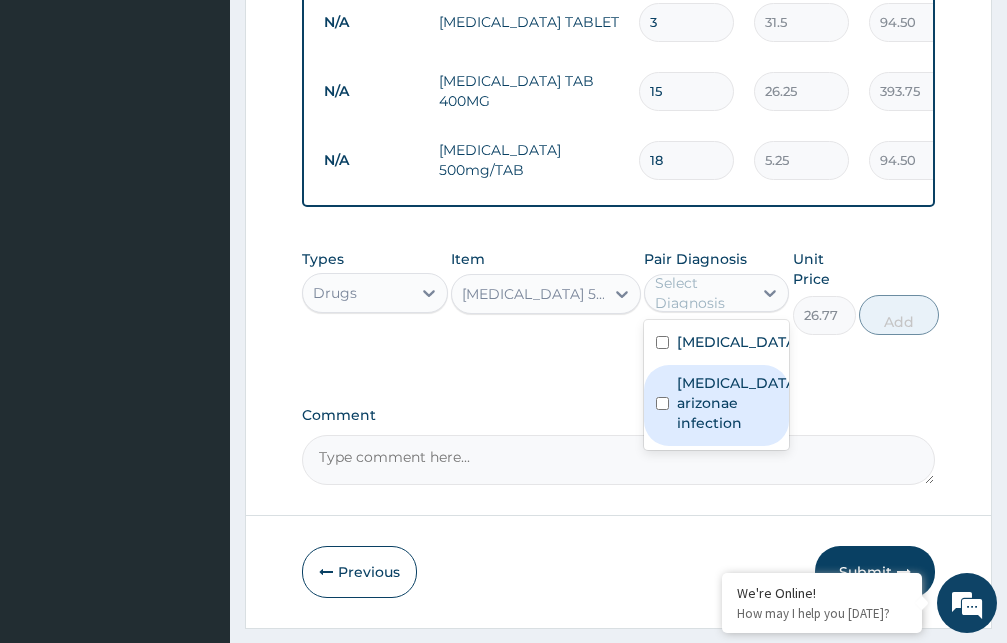 click on "[MEDICAL_DATA] arizonae infection" at bounding box center (738, 403) 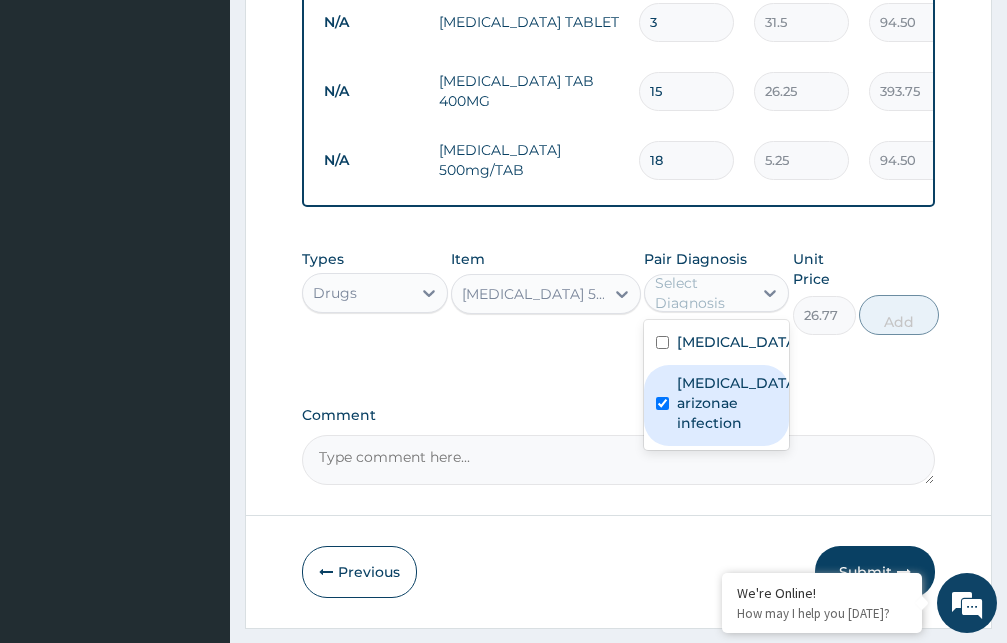 checkbox on "true" 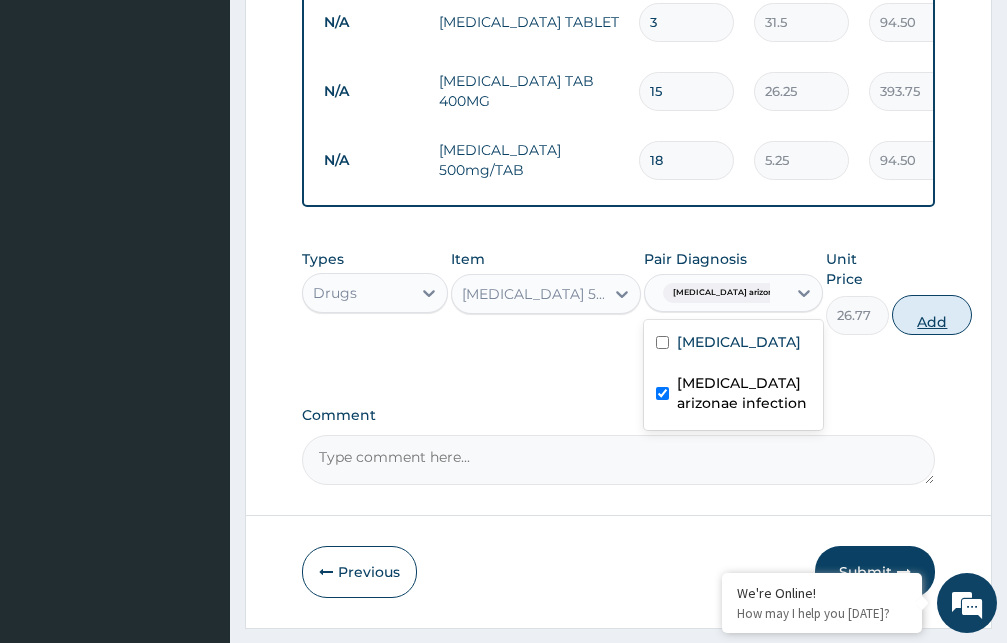 click on "Add" at bounding box center (932, 315) 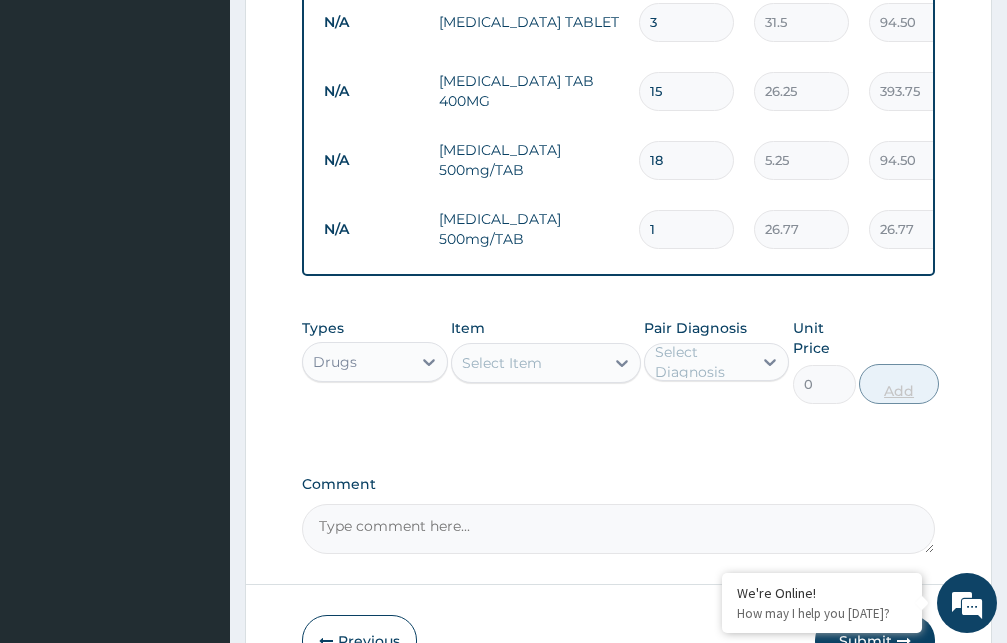 type on "10" 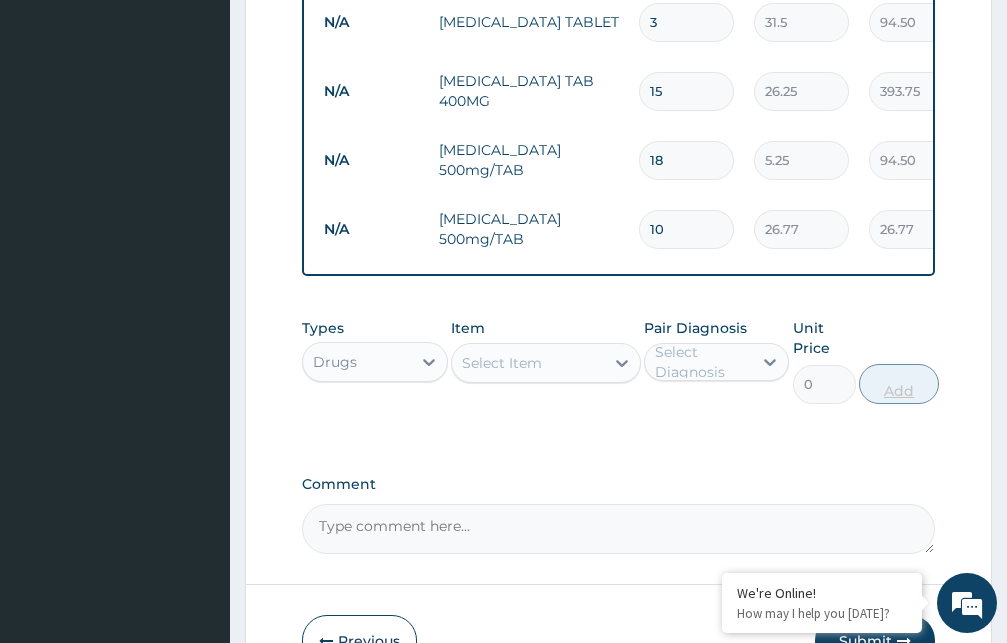 type on "267.70" 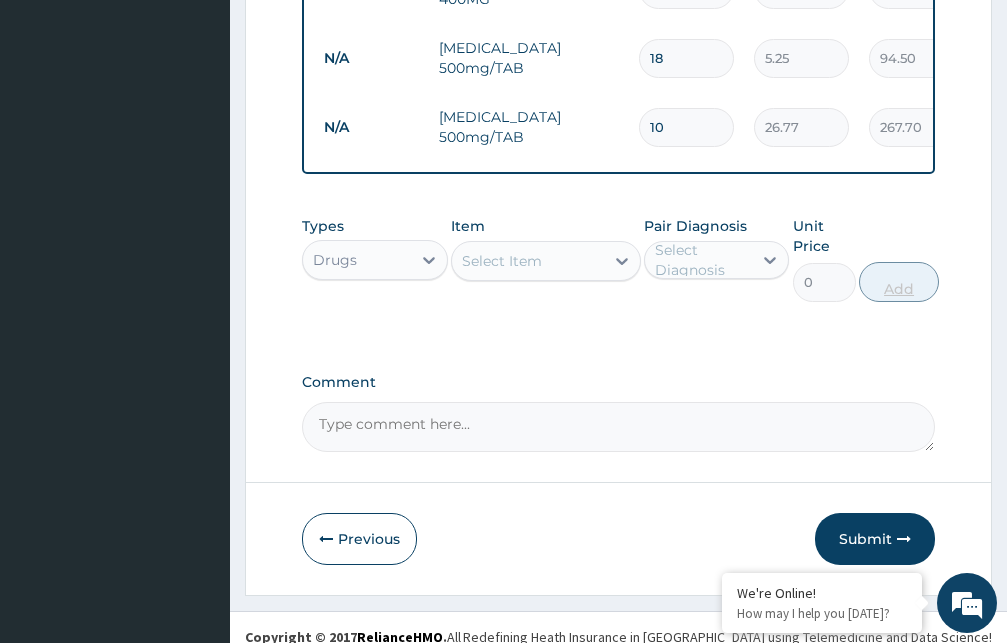 scroll, scrollTop: 1146, scrollLeft: 0, axis: vertical 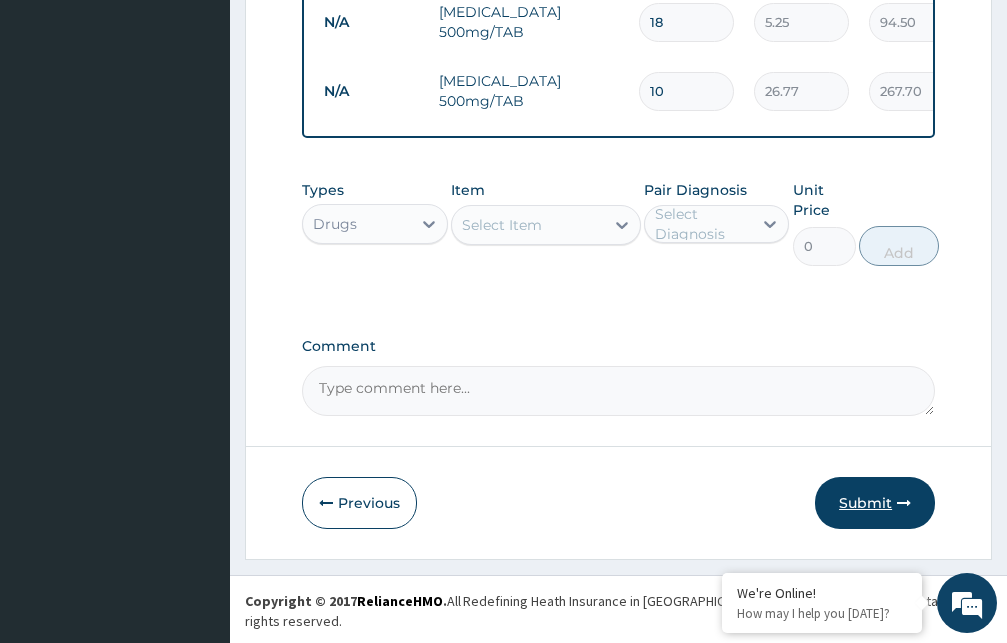 type on "10" 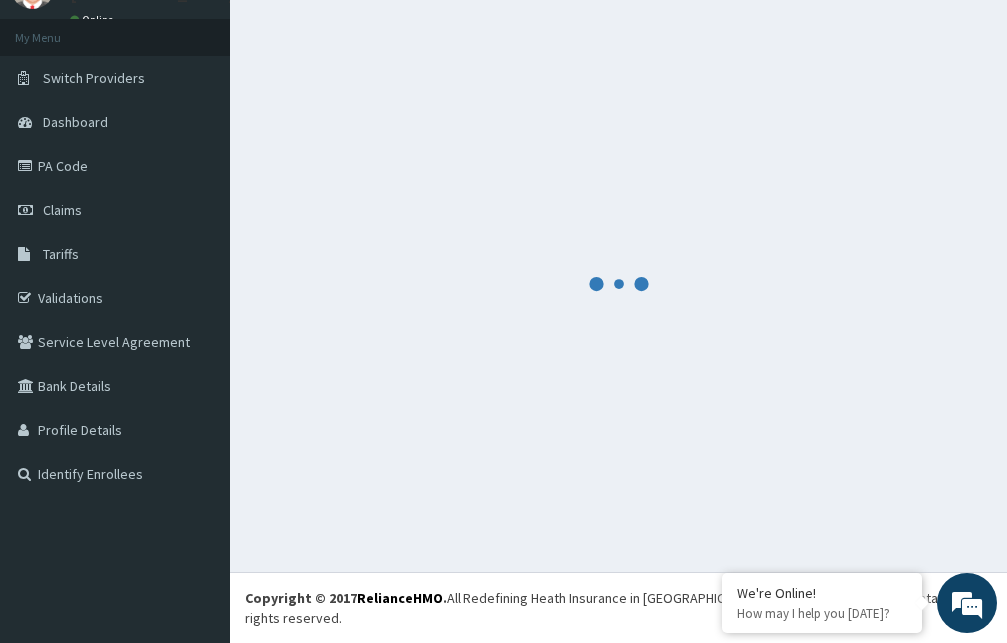 scroll, scrollTop: 76, scrollLeft: 0, axis: vertical 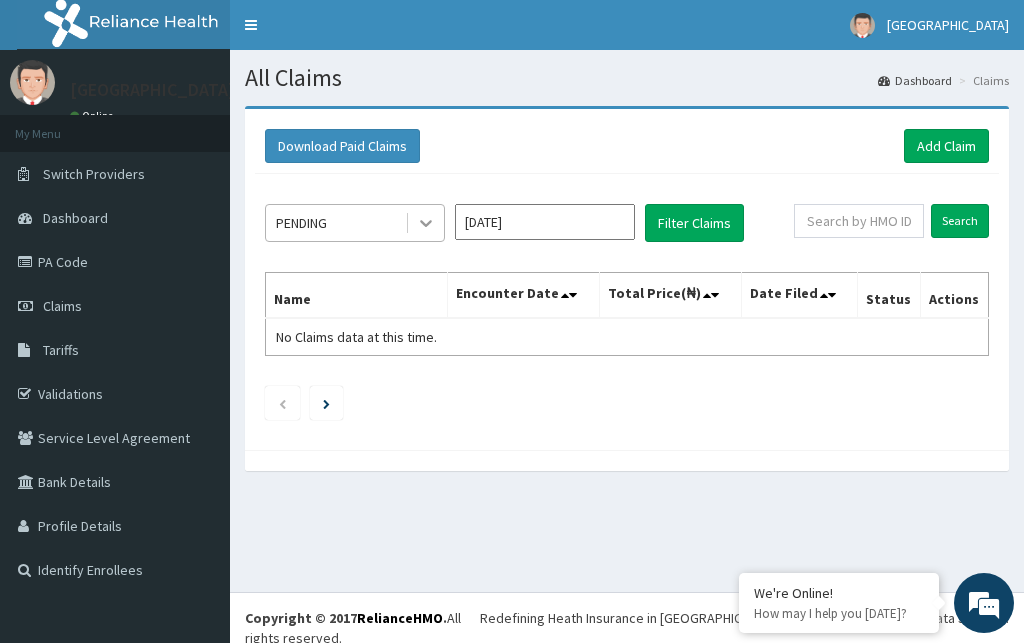 click 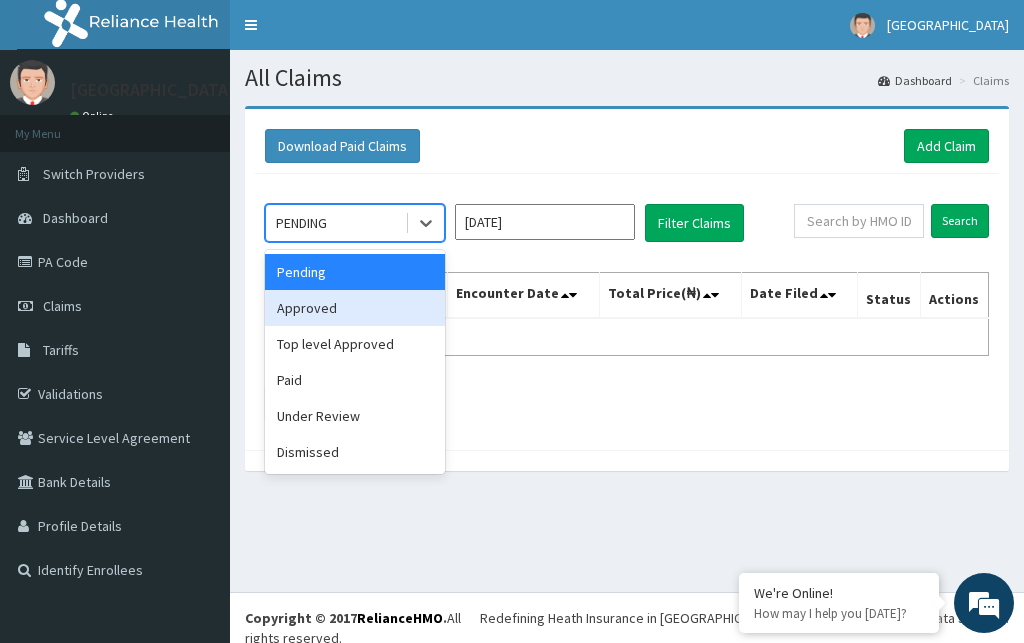 click on "Approved" at bounding box center [355, 308] 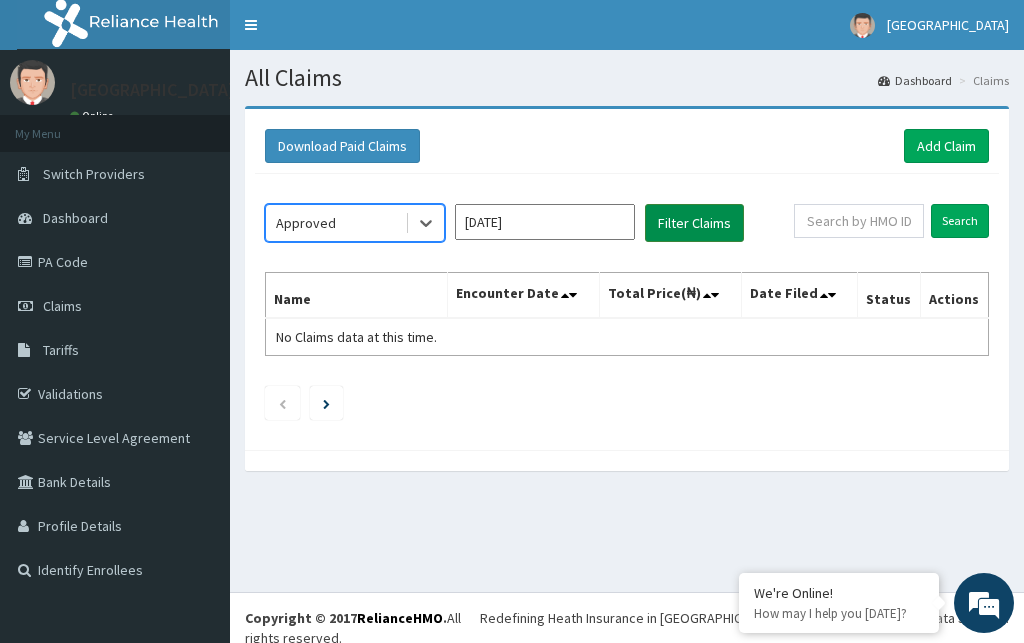 click on "Filter Claims" at bounding box center (694, 223) 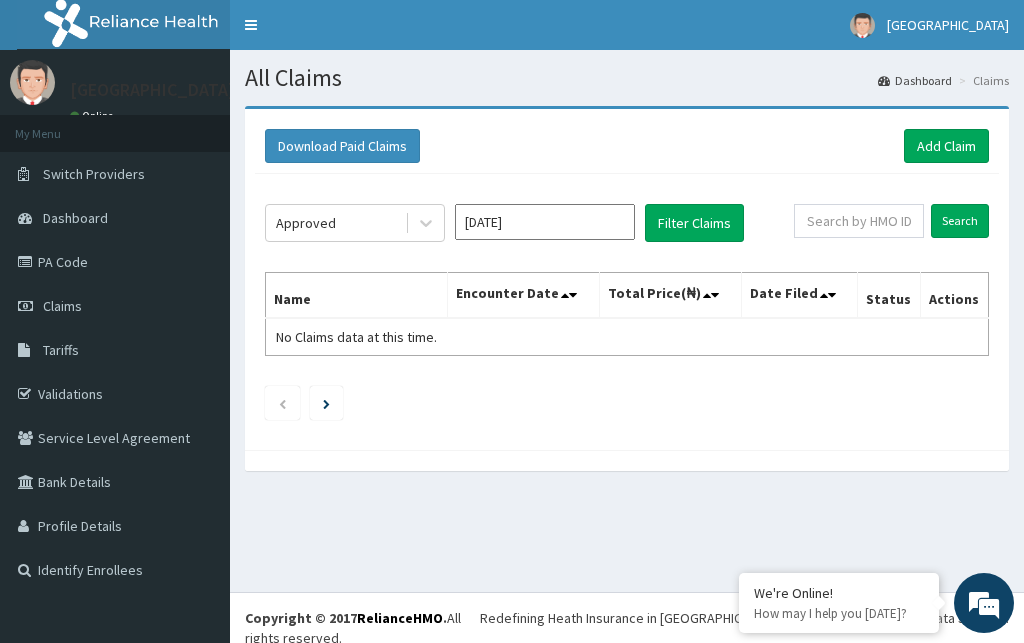 click on "Jul 2025" at bounding box center [545, 222] 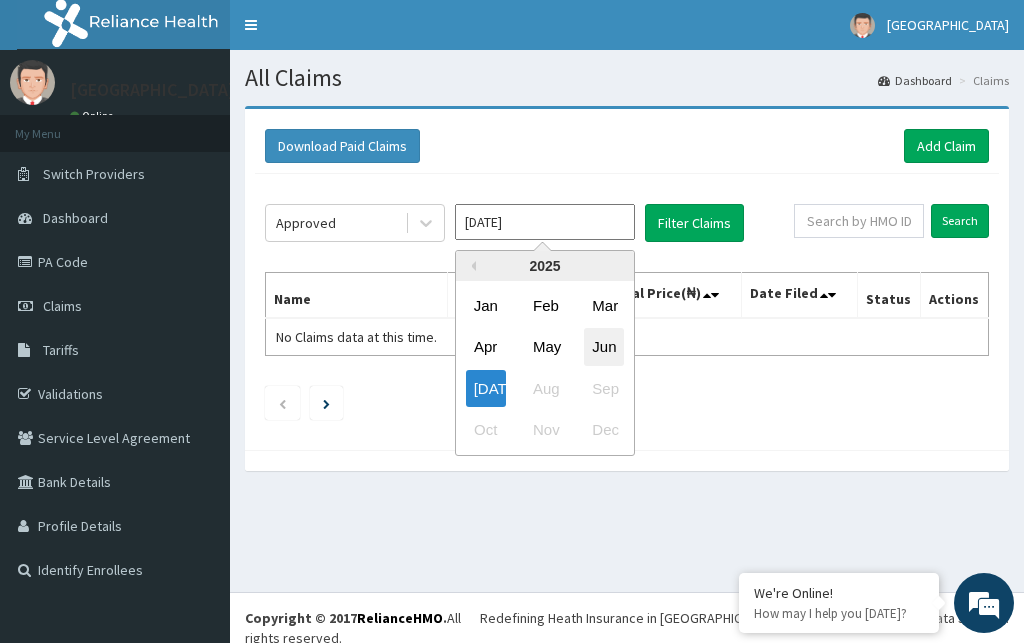 click on "Jun" at bounding box center [604, 347] 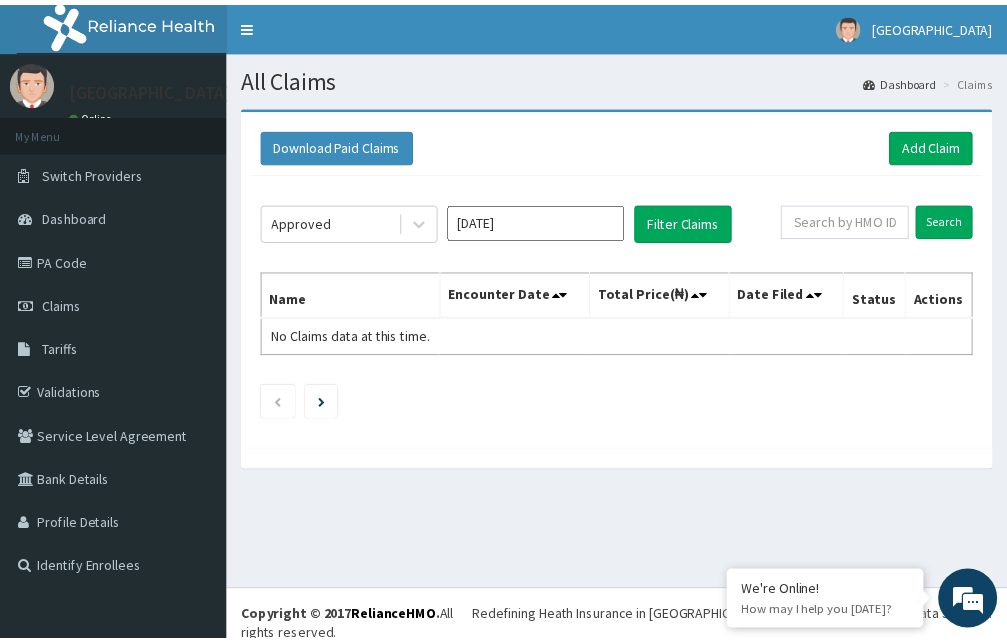 scroll, scrollTop: 0, scrollLeft: 0, axis: both 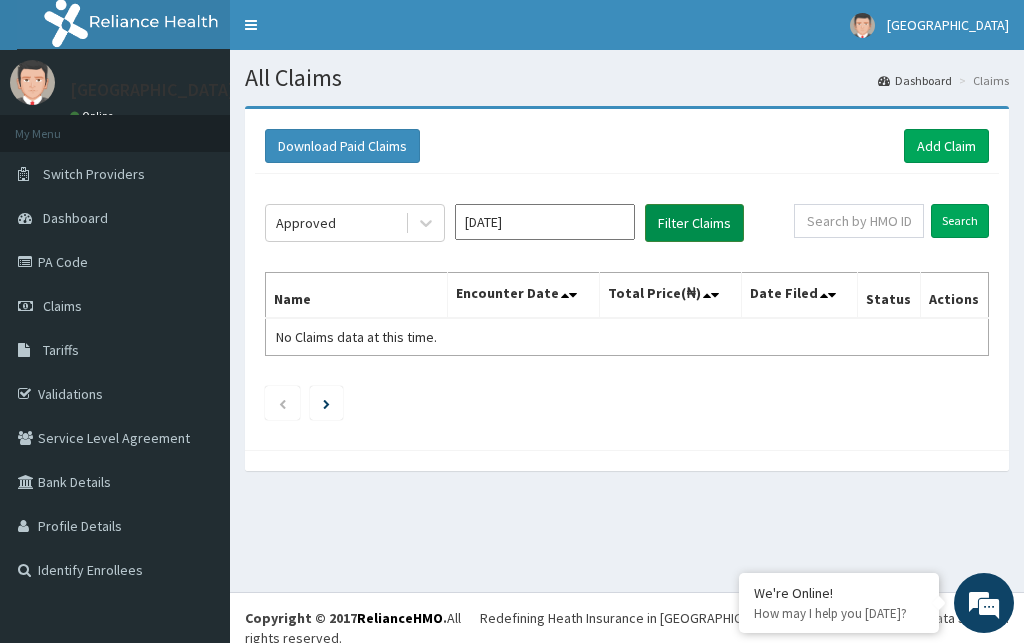 click on "Filter Claims" at bounding box center (694, 223) 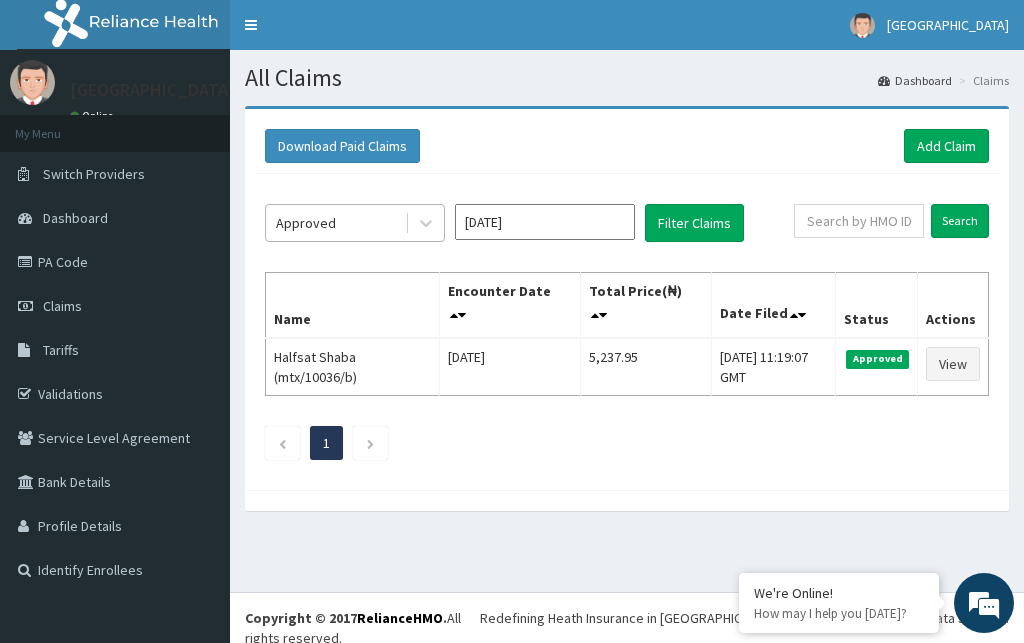 click on "Approved" at bounding box center (335, 223) 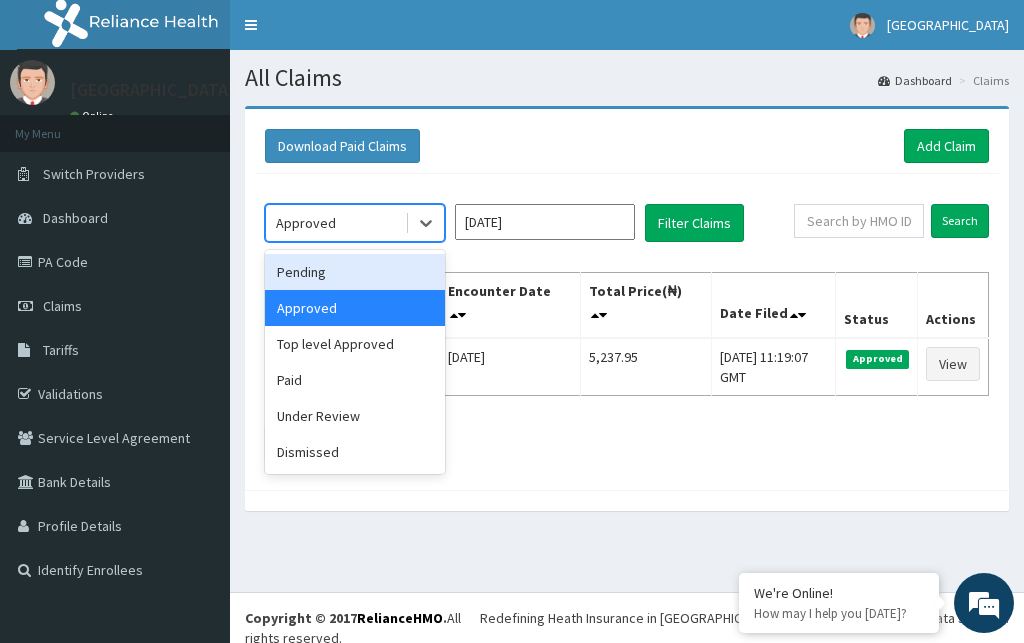 click on "Pending" at bounding box center [355, 272] 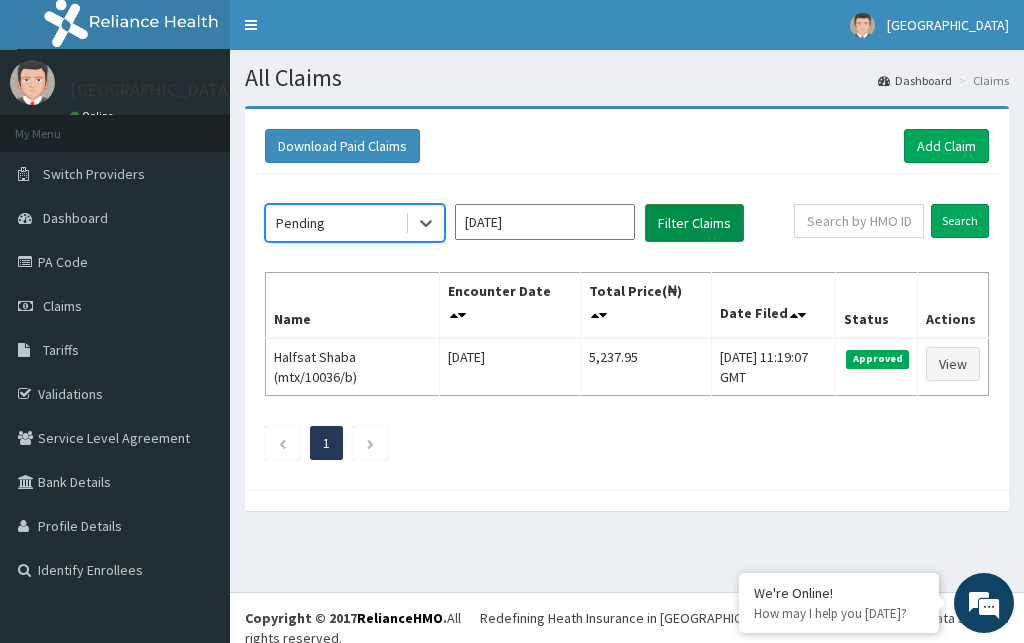 click on "Filter Claims" at bounding box center (694, 223) 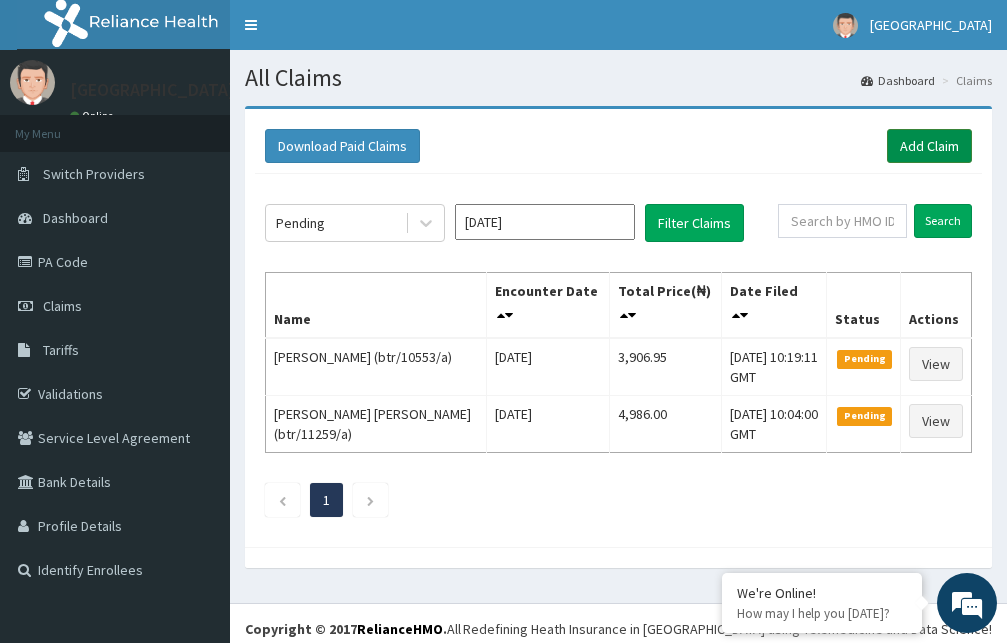 click on "Add Claim" at bounding box center [929, 146] 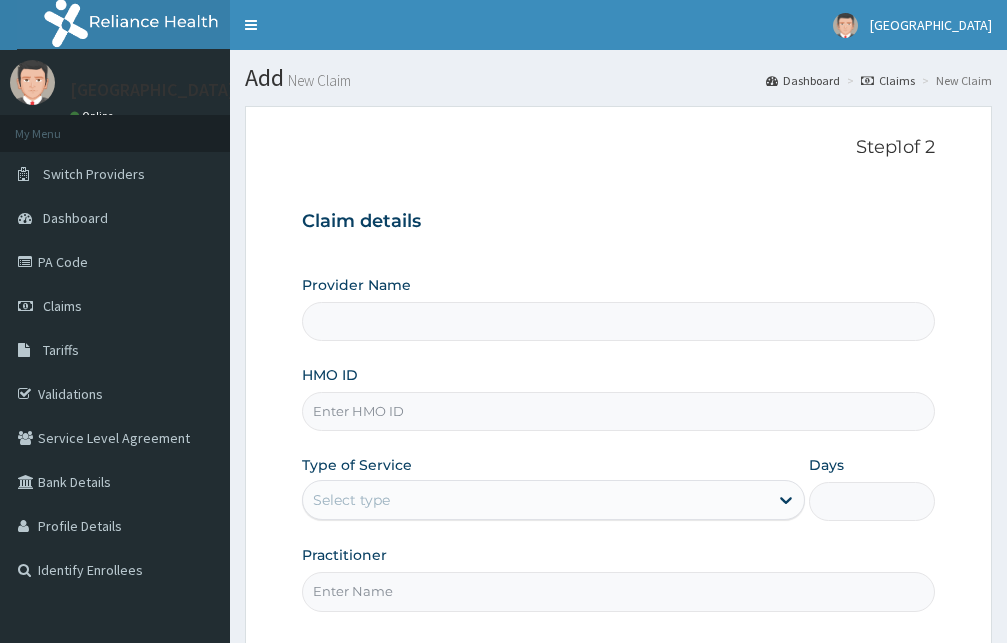 scroll, scrollTop: 0, scrollLeft: 0, axis: both 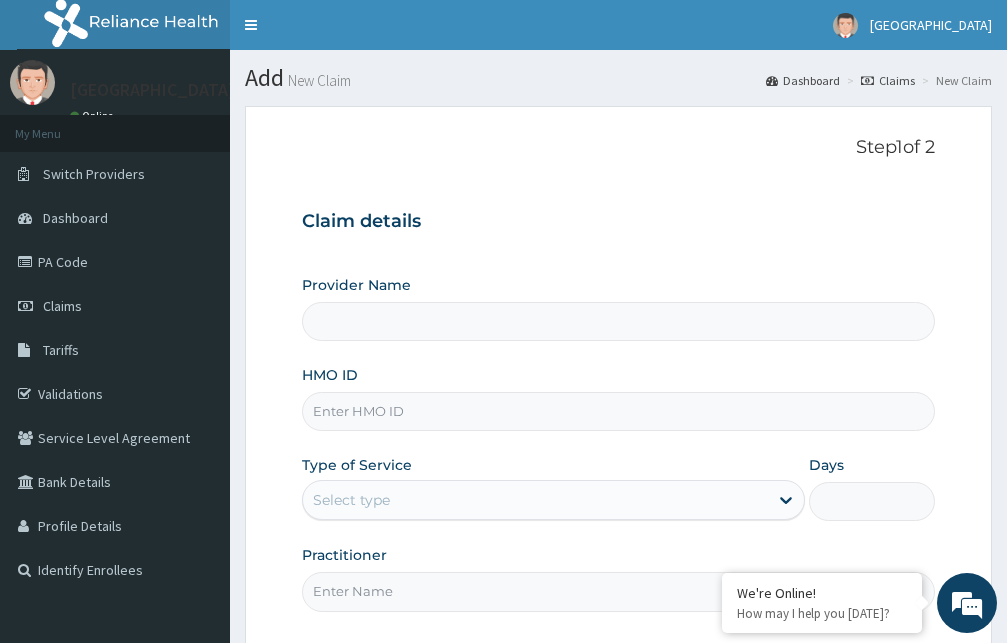 type on "[GEOGRAPHIC_DATA]" 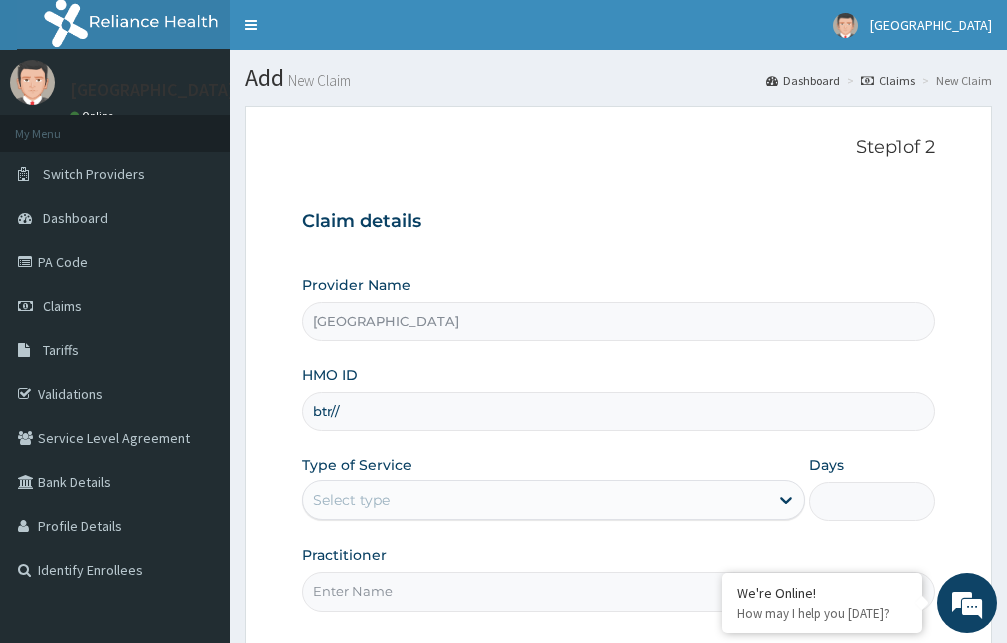 scroll, scrollTop: 0, scrollLeft: 0, axis: both 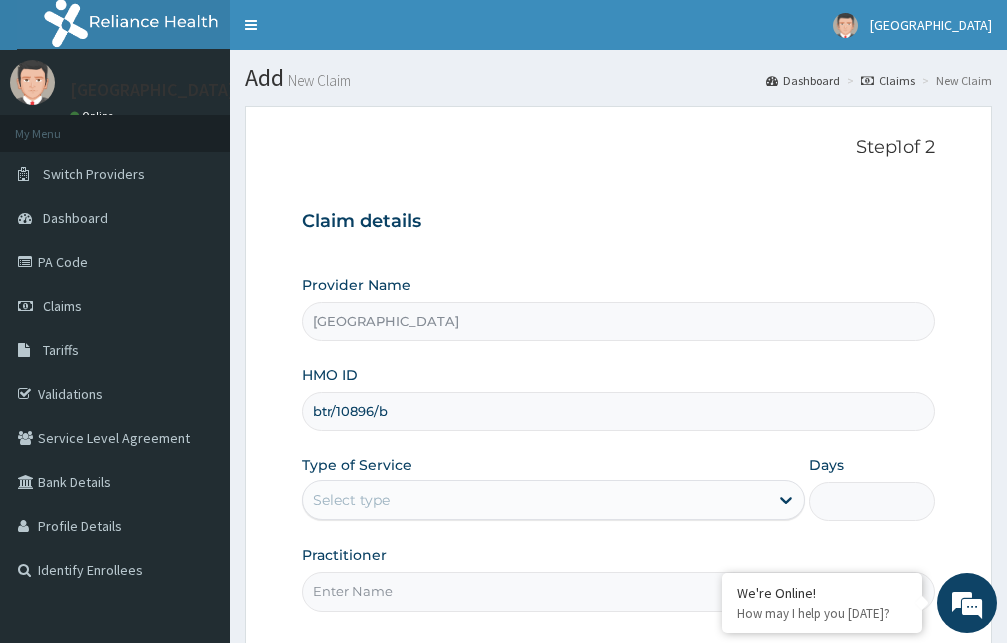 type on "btr/10896/b" 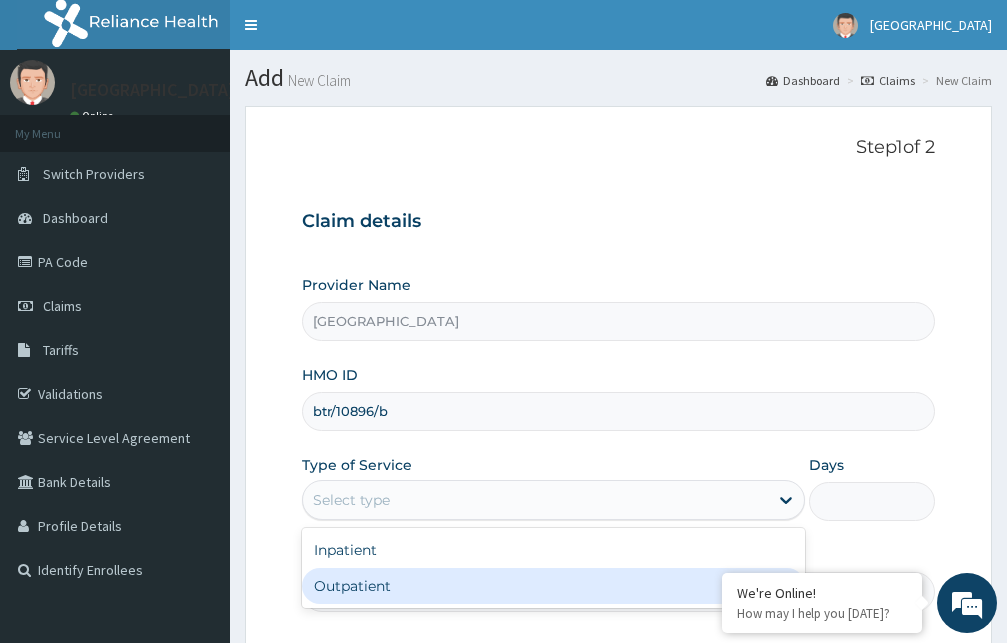 click on "Outpatient" at bounding box center (553, 586) 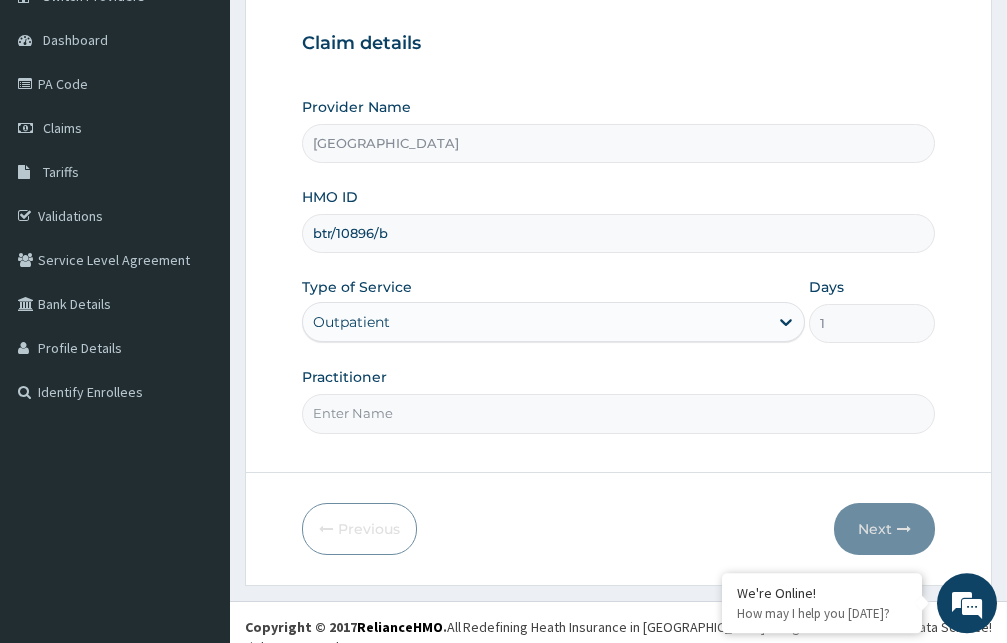 scroll, scrollTop: 187, scrollLeft: 0, axis: vertical 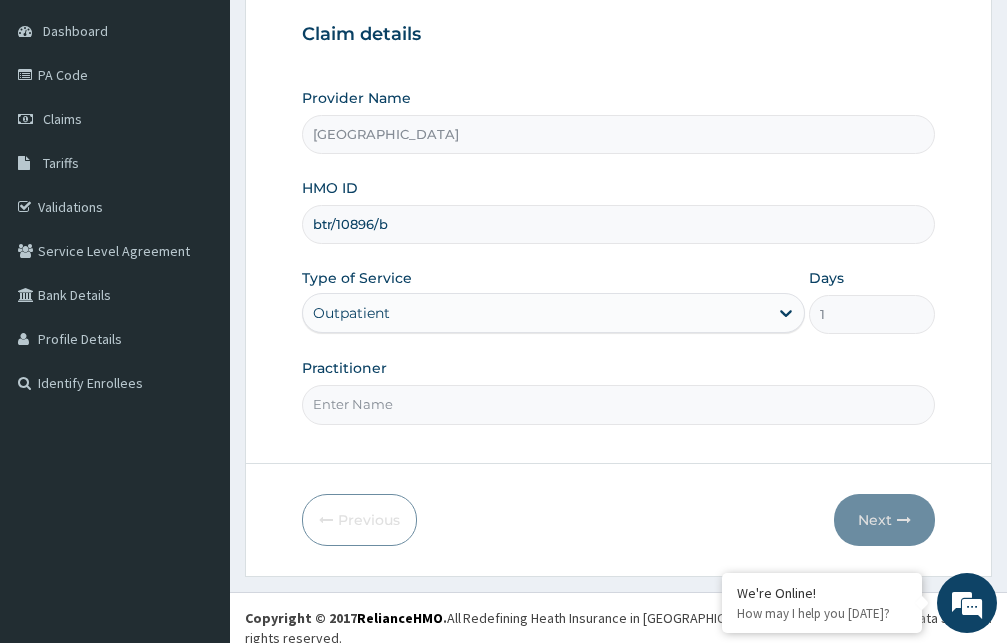click on "Practitioner" at bounding box center (618, 404) 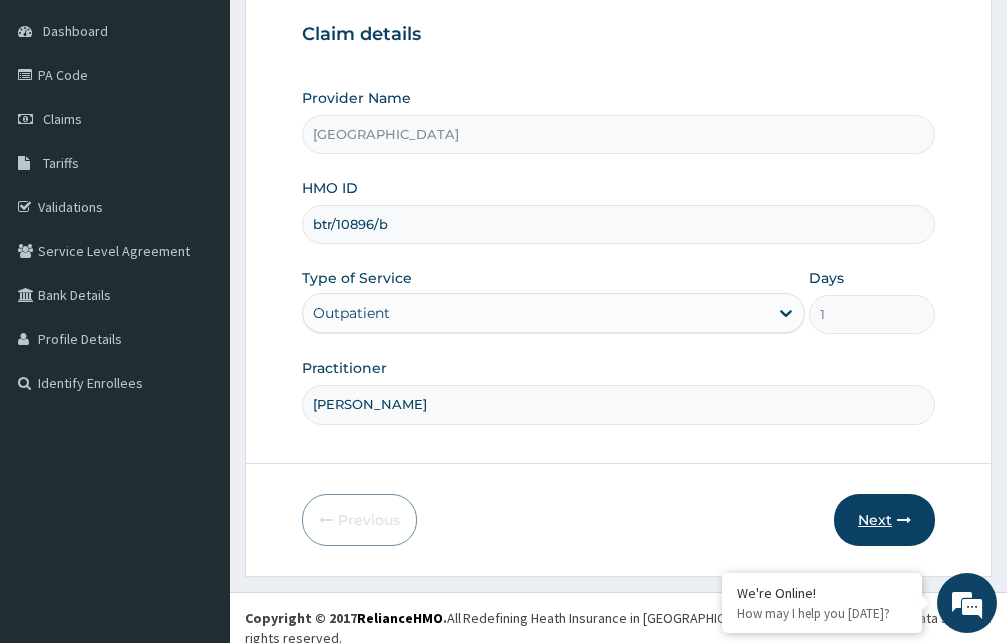 type on "Dr. Hassan" 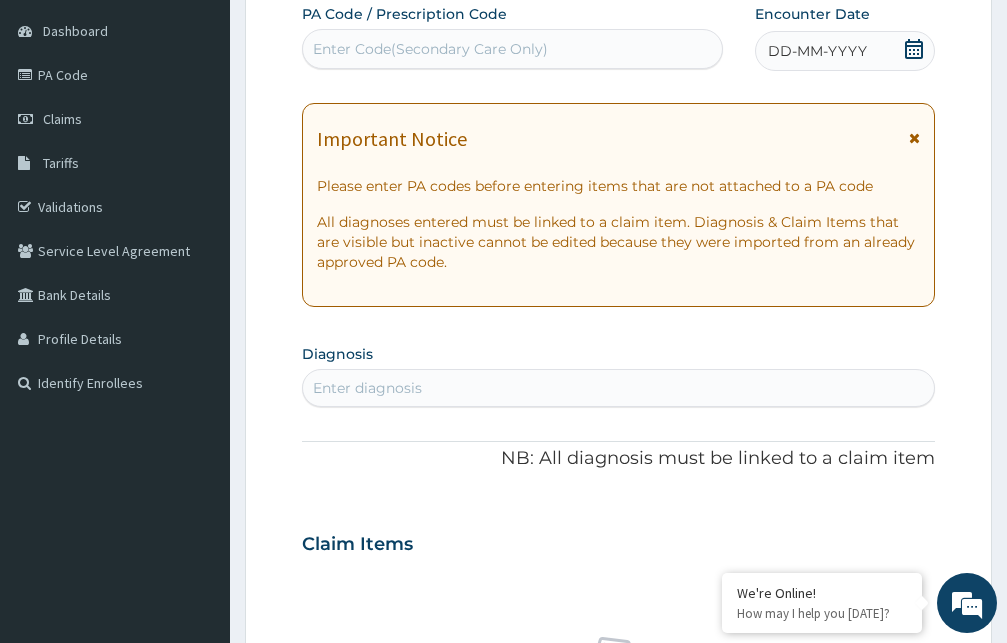 click at bounding box center [914, 138] 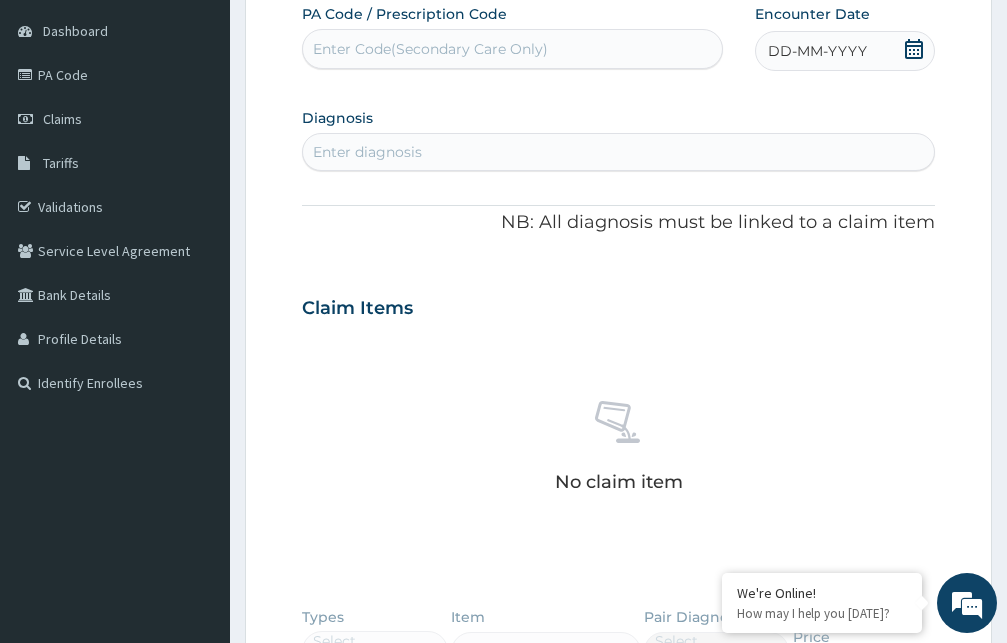 click 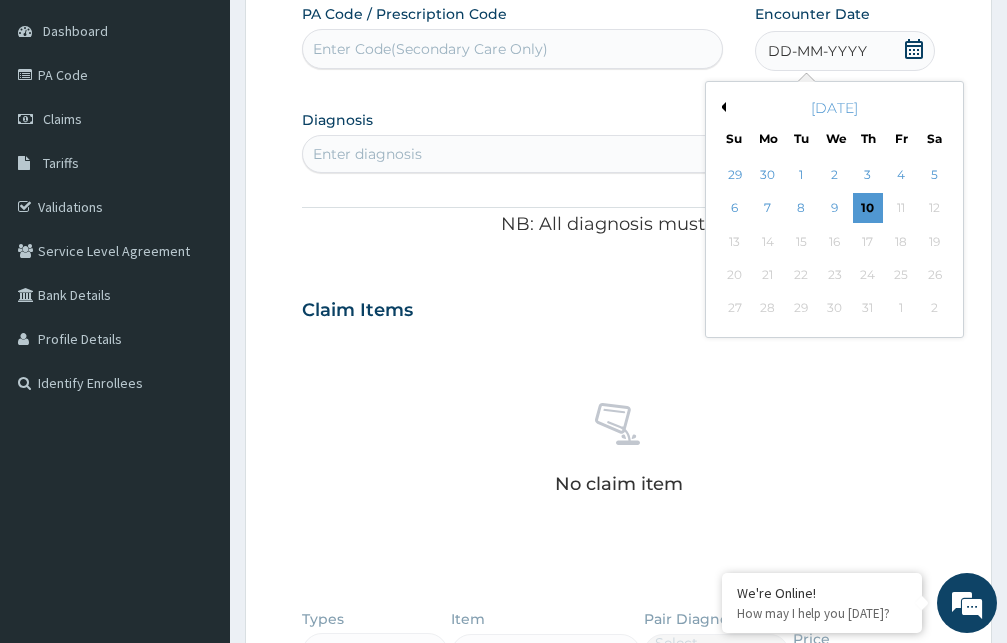 click on "Previous Month" at bounding box center [721, 107] 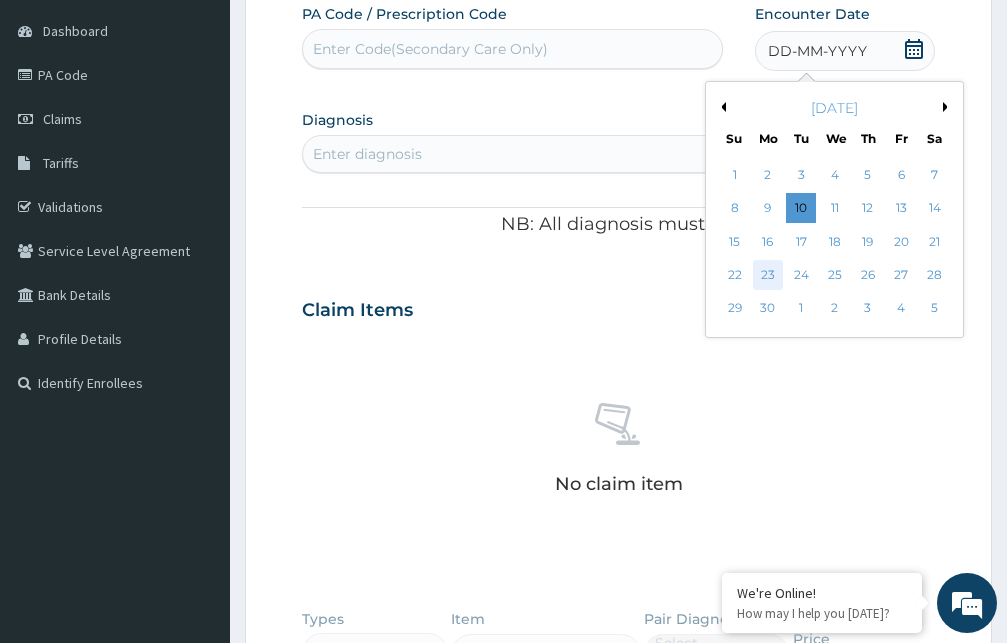click on "23" at bounding box center (768, 275) 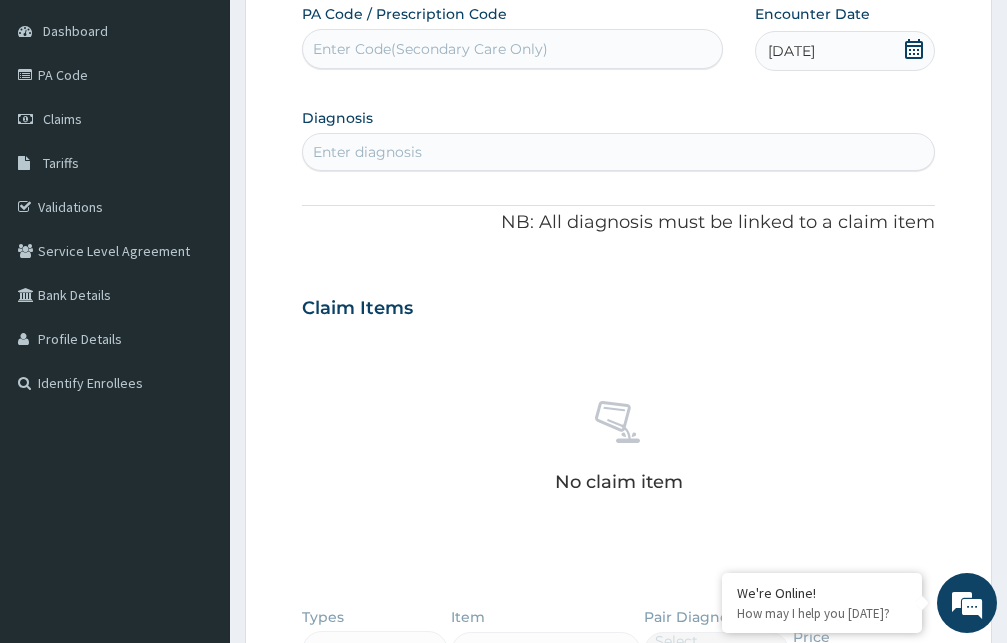 click on "Enter diagnosis" at bounding box center (618, 152) 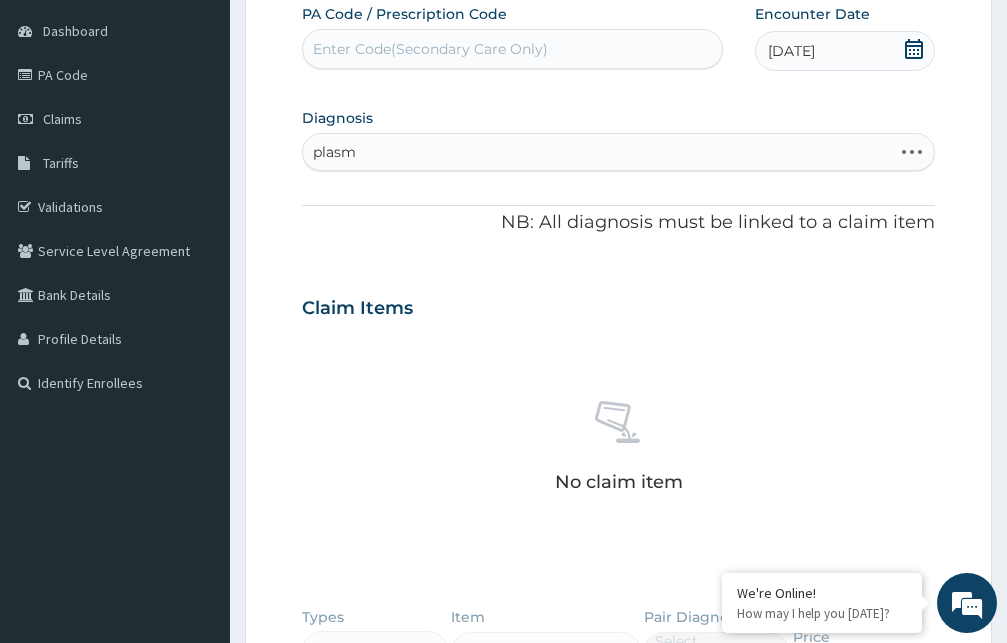 type on "plasmo" 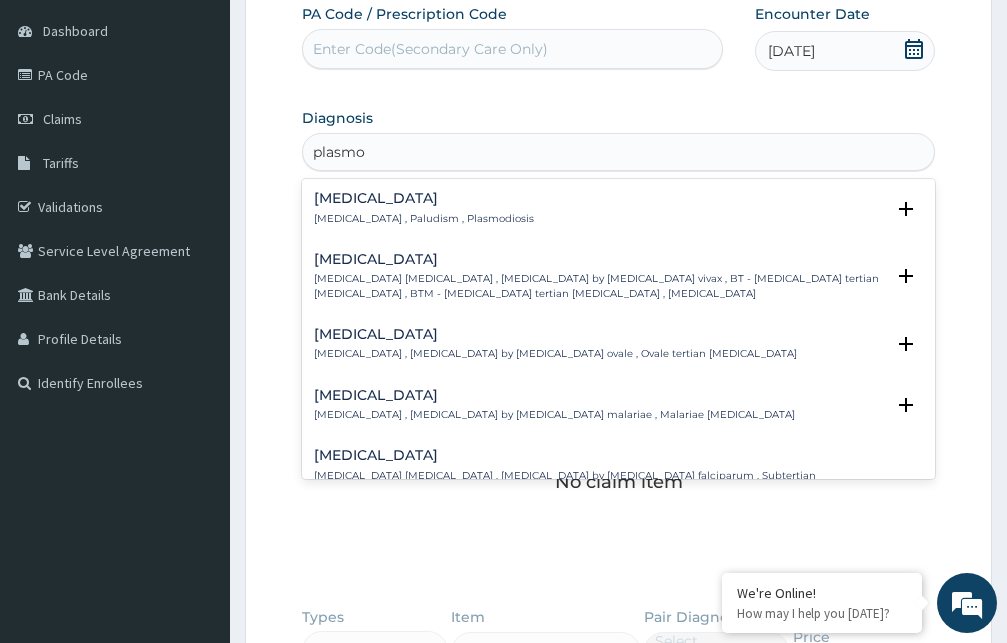click on "Malaria , Paludism , Plasmodiosis" at bounding box center (424, 219) 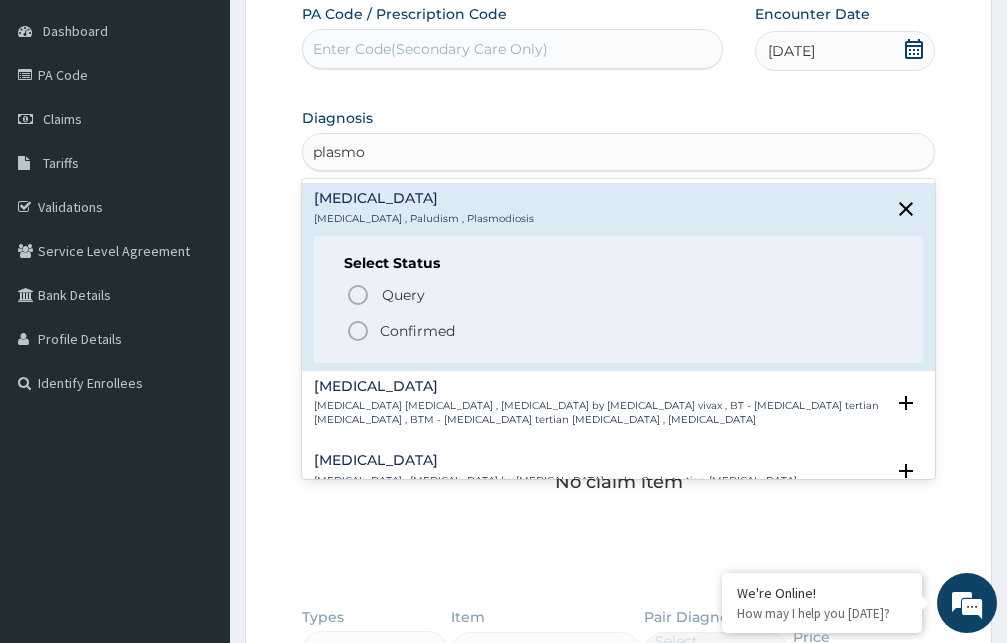 click 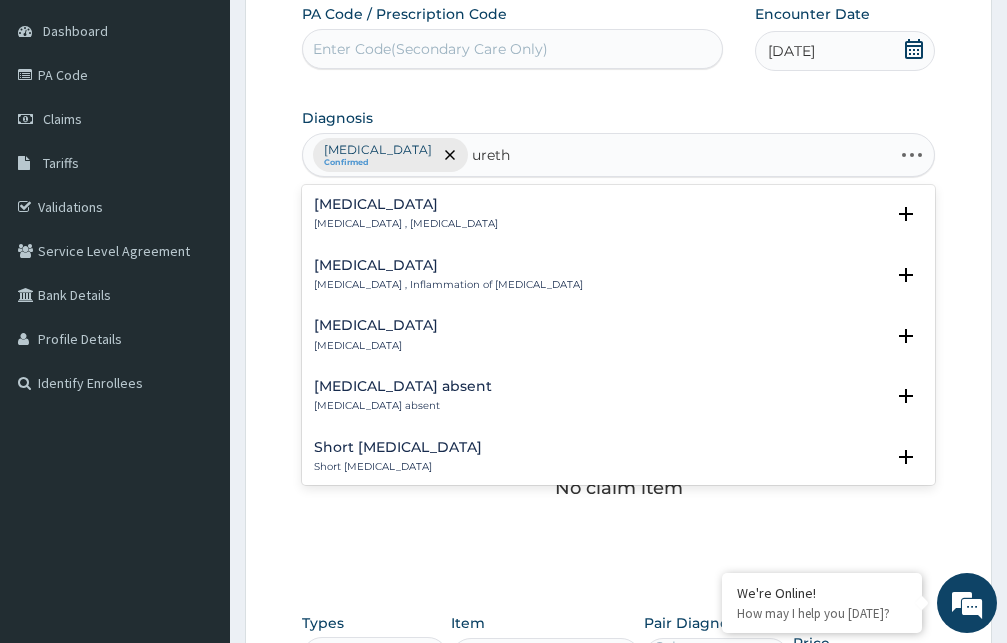 type on "urethr" 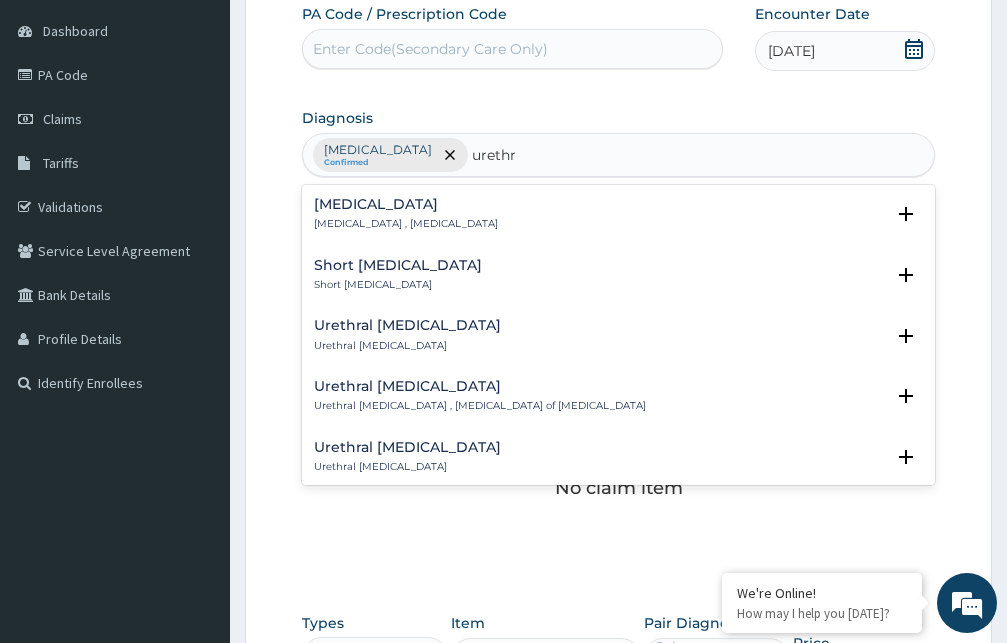 click on "Urethritis , Inflammation of urethra" at bounding box center [406, 224] 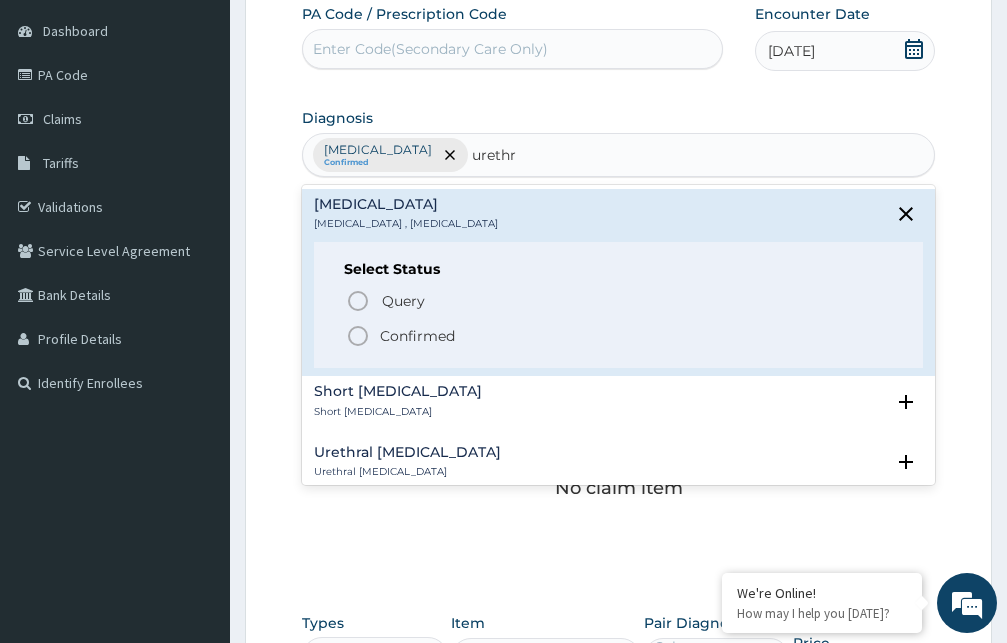 click 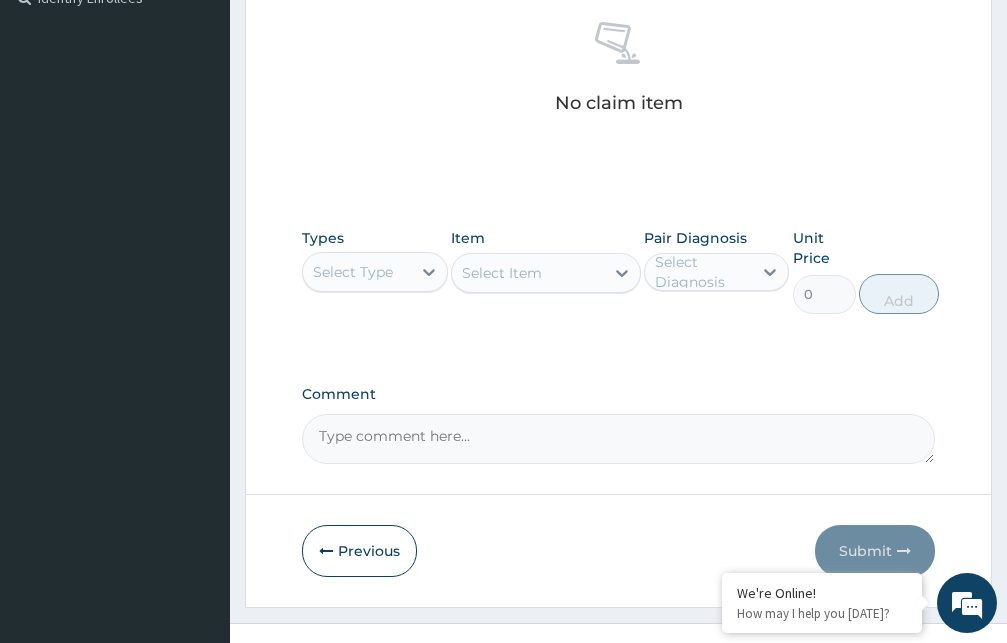 scroll, scrollTop: 595, scrollLeft: 0, axis: vertical 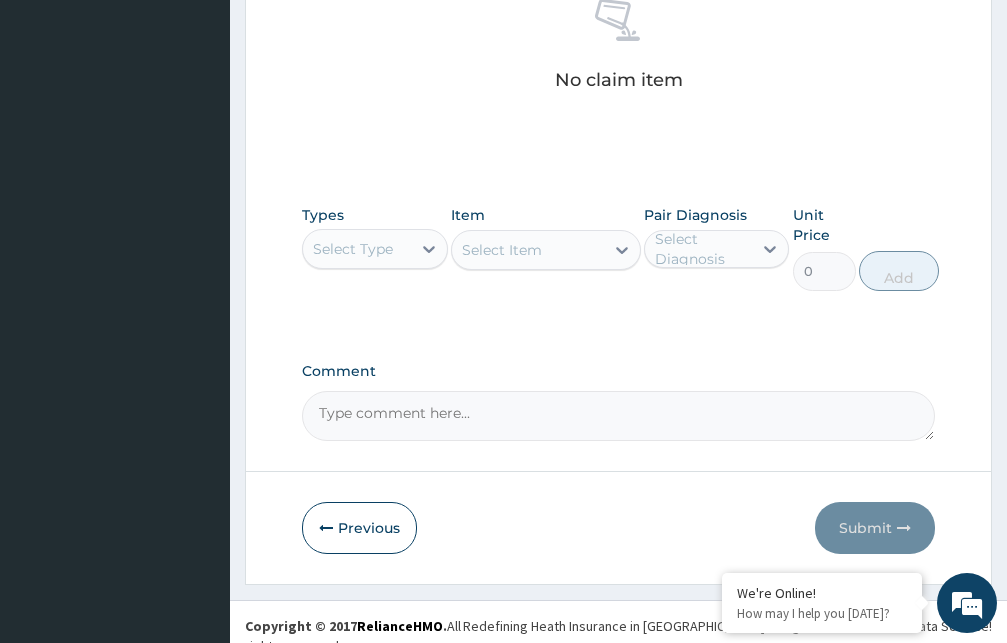 click on "Select Type" at bounding box center [353, 249] 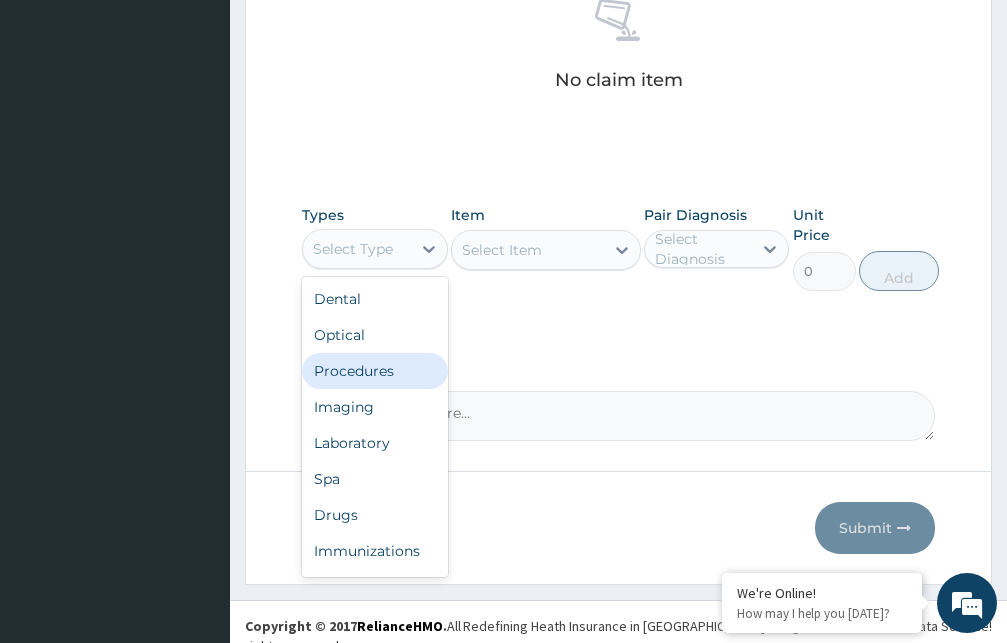 click on "Procedures" at bounding box center (375, 371) 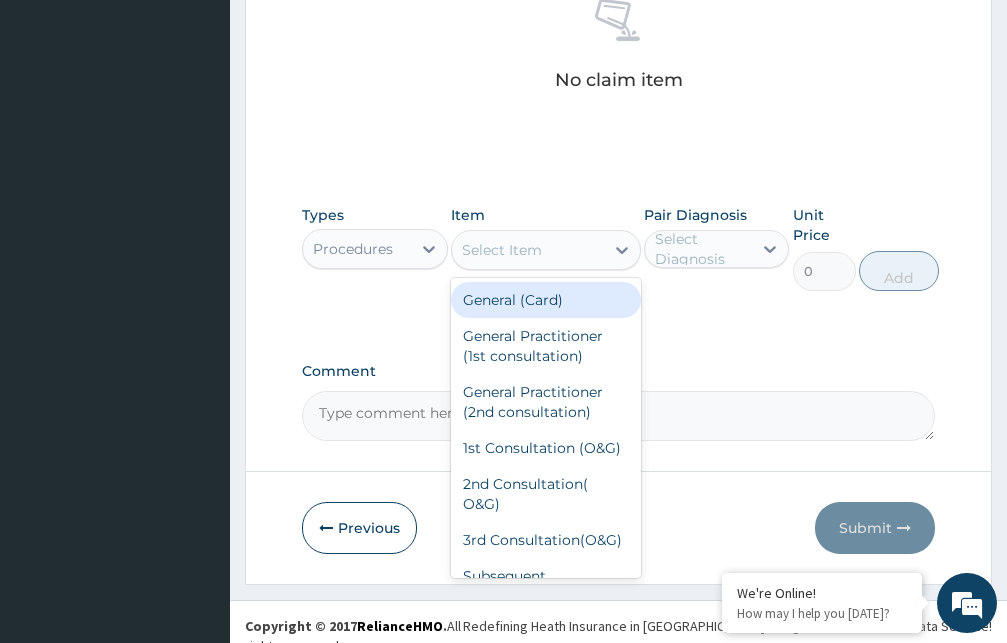 click on "Select Item" at bounding box center [502, 250] 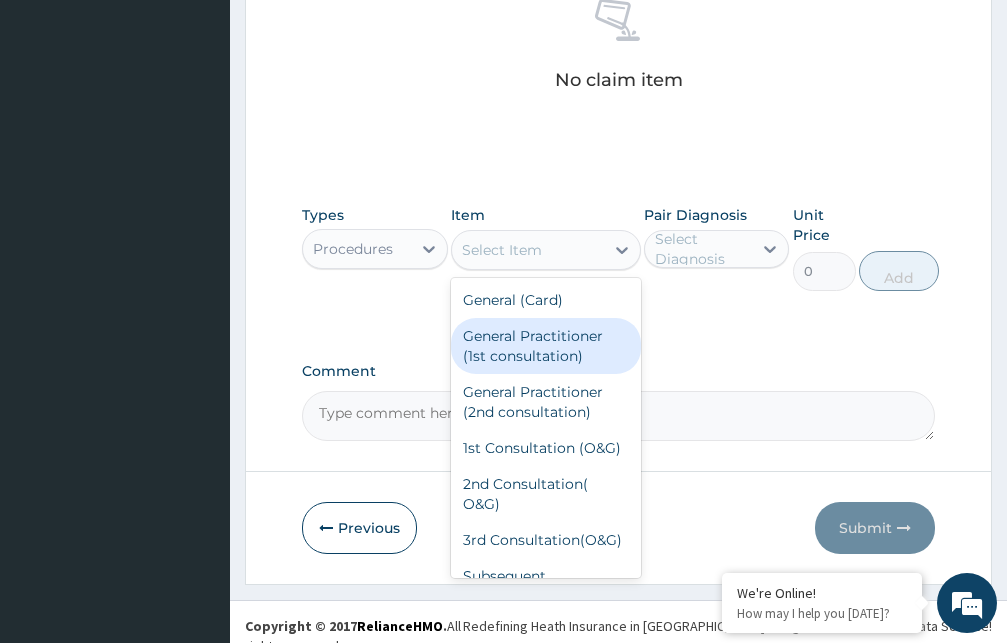 click on "General Practitioner (1st consultation)" at bounding box center (546, 346) 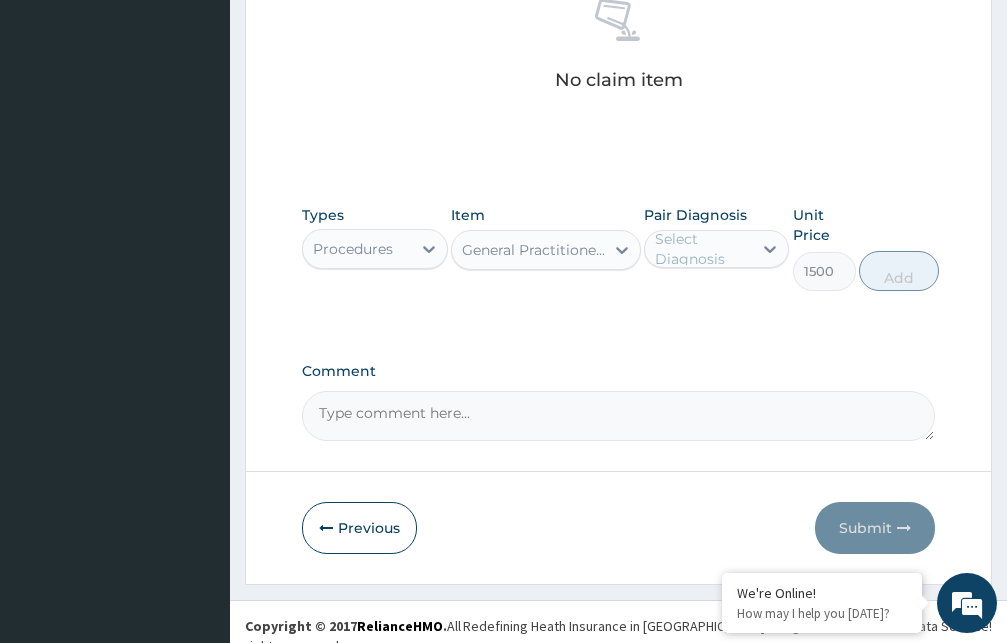 type on "1500" 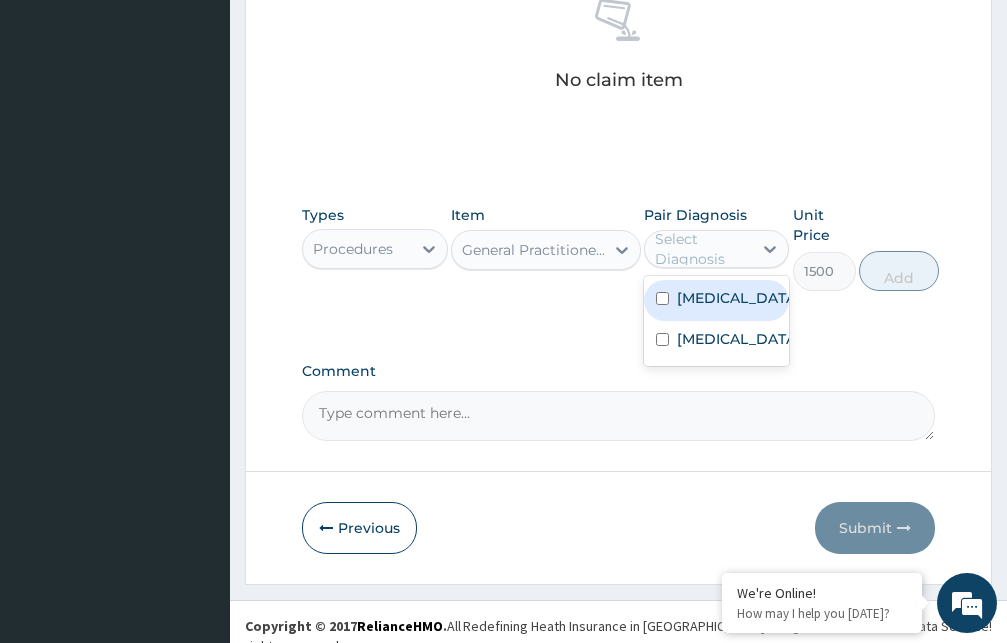 click on "Select Diagnosis" at bounding box center (703, 249) 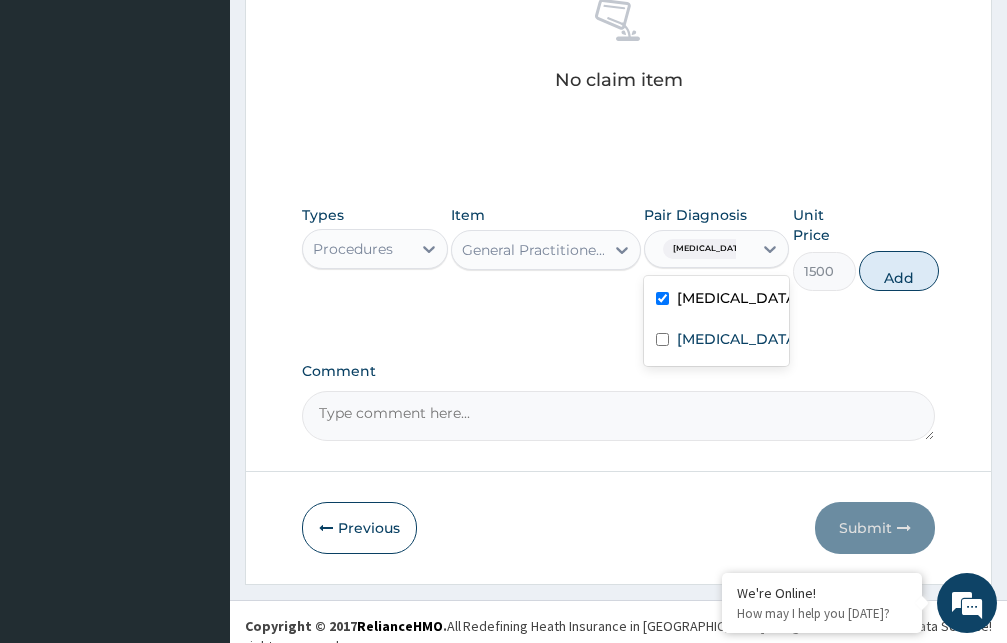 checkbox on "true" 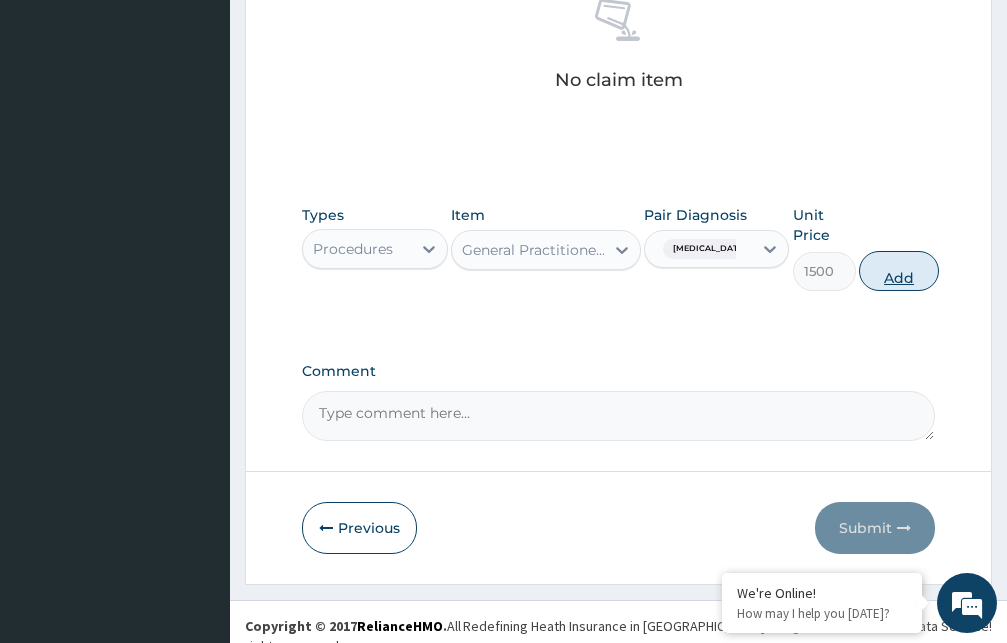 click on "Add" at bounding box center (899, 271) 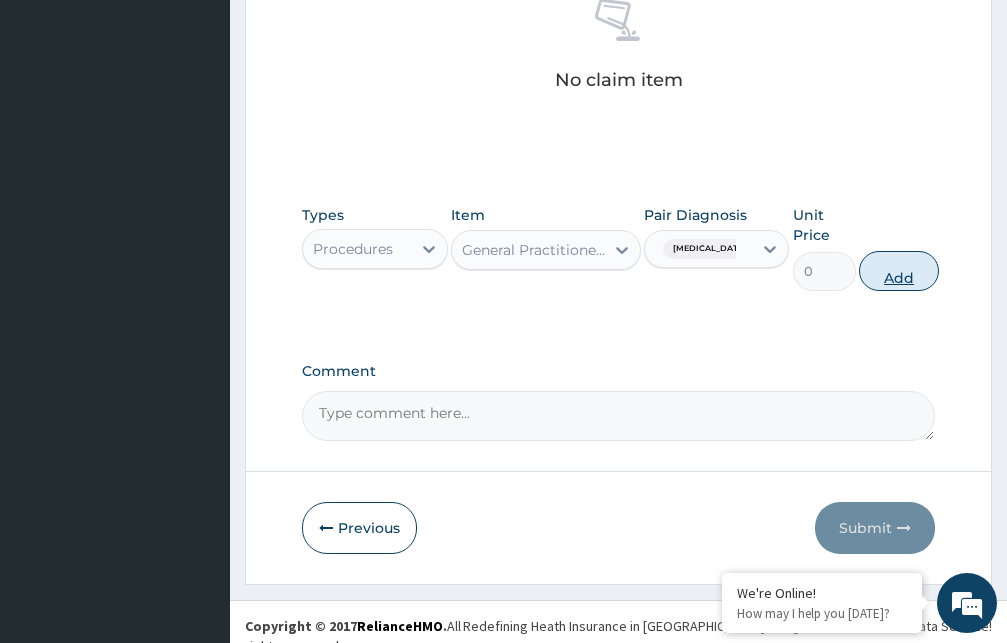 scroll, scrollTop: 525, scrollLeft: 0, axis: vertical 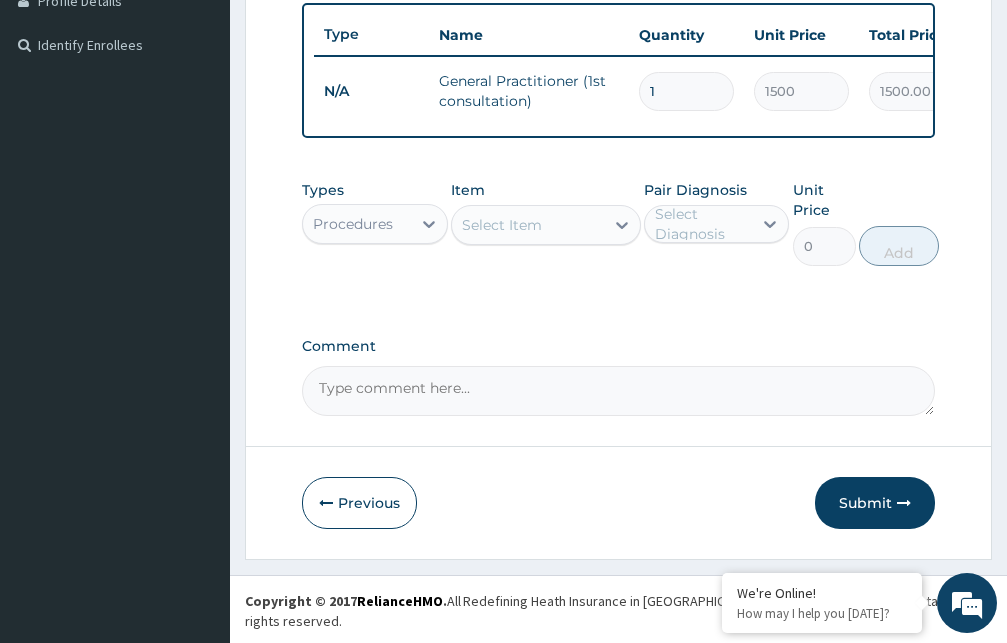 click on "Procedures" at bounding box center [357, 224] 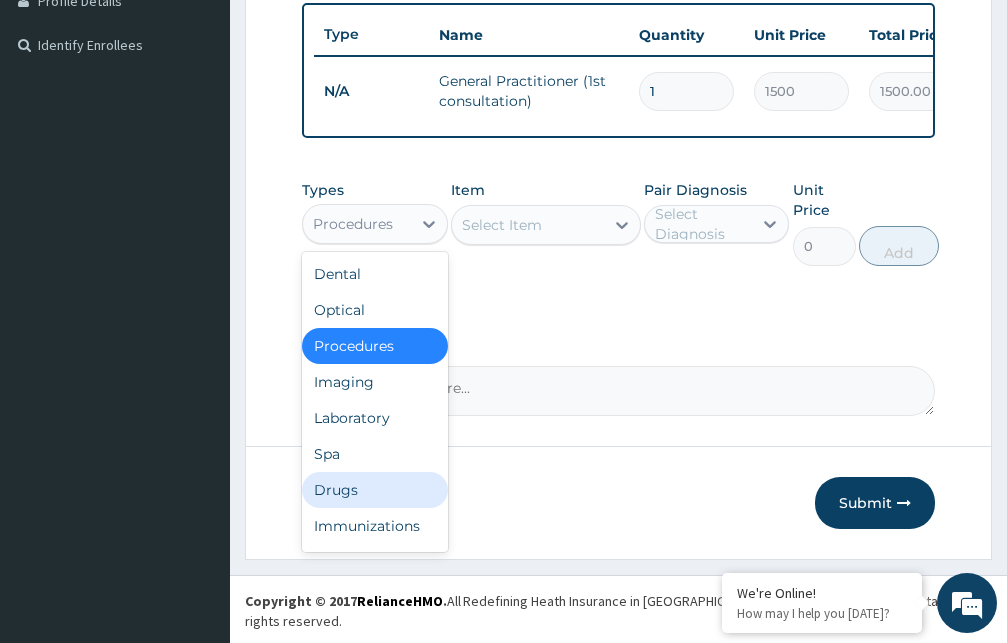 click on "Drugs" at bounding box center [375, 490] 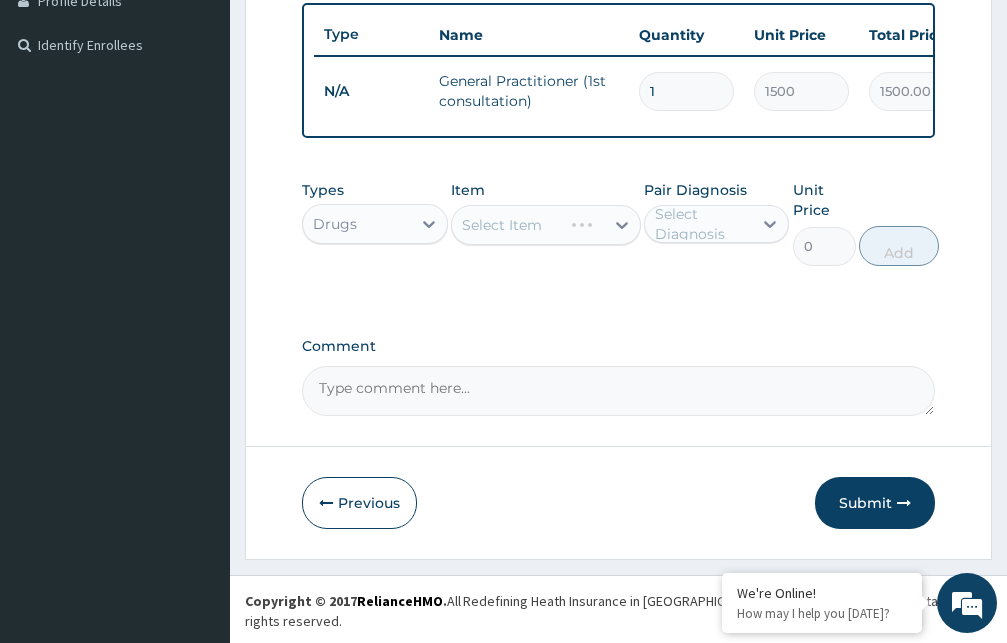 click on "Select Item" at bounding box center (546, 225) 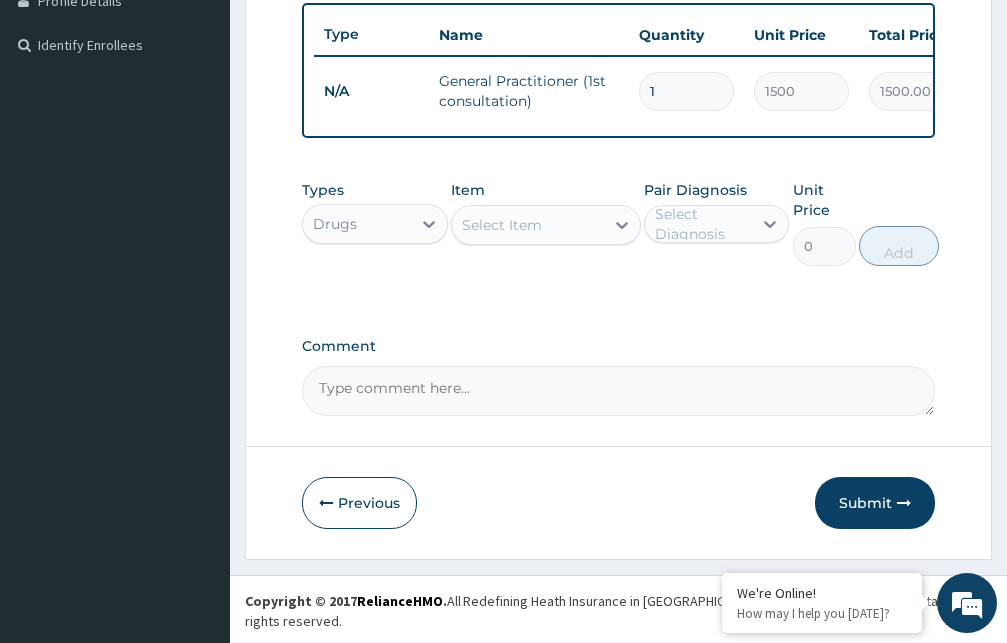 click on "Select Item" at bounding box center [502, 225] 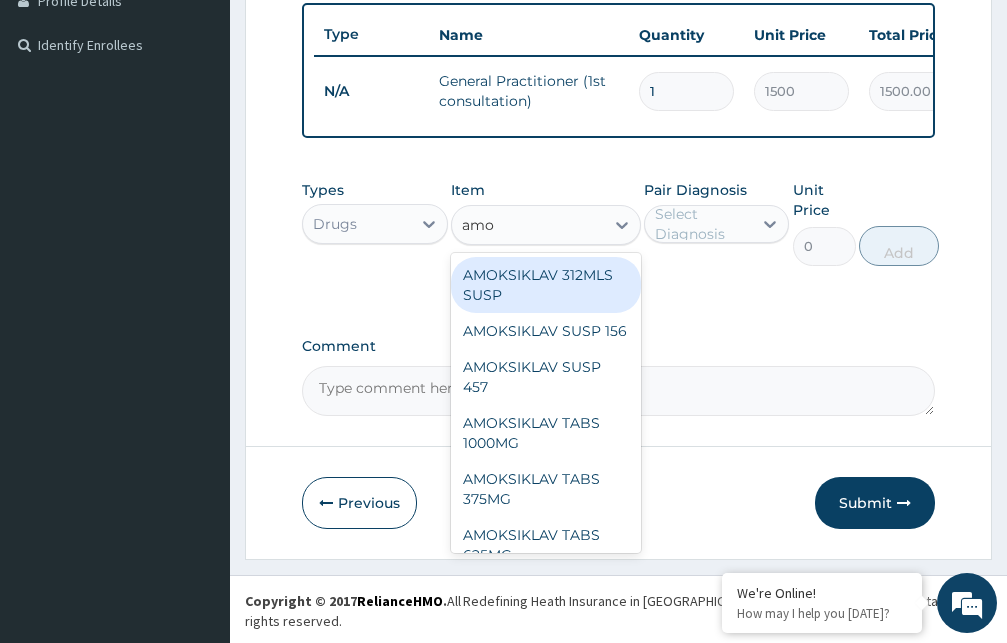 type on "amox" 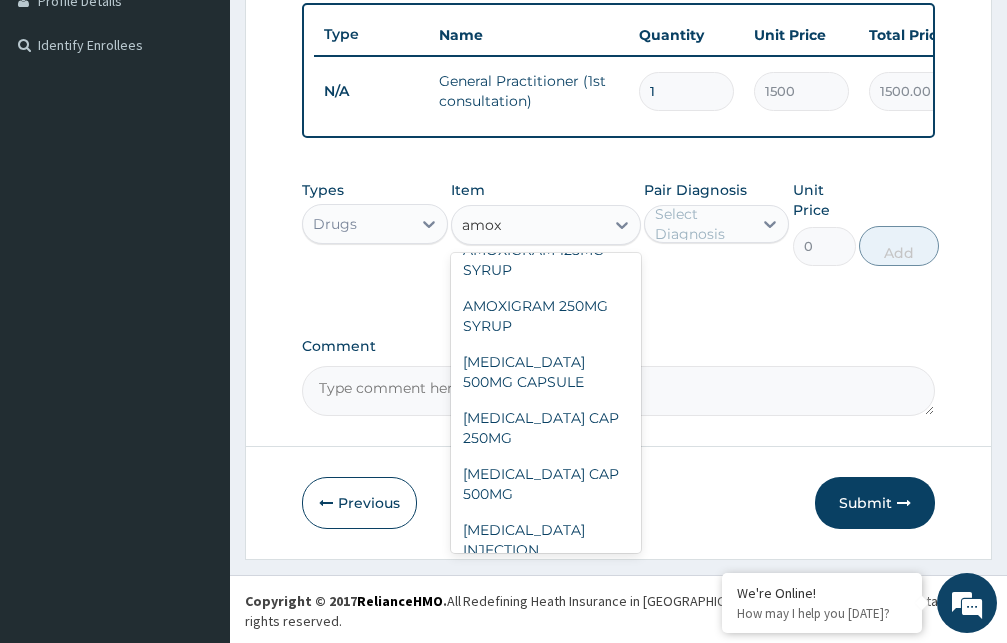scroll, scrollTop: 289, scrollLeft: 0, axis: vertical 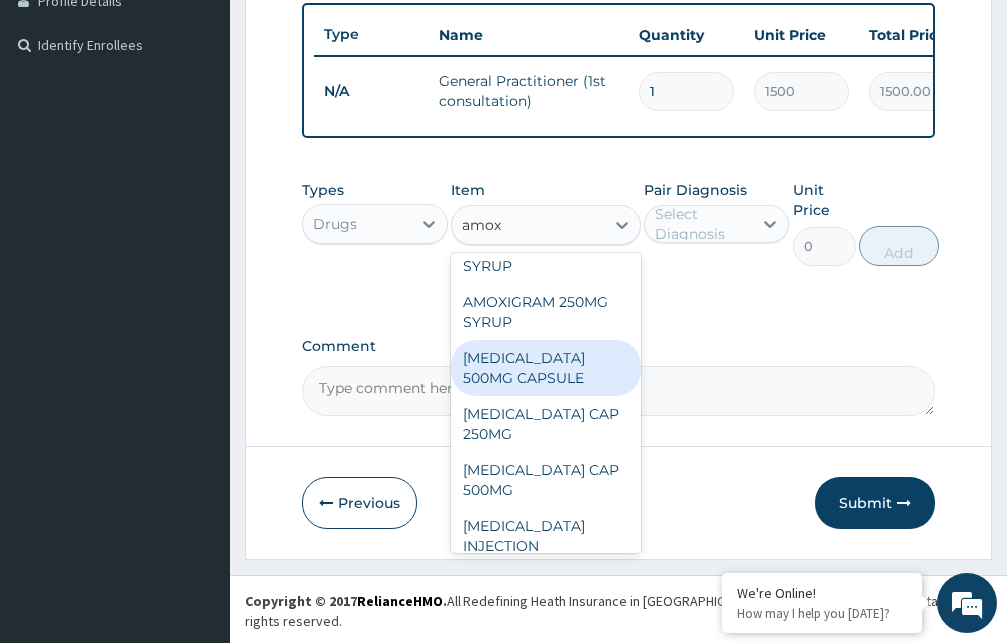 click on "AMOXIL 500MG CAPSULE" at bounding box center (546, 368) 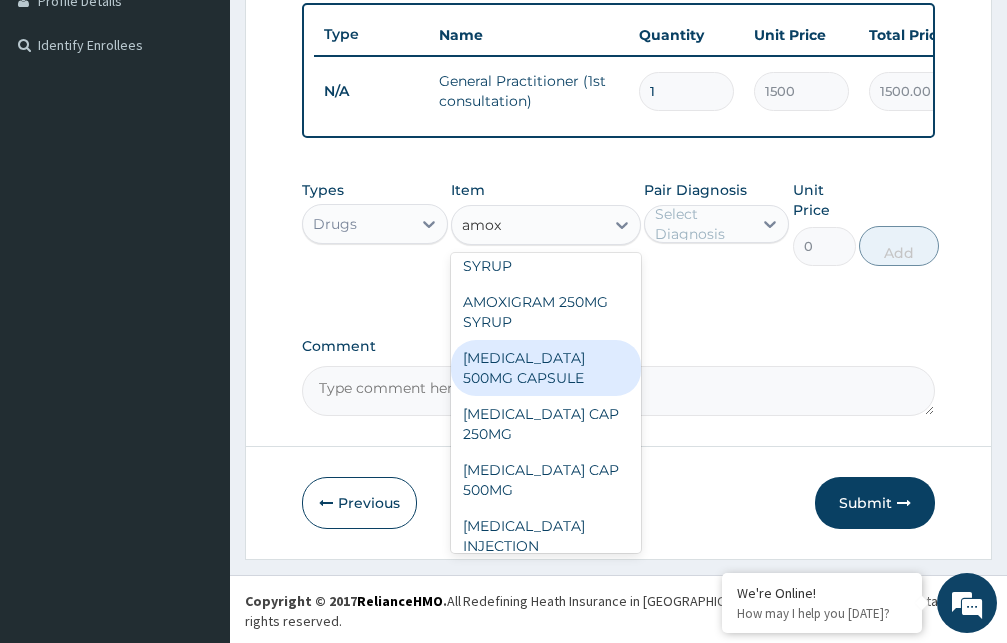 type 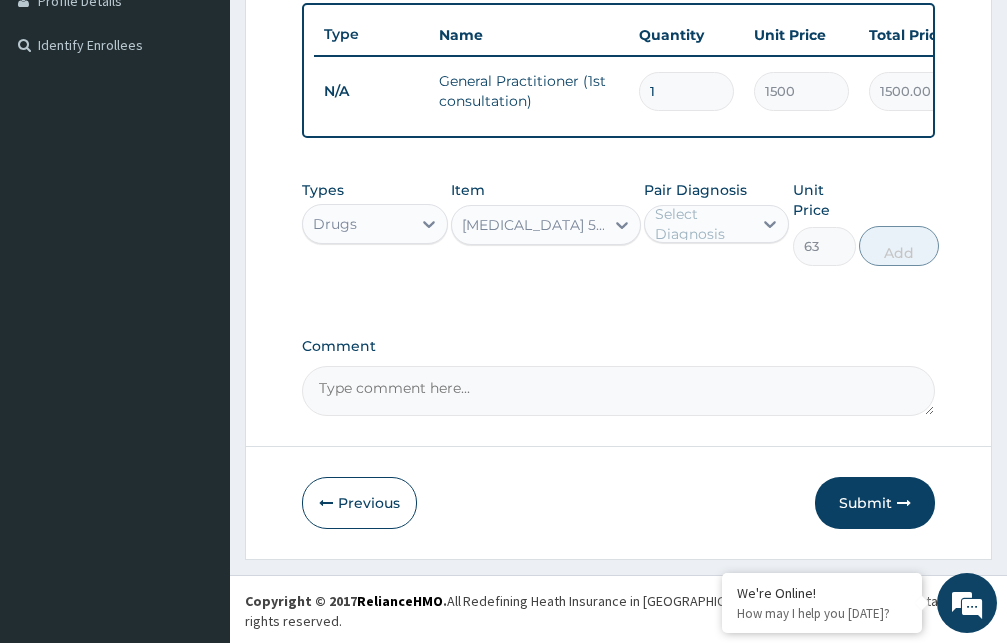 click on "Select Diagnosis" at bounding box center (703, 224) 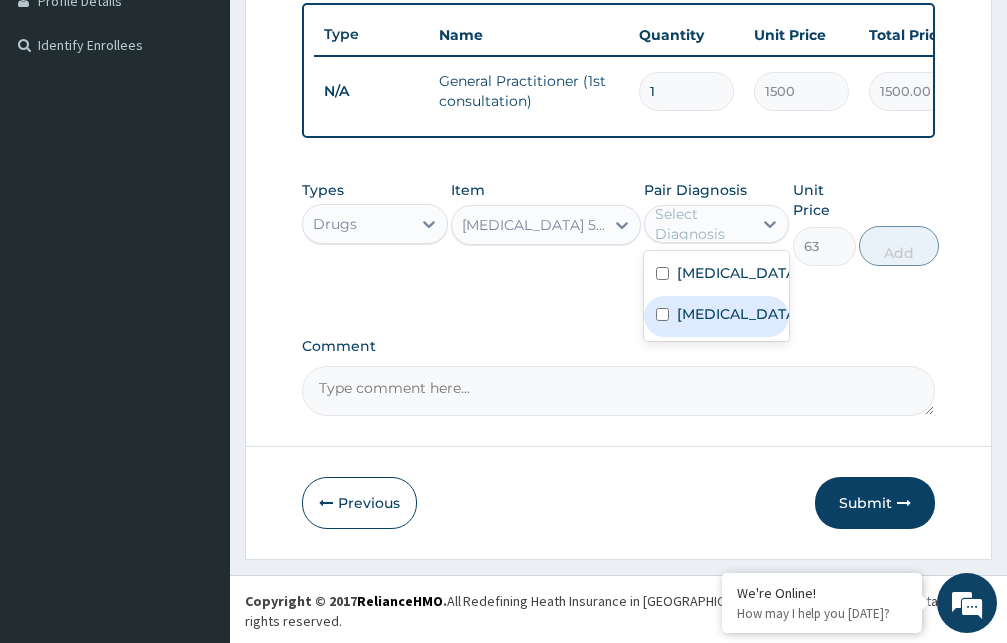 click on "Urethritis" at bounding box center [738, 314] 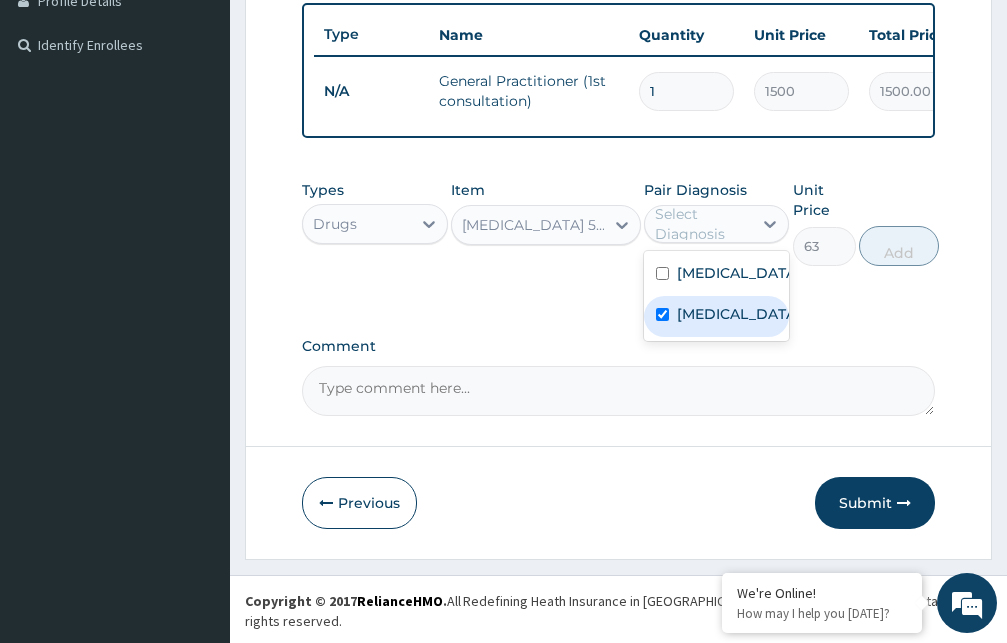checkbox on "true" 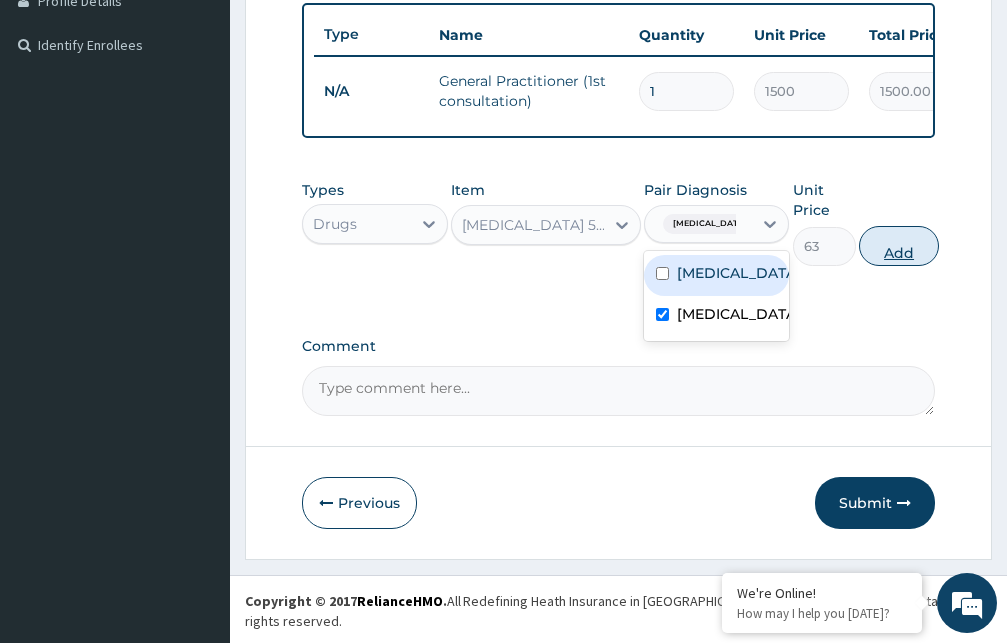 click on "Add" at bounding box center [899, 246] 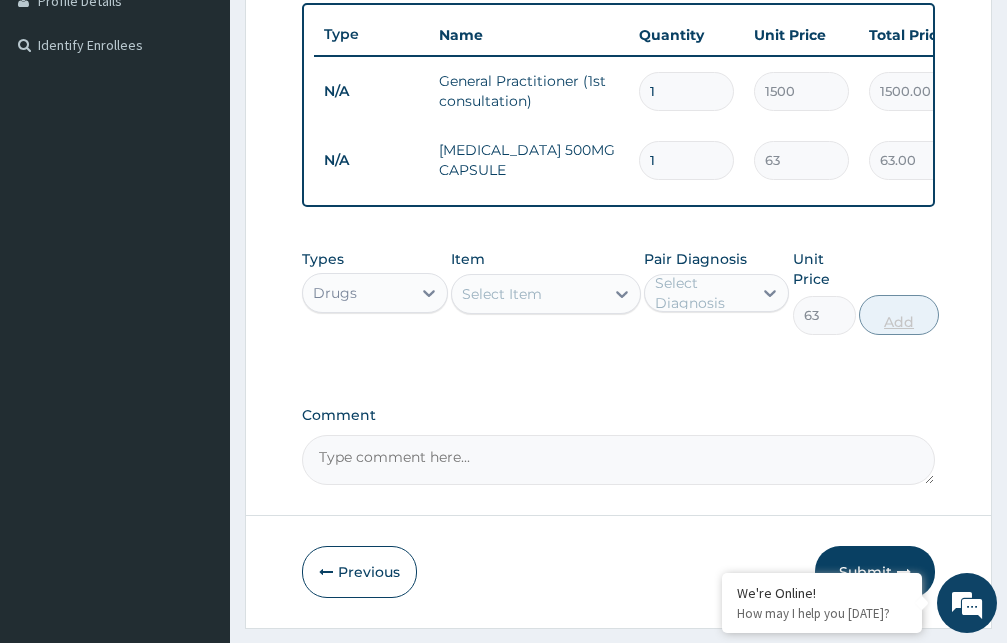 type on "0" 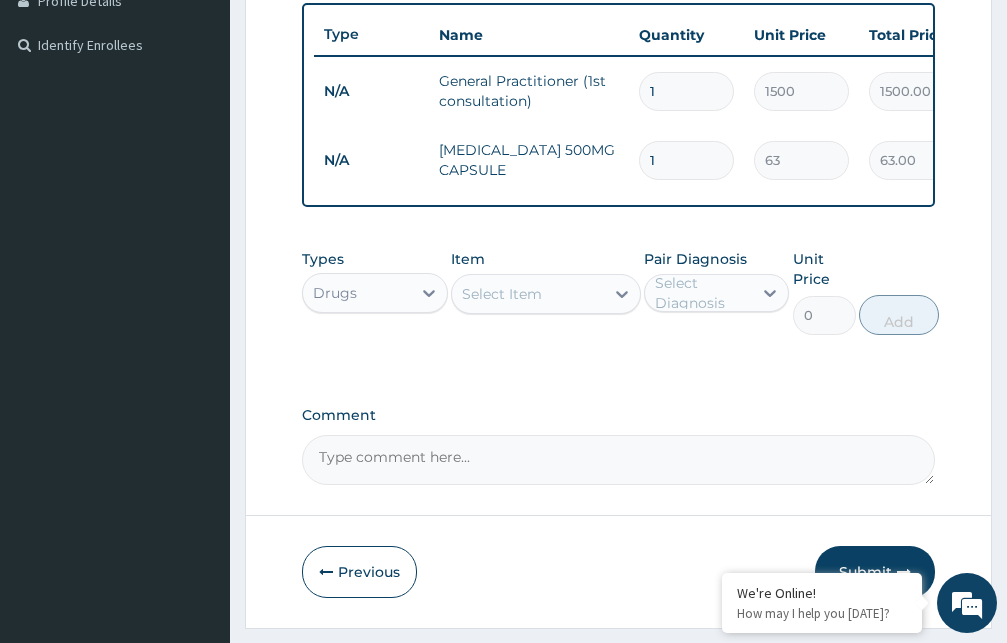 type on "15" 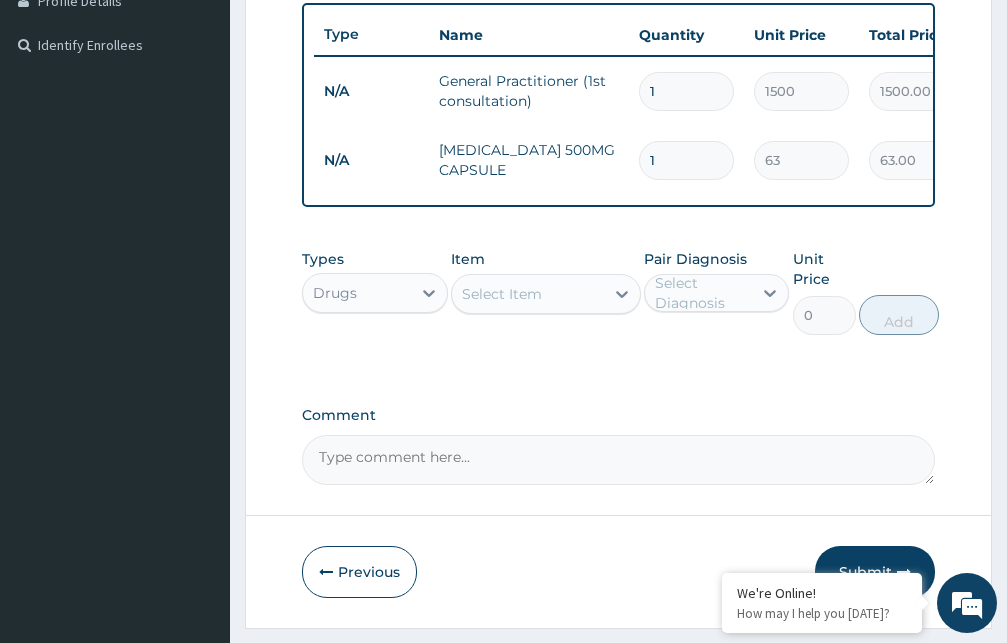 type on "945.00" 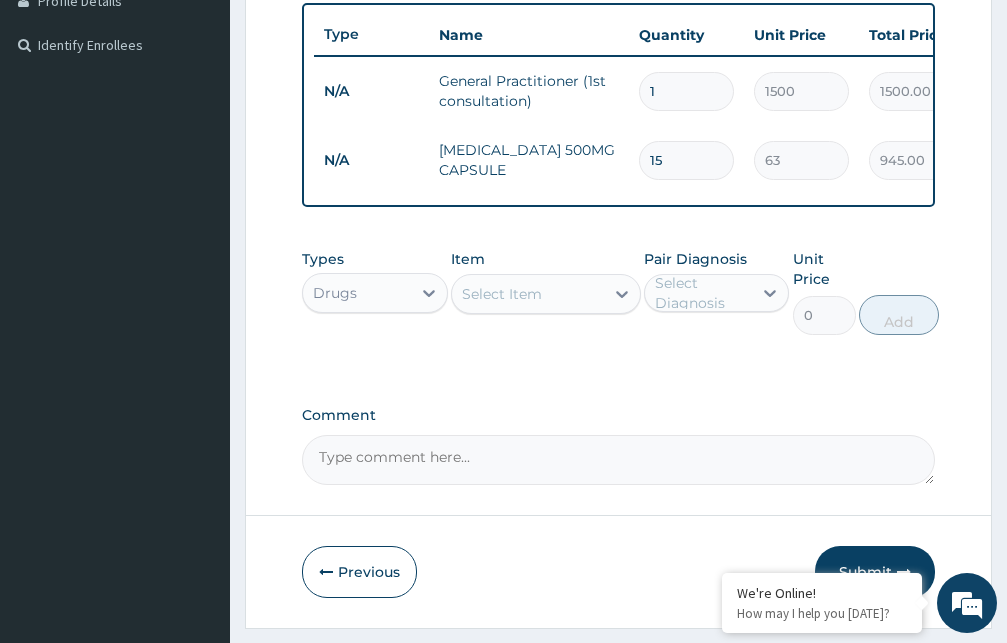 type on "15" 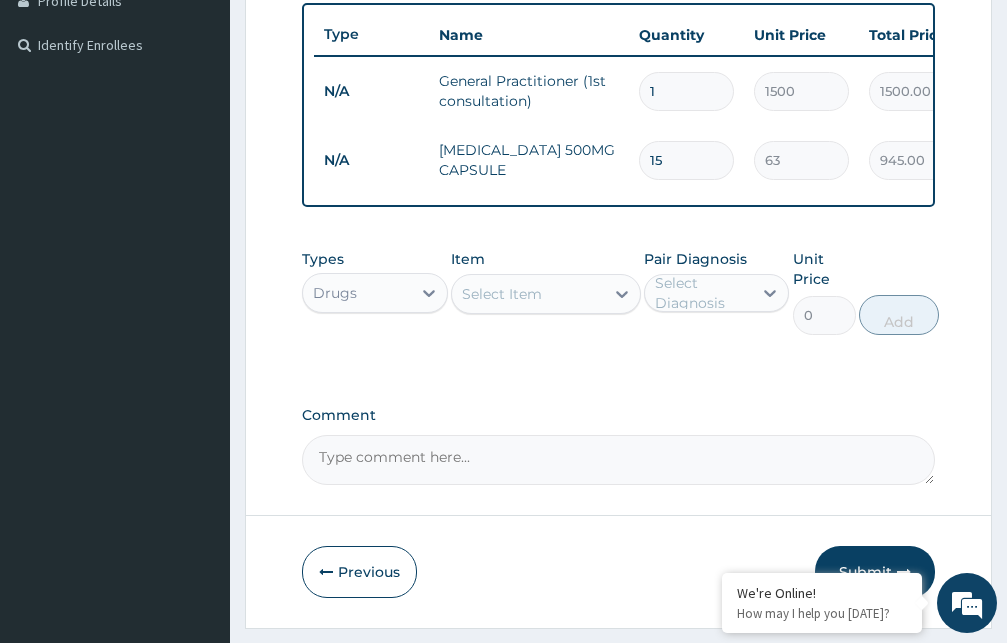click on "Select Item" at bounding box center (528, 294) 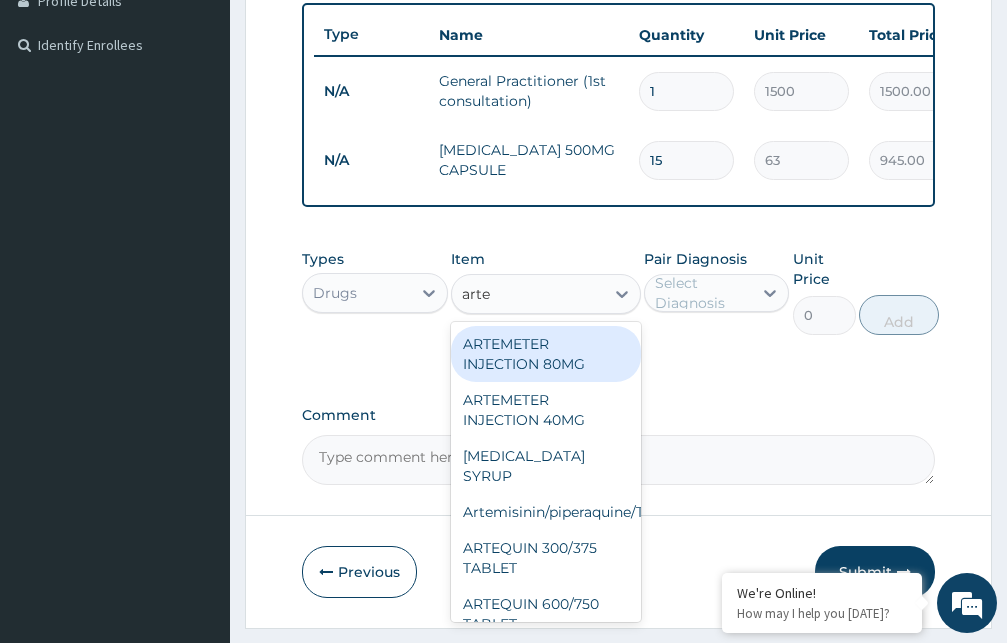 type on "artem" 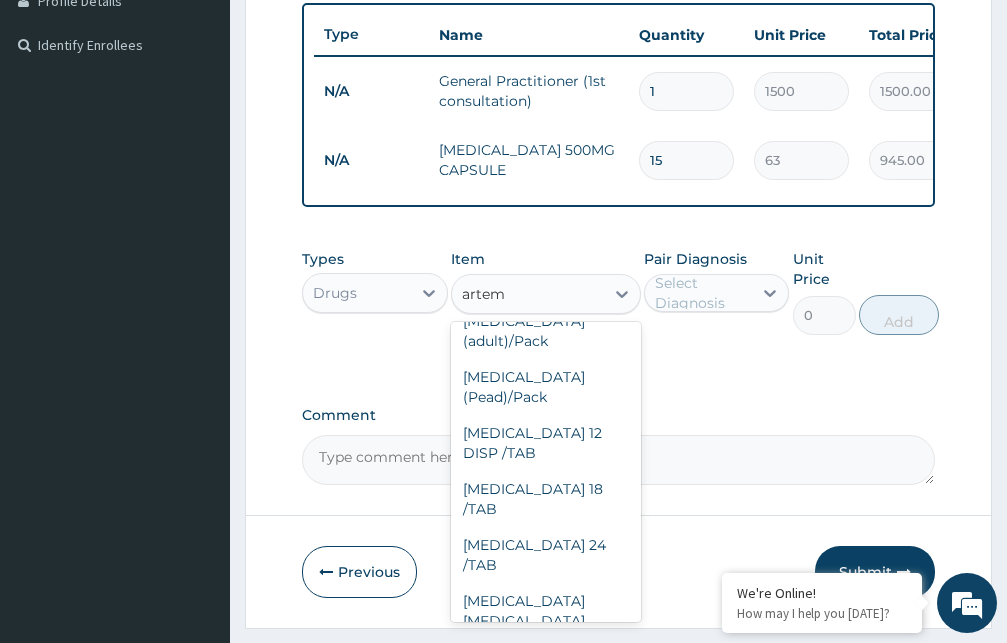 scroll, scrollTop: 230, scrollLeft: 0, axis: vertical 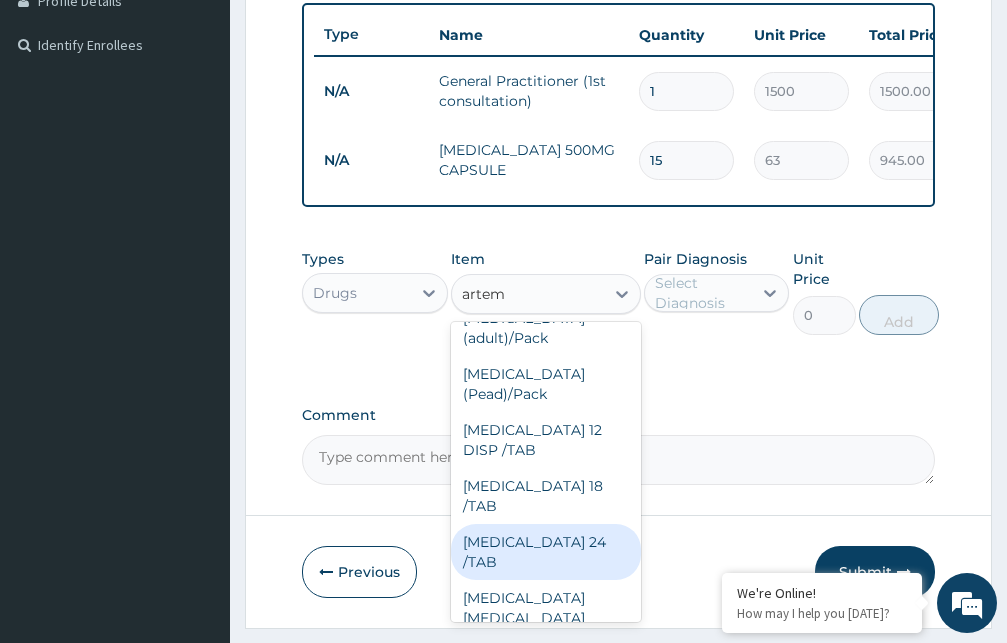 click on "COARTEM 24 /TAB" at bounding box center (546, 552) 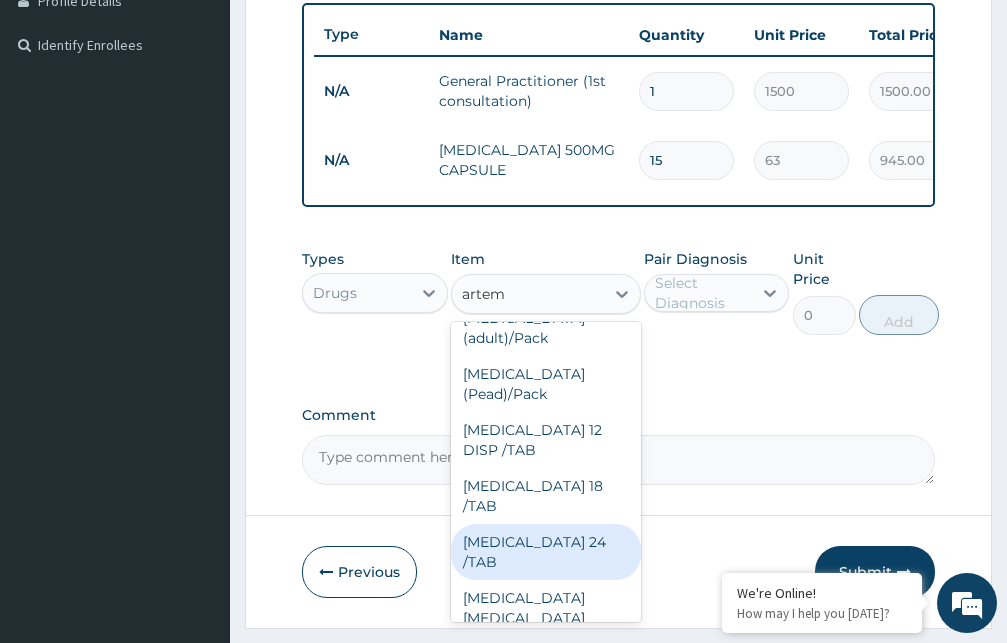 type 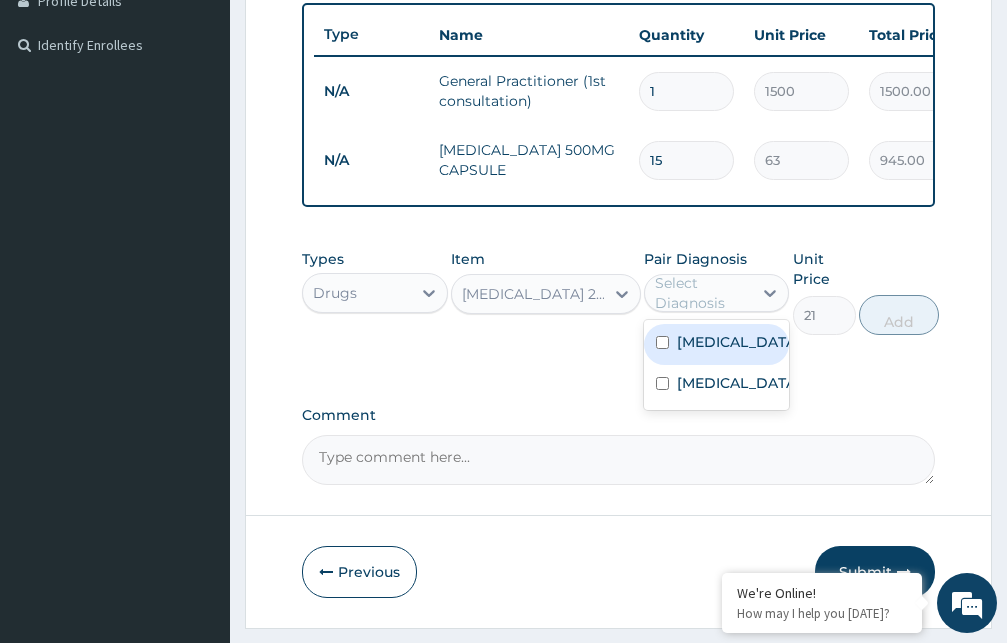 click on "Select Diagnosis" at bounding box center (703, 293) 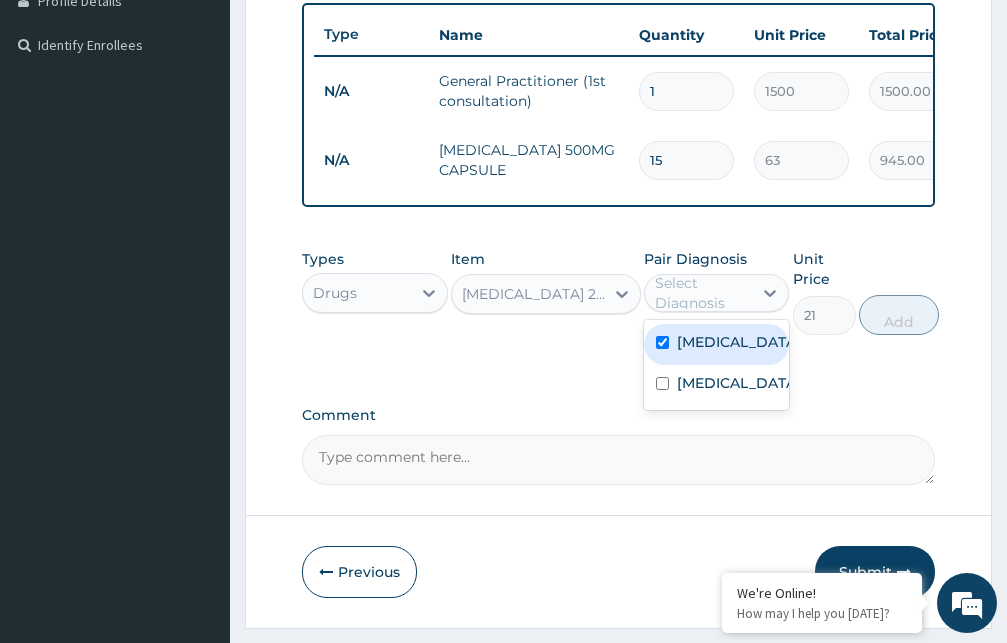 checkbox on "true" 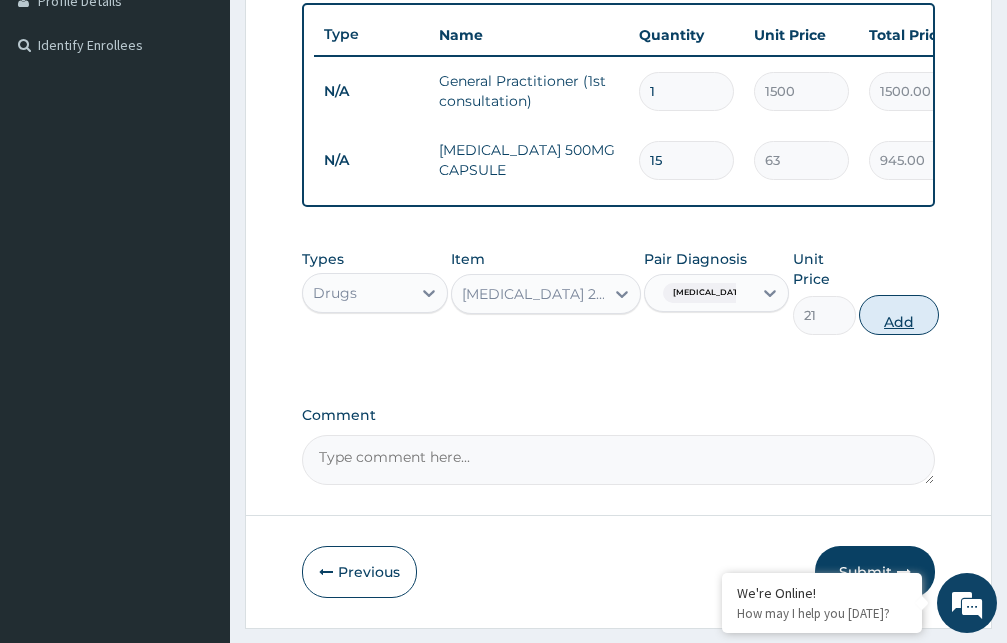 click on "Add" at bounding box center (899, 315) 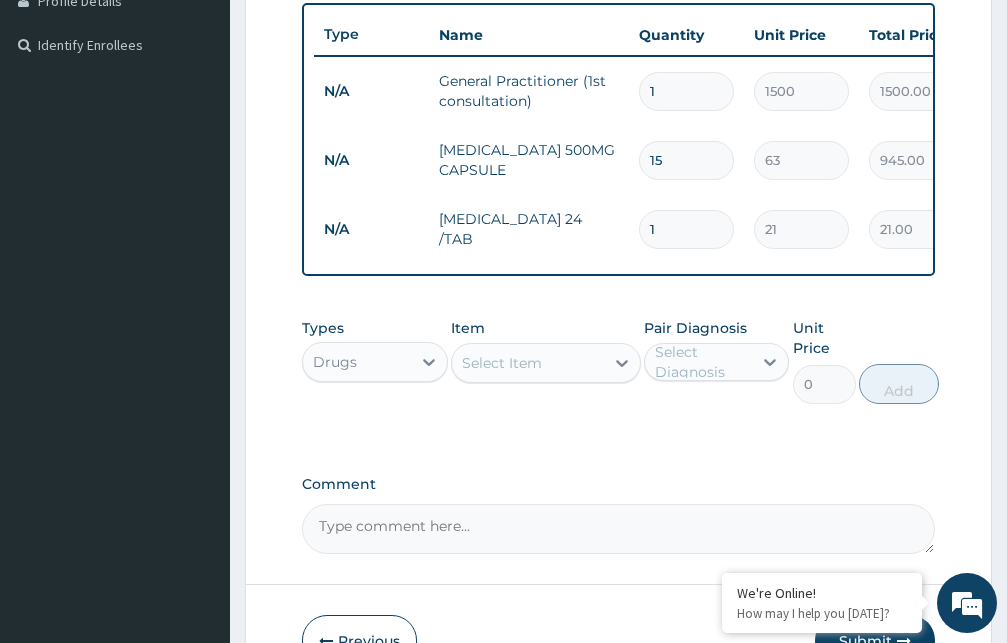 type 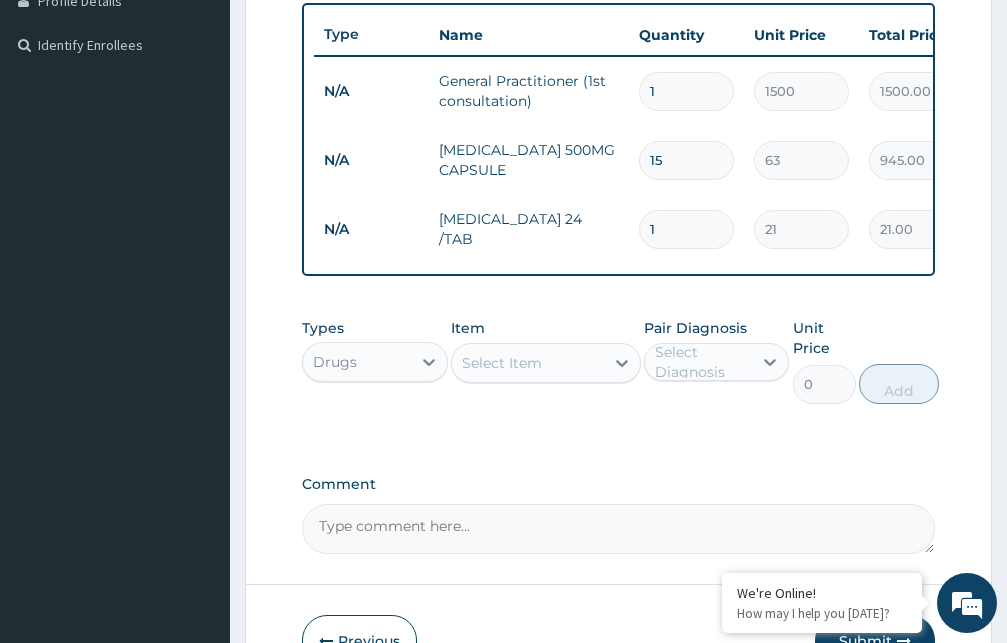 type on "0.00" 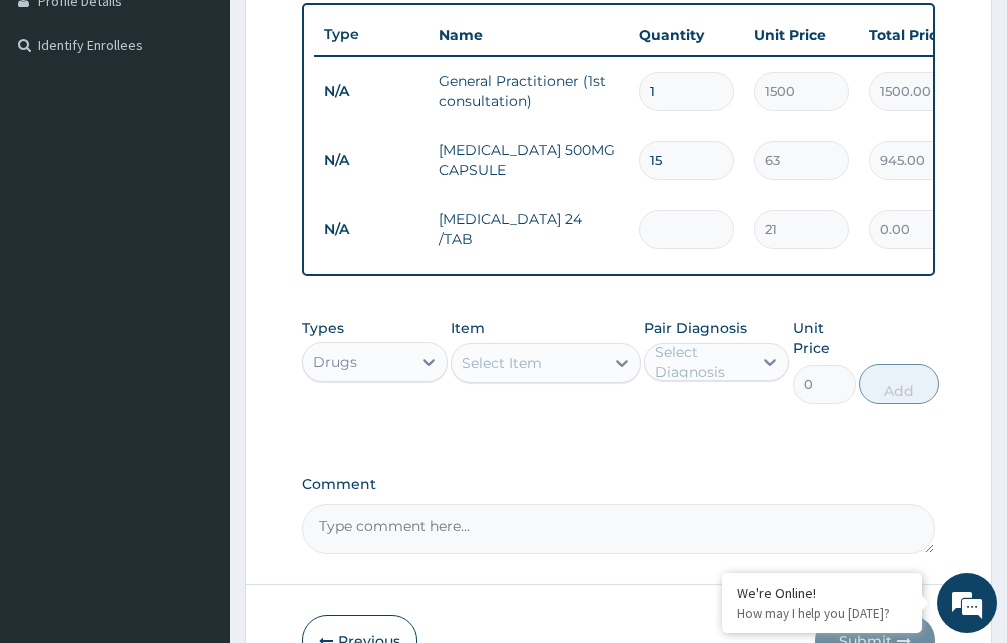 type on "2" 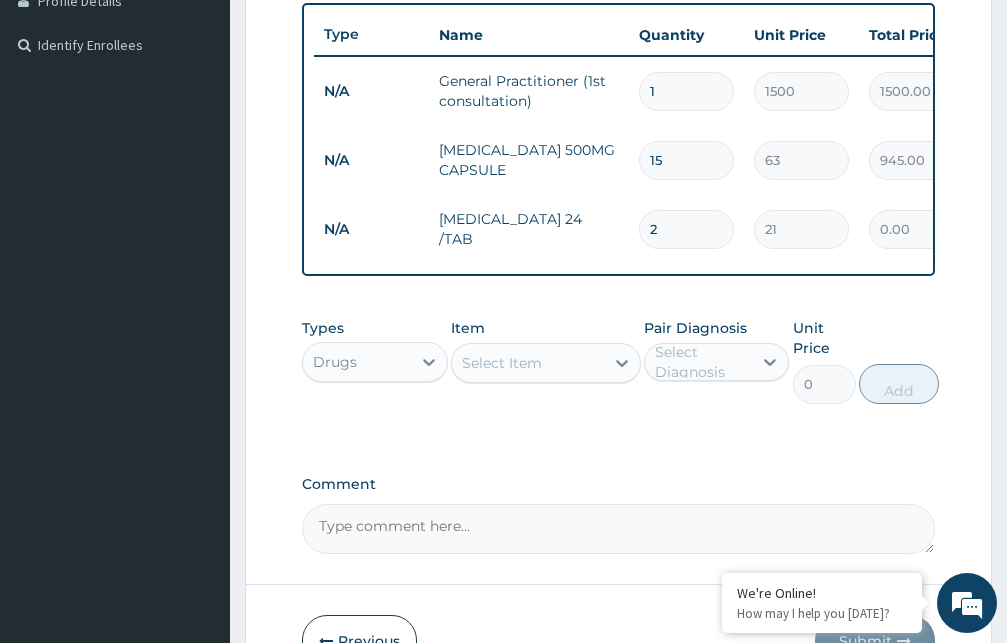 type on "42.00" 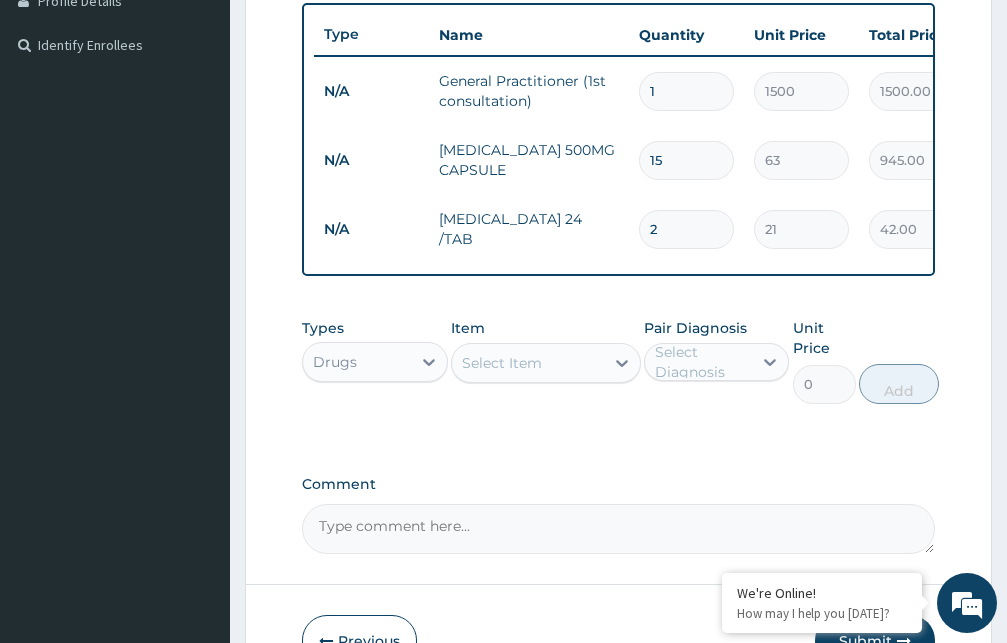 type on "24" 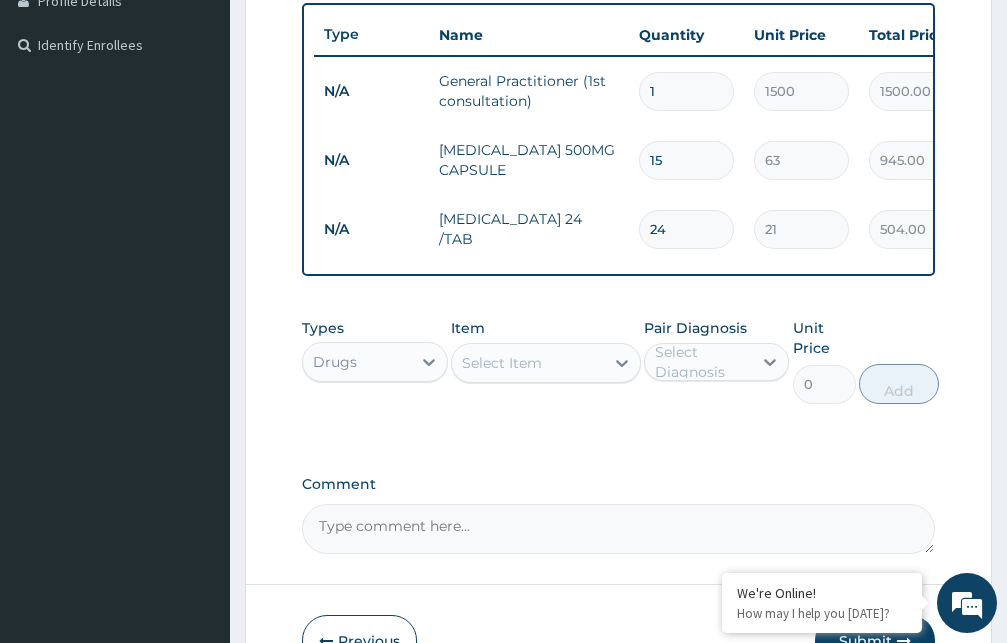 type on "24" 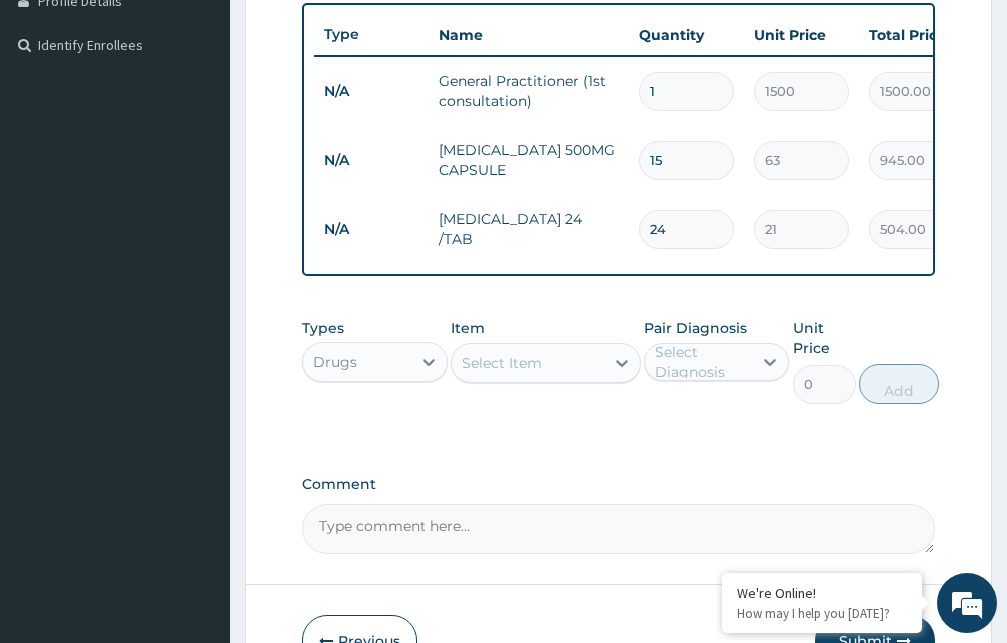 click on "Select Item" at bounding box center (502, 363) 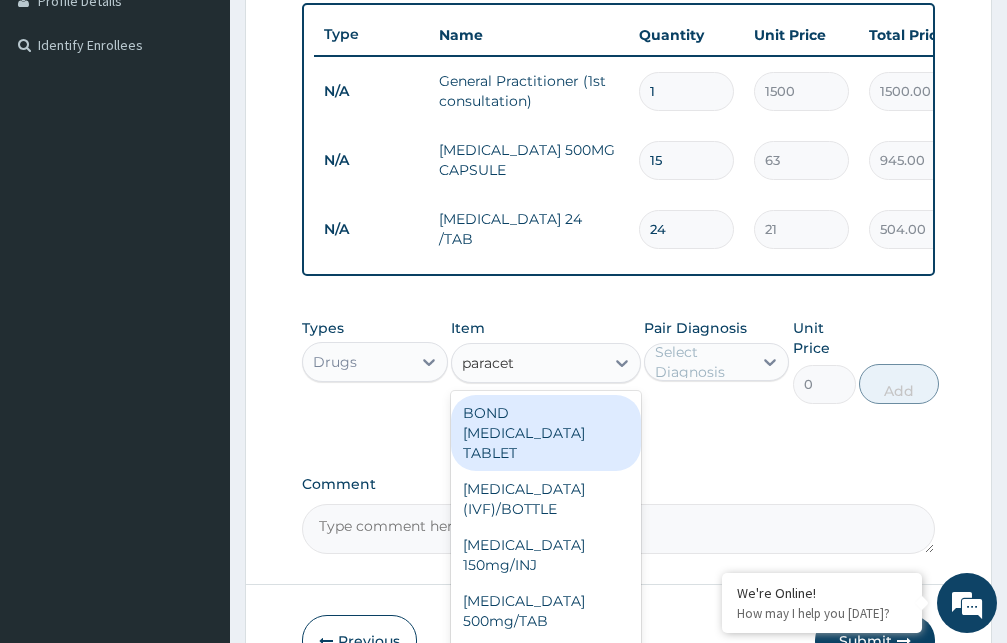 type on "paraceta" 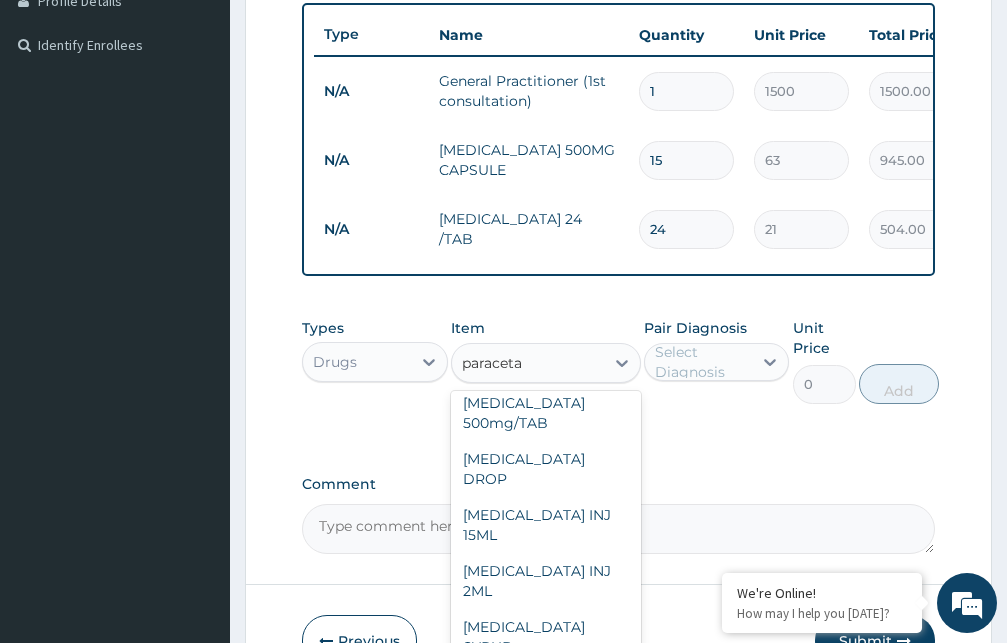 scroll, scrollTop: 216, scrollLeft: 0, axis: vertical 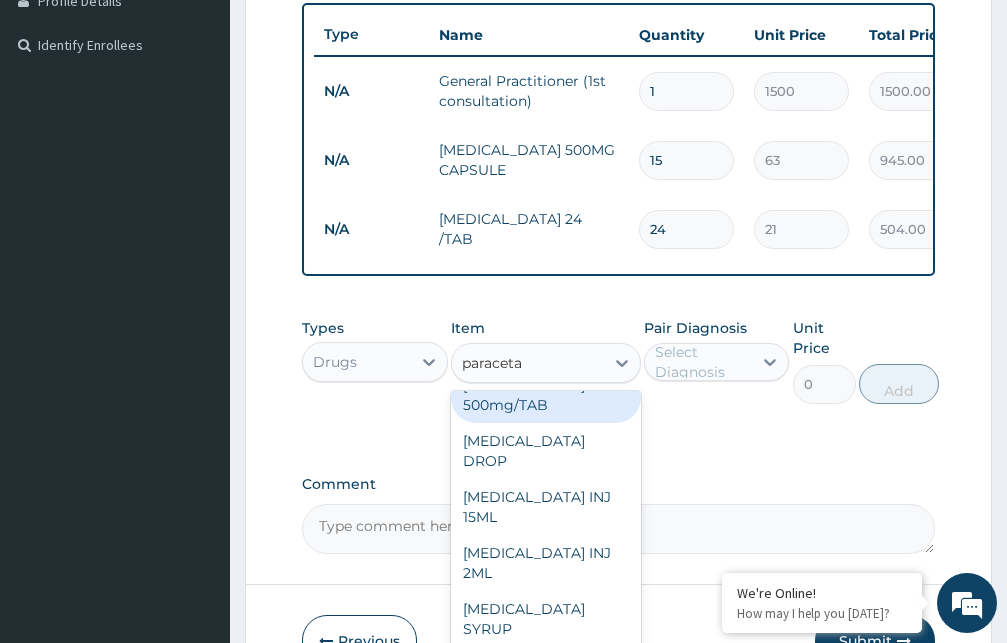 click on "PARACETAMOL 500mg/TAB" at bounding box center [546, 395] 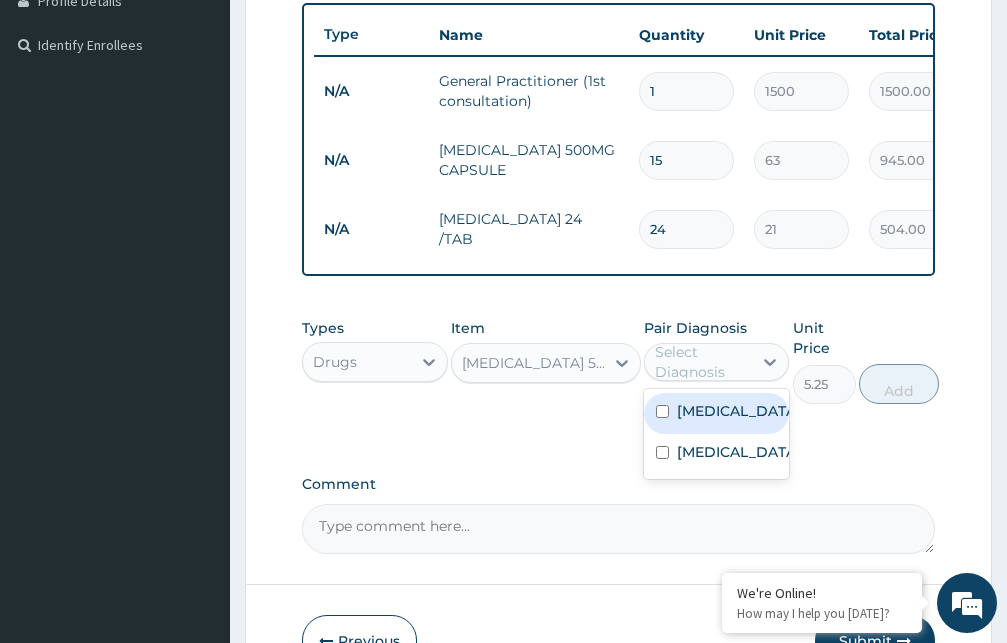 click on "Select Diagnosis" at bounding box center [703, 362] 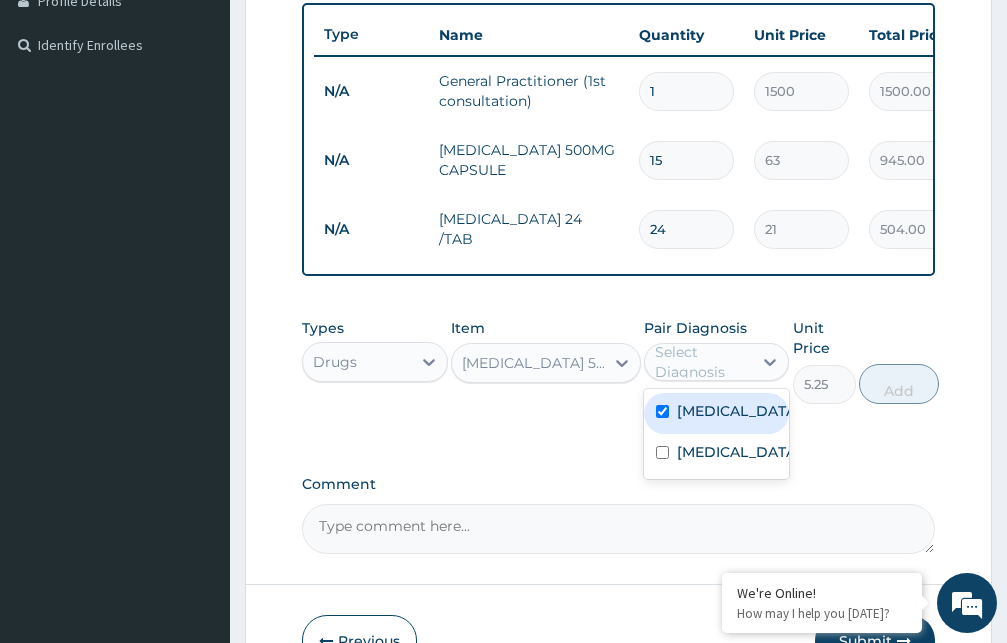 checkbox on "true" 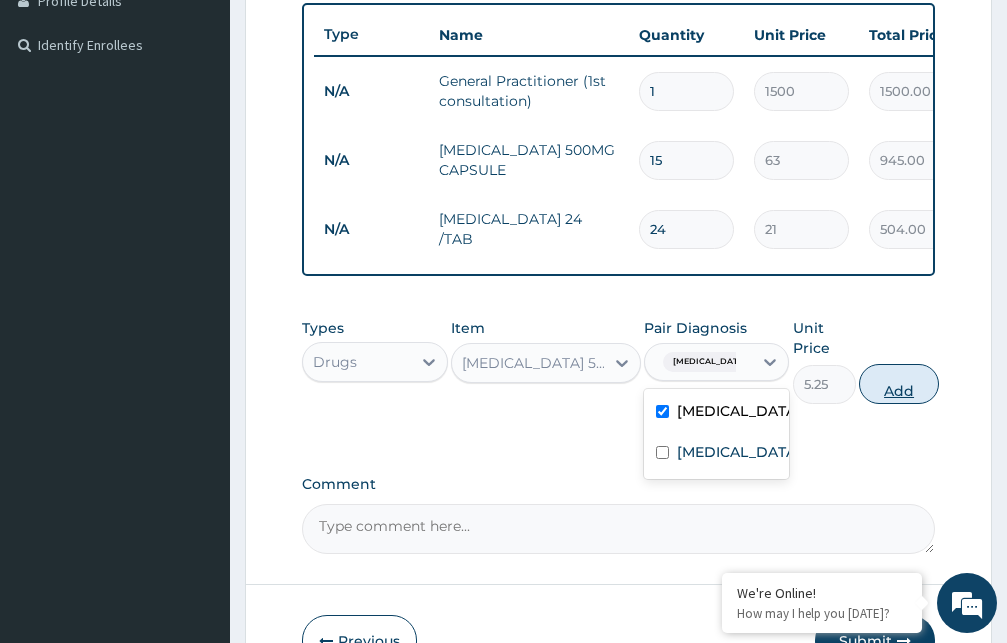 click on "Add" at bounding box center [899, 384] 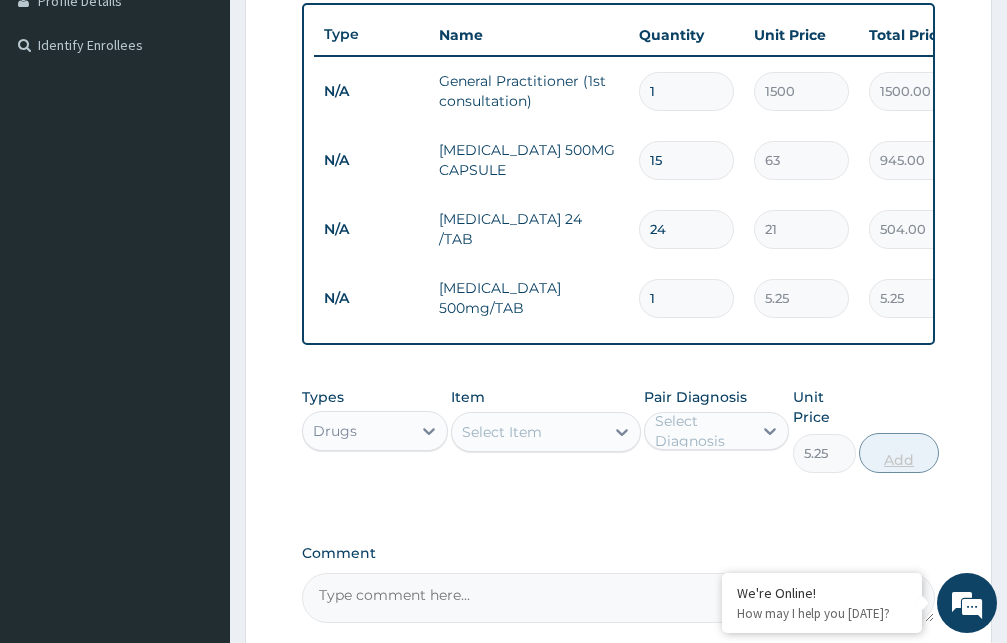 type on "0" 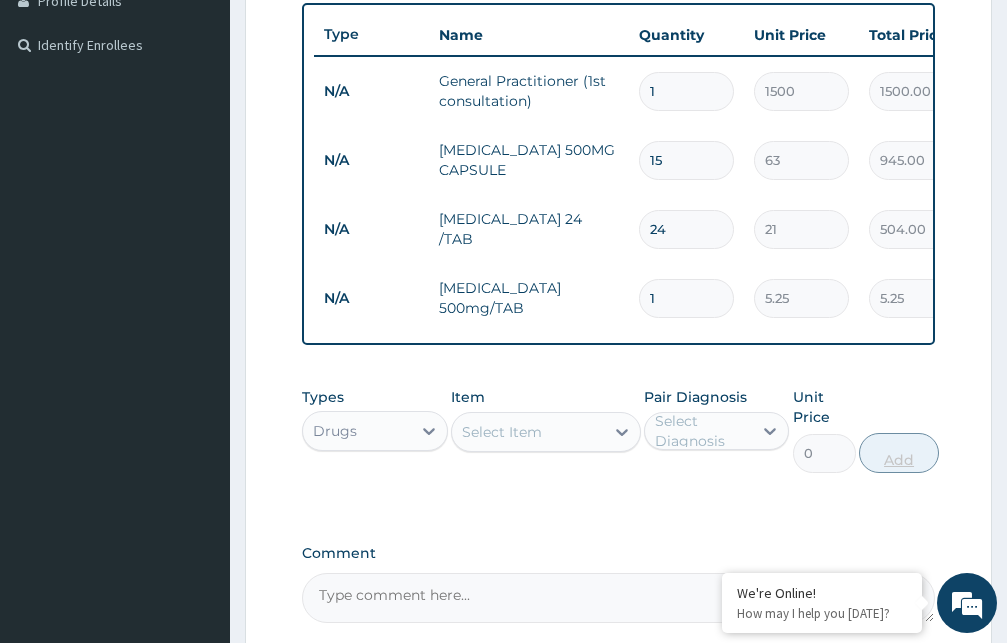 type on "18" 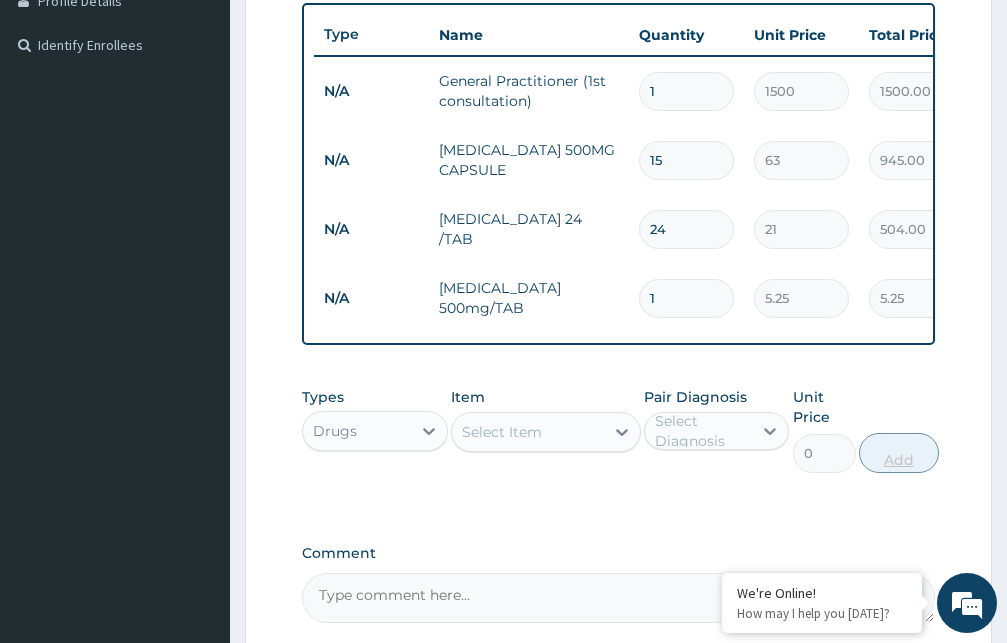type on "94.50" 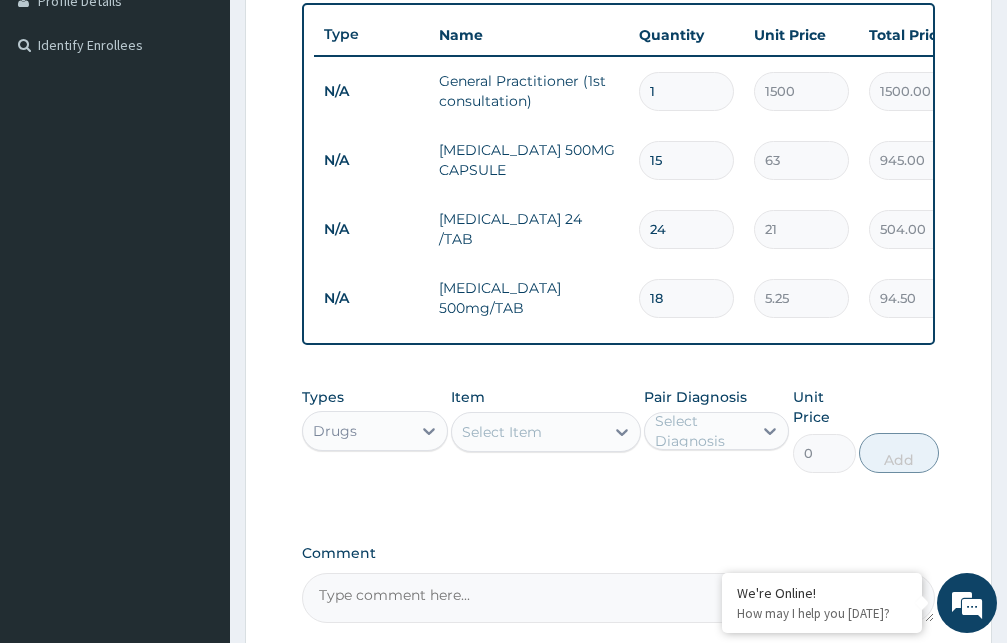 type on "18" 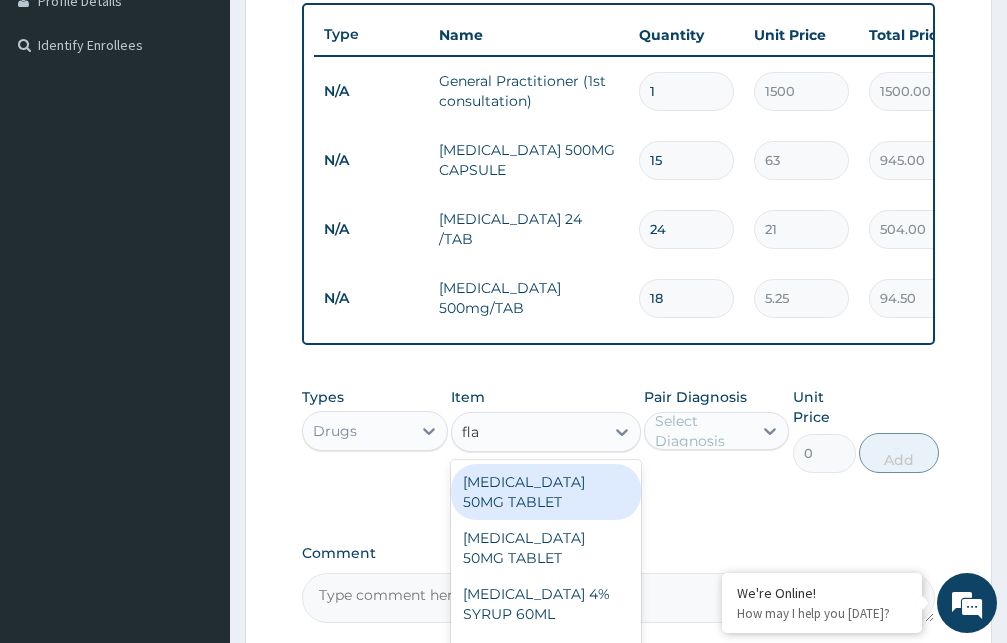 type on "flag" 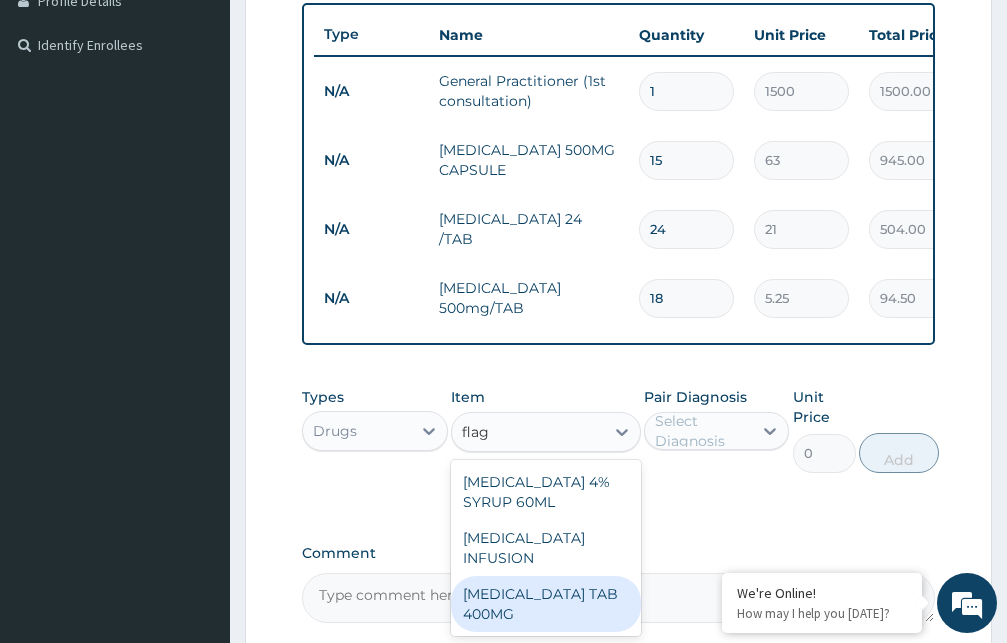 click on "FLAGYL TAB 400MG" at bounding box center [546, 604] 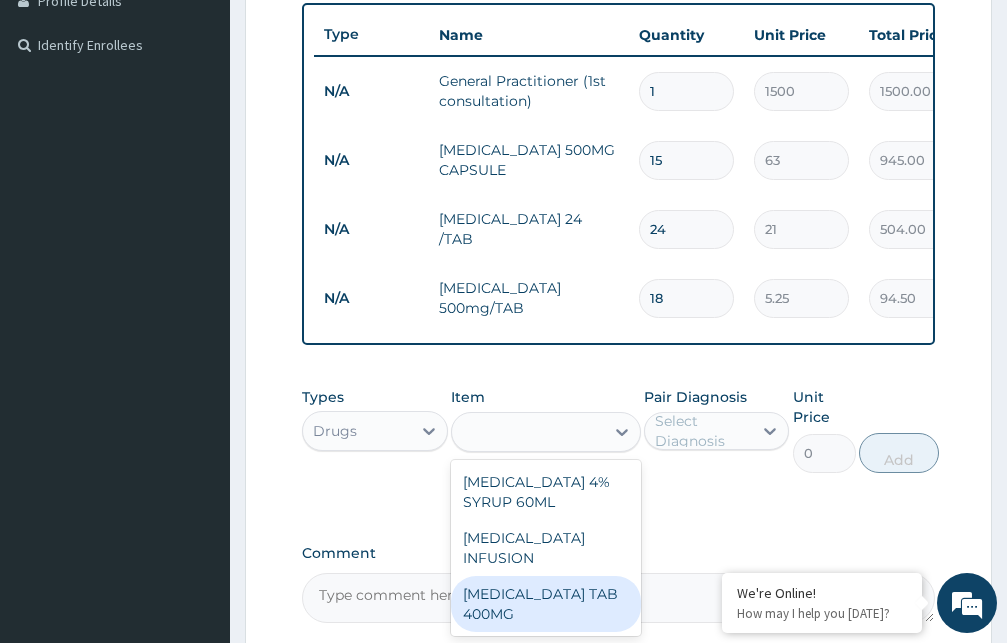 type on "26.25" 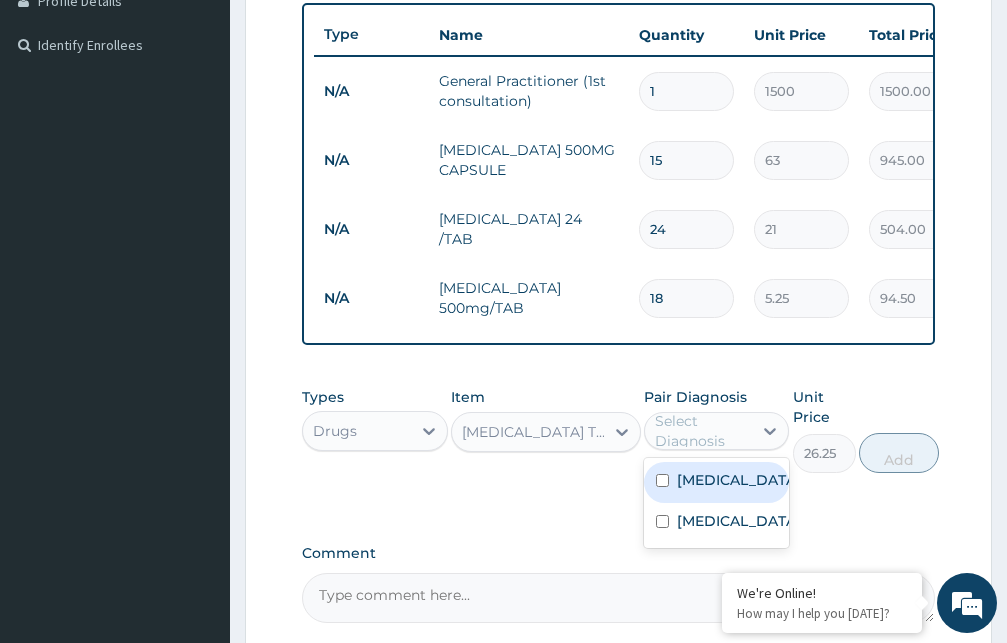 click on "Select Diagnosis" at bounding box center [703, 431] 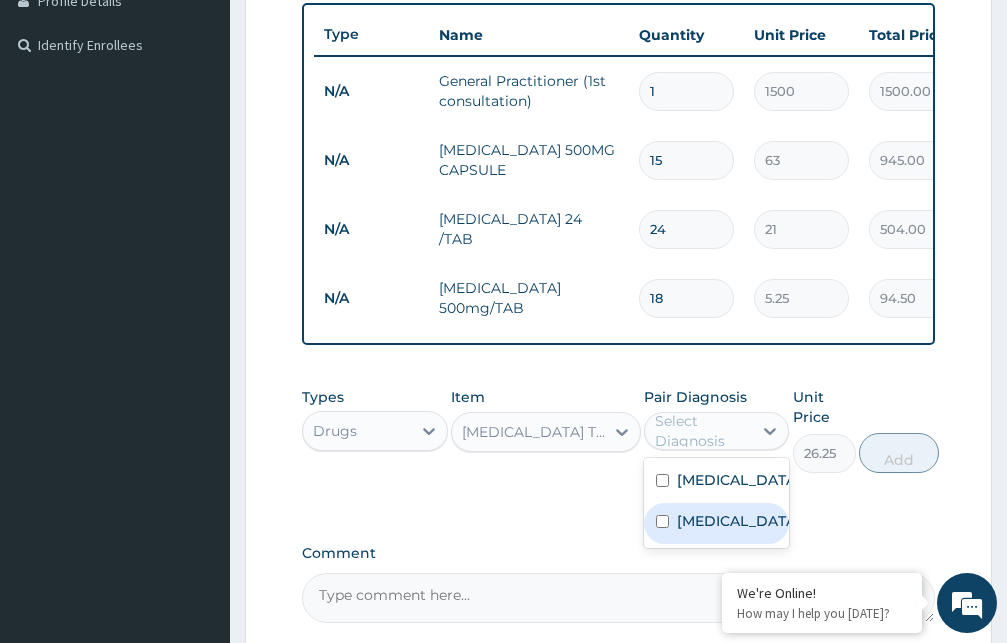 click on "Urethritis" at bounding box center [738, 521] 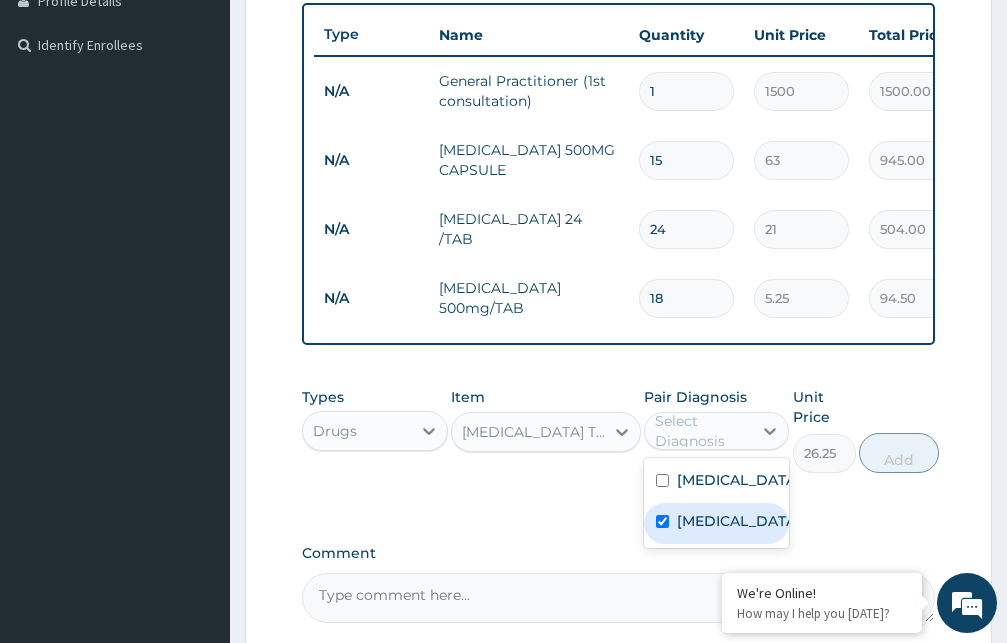 checkbox on "true" 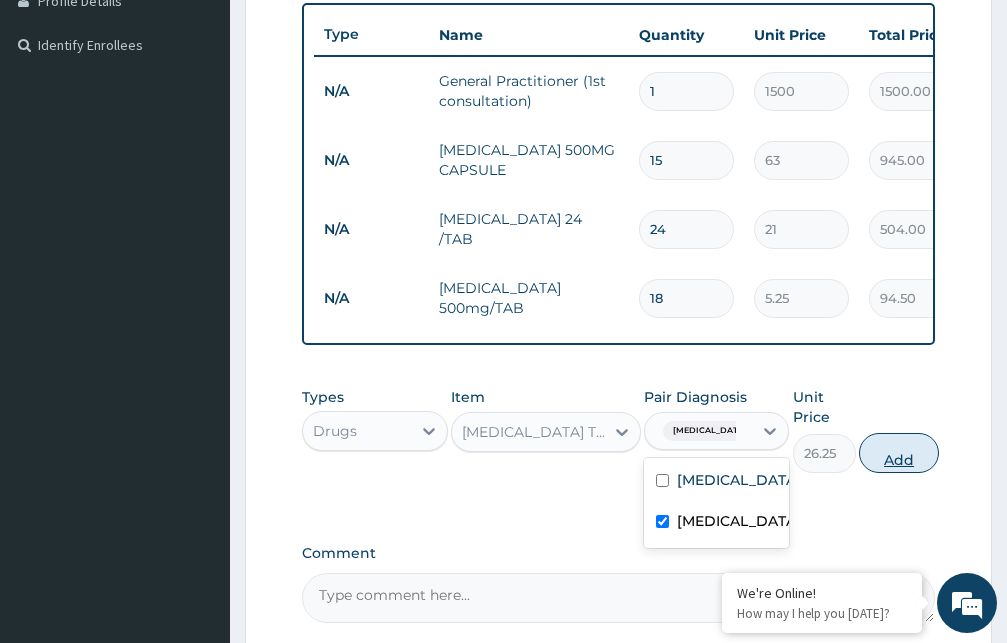 click on "Add" at bounding box center [899, 453] 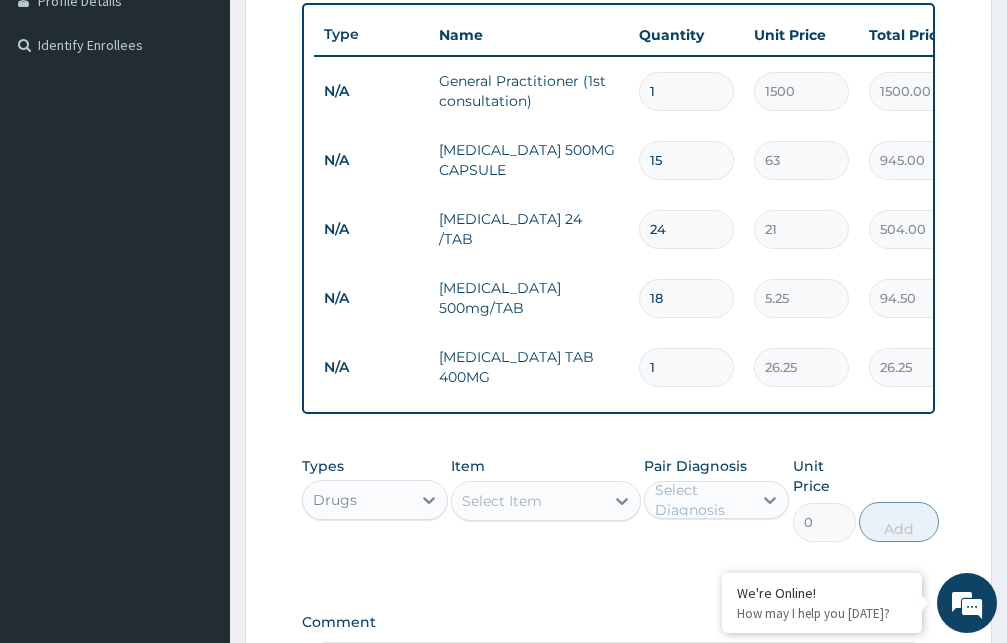 type on "15" 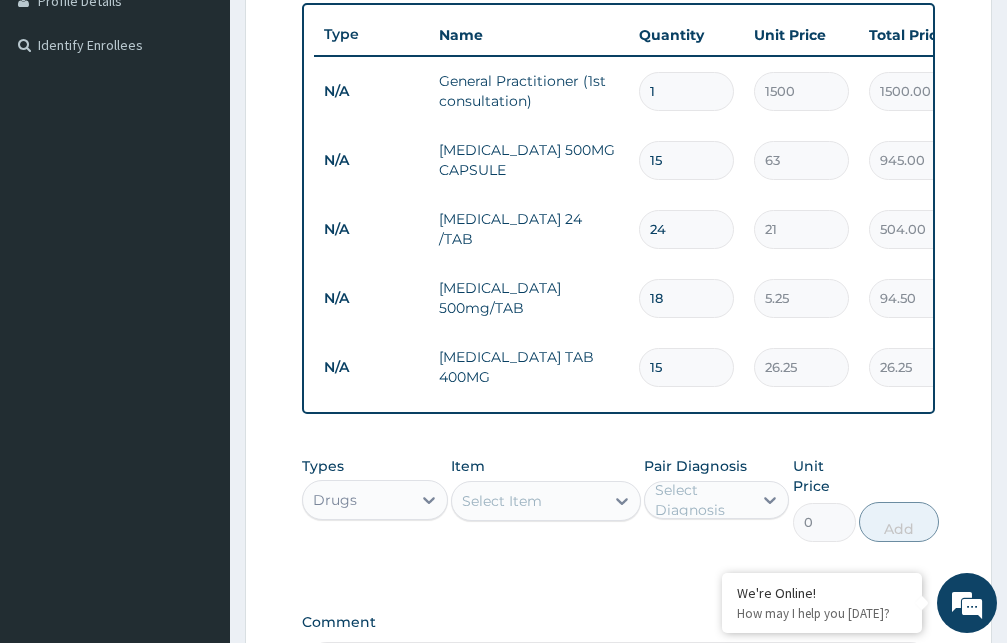 type on "393.75" 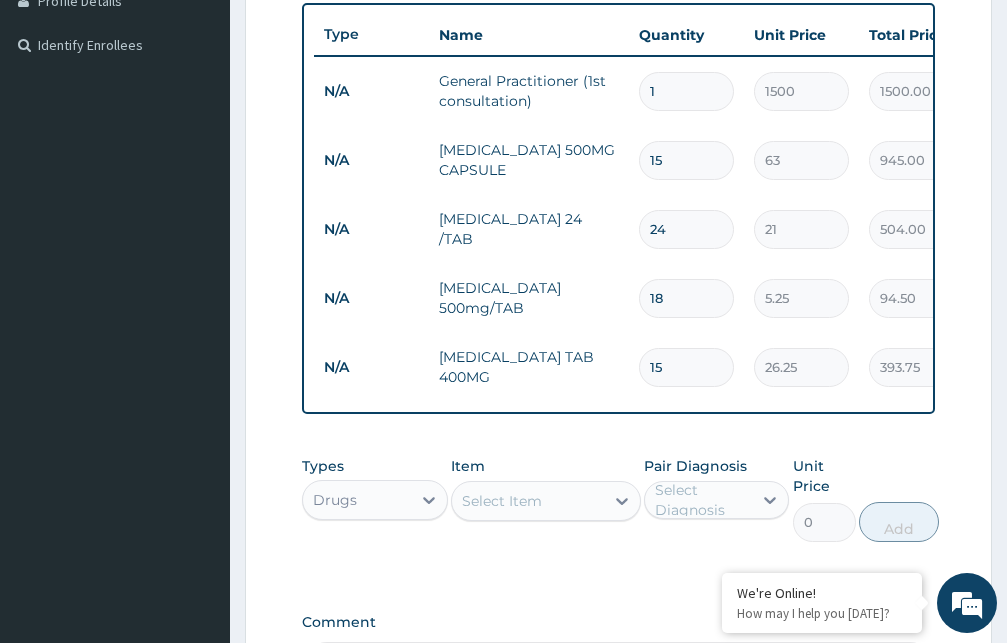 type on "15" 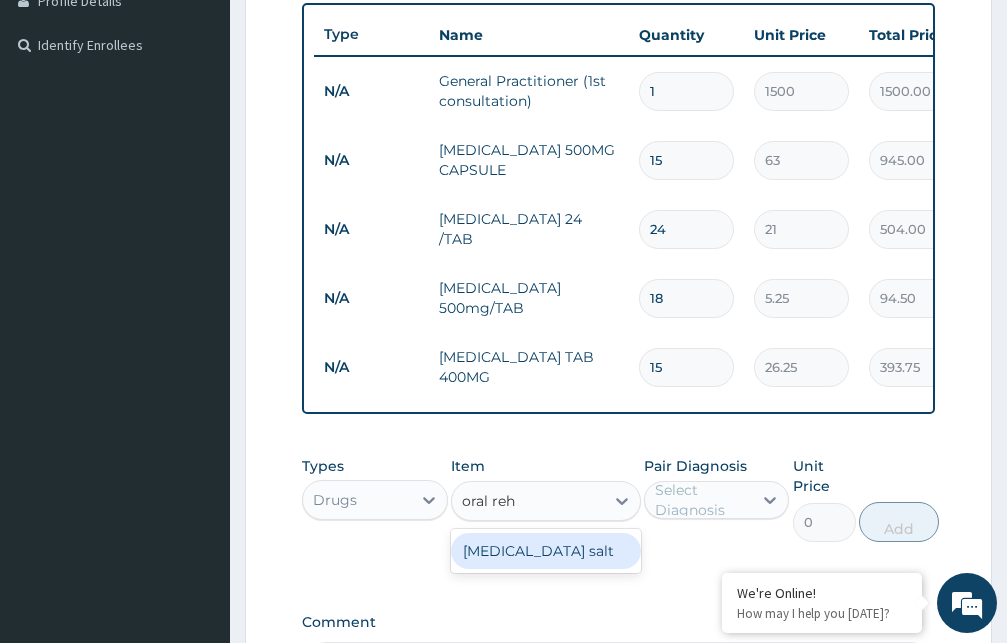 type on "oral rehy" 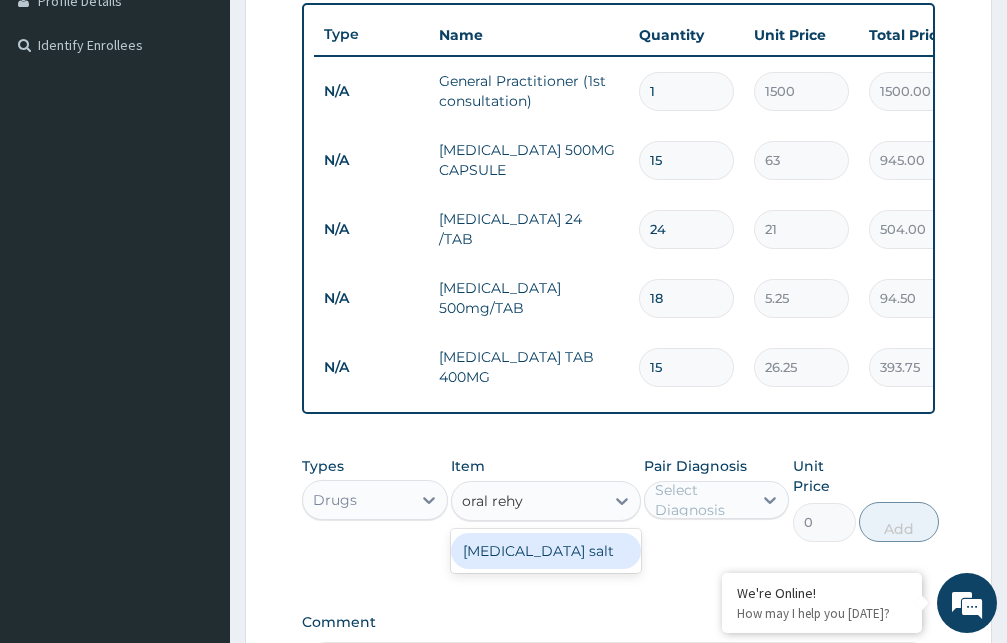 click on "Oral rehydration salt" at bounding box center [546, 551] 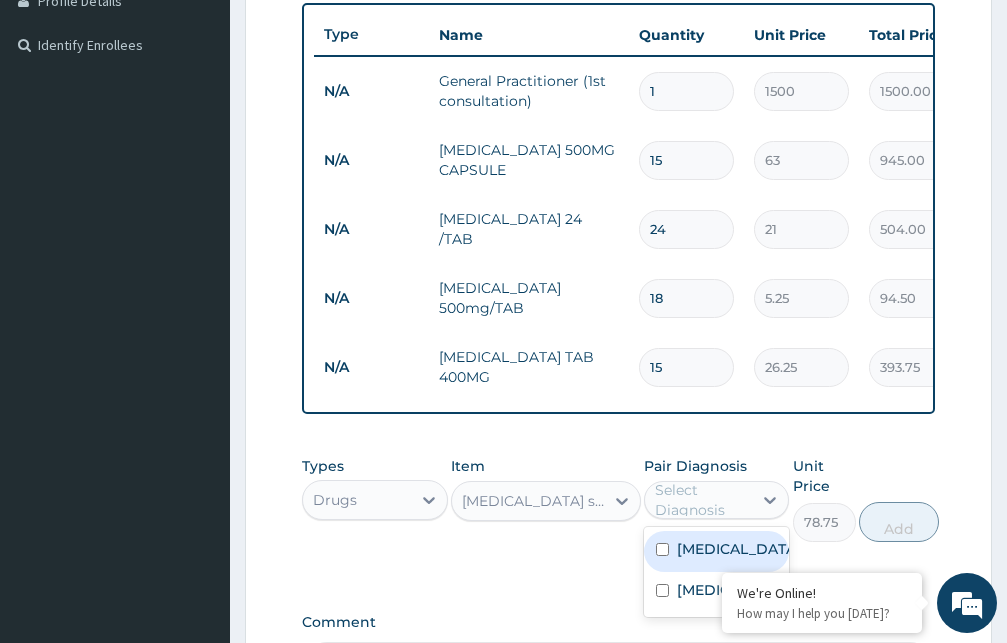 click on "Select Diagnosis" at bounding box center (703, 500) 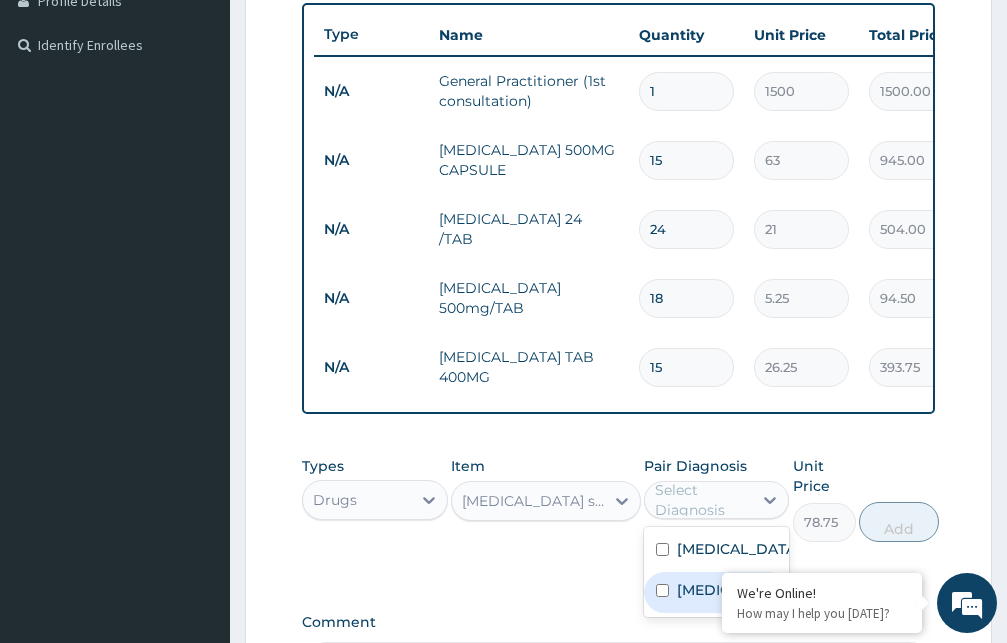 click on "Urethritis" at bounding box center (738, 590) 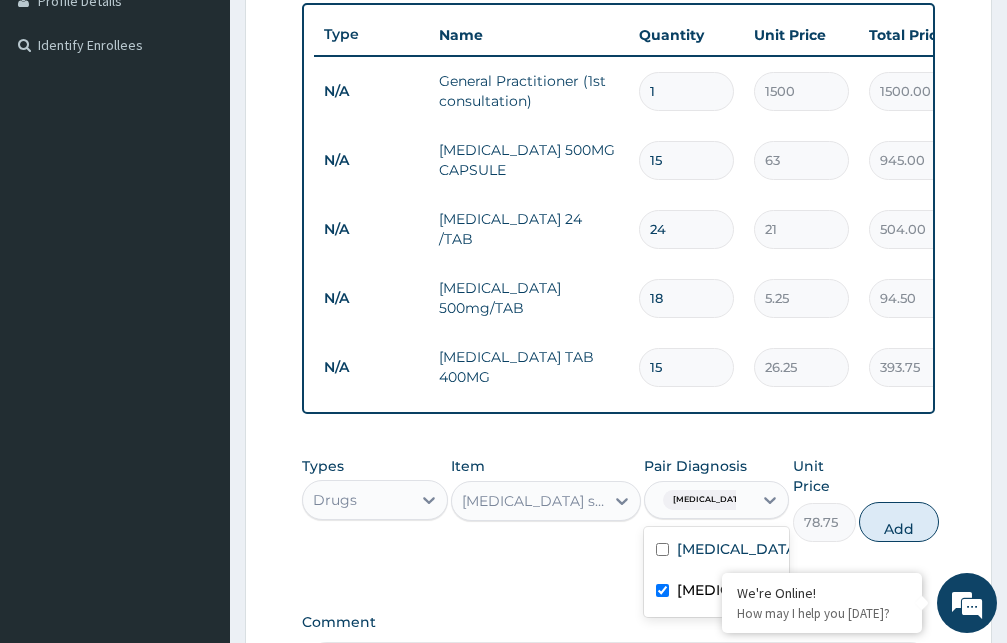checkbox on "true" 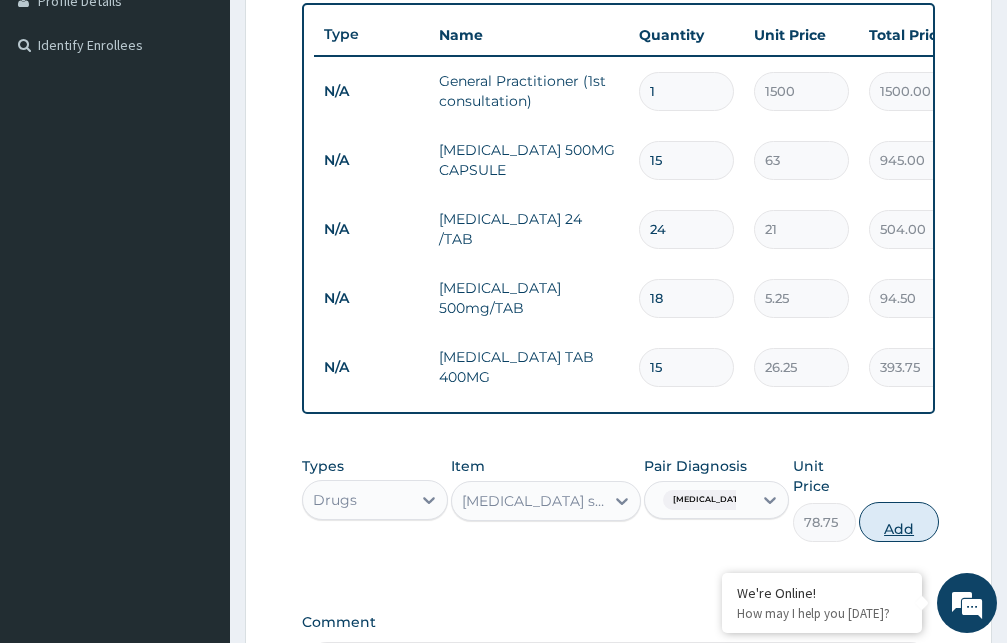 click on "Add" at bounding box center [899, 522] 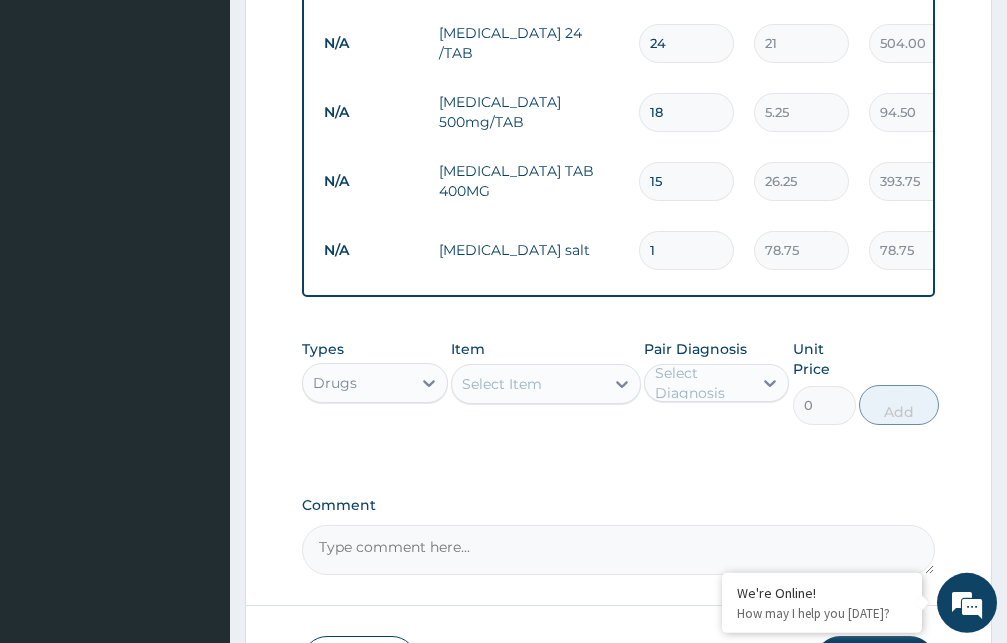 scroll, scrollTop: 870, scrollLeft: 0, axis: vertical 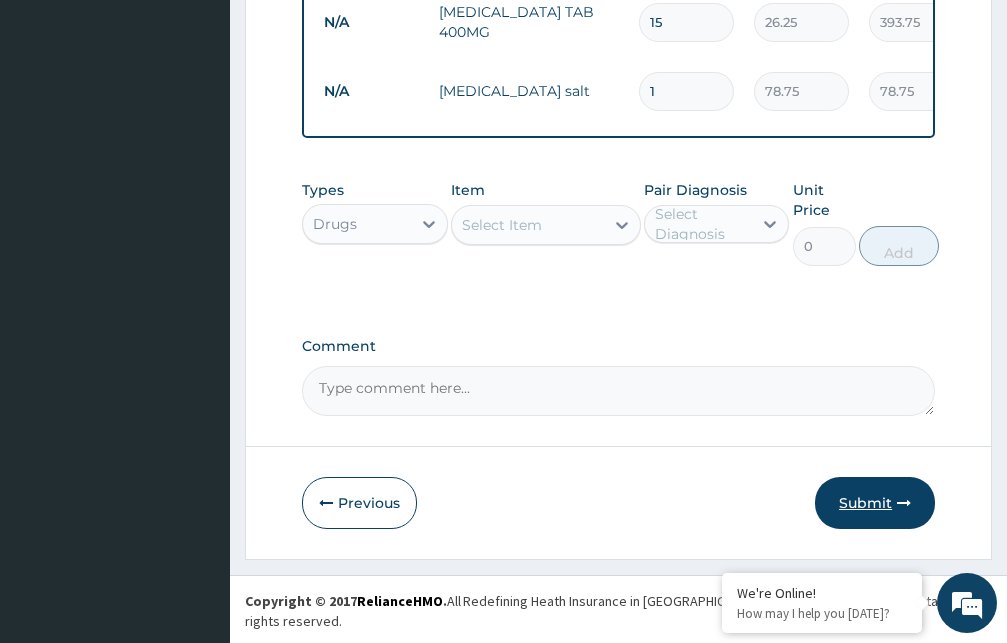 click on "Submit" at bounding box center (875, 503) 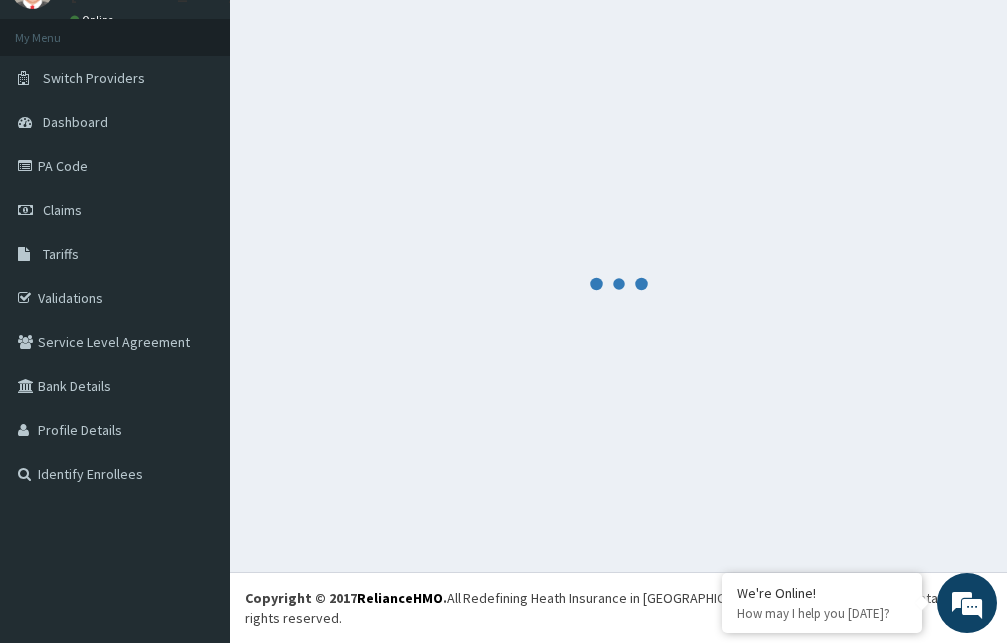 scroll, scrollTop: 76, scrollLeft: 0, axis: vertical 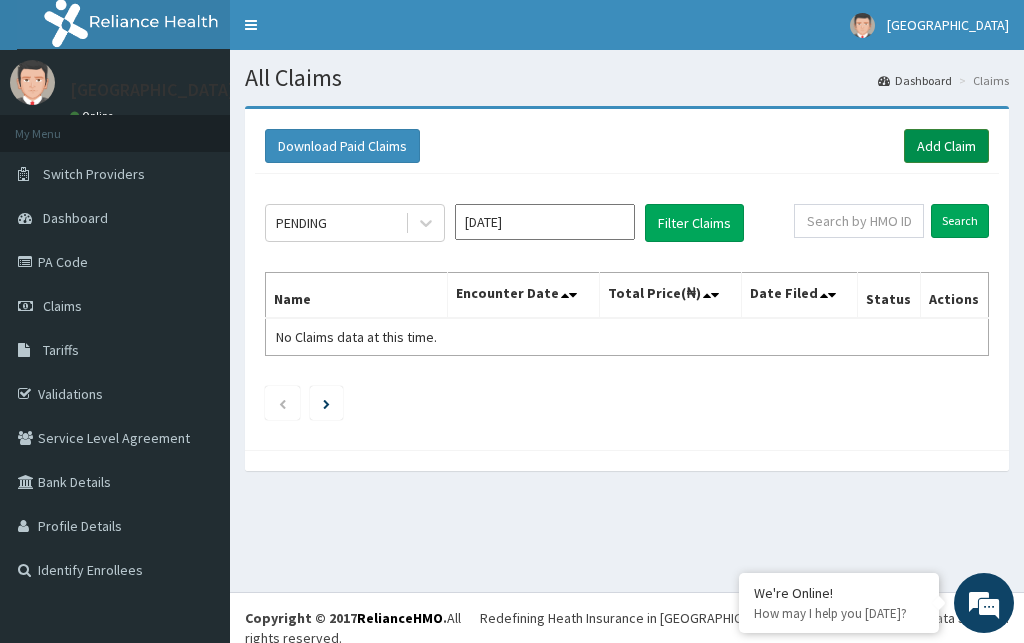 click on "Add Claim" at bounding box center [946, 146] 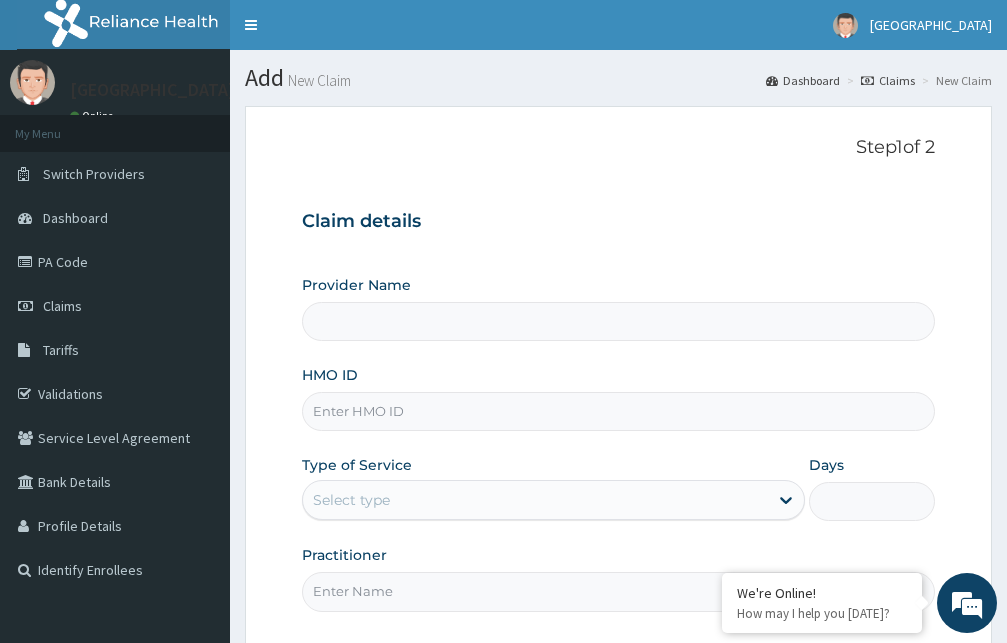 scroll, scrollTop: 0, scrollLeft: 0, axis: both 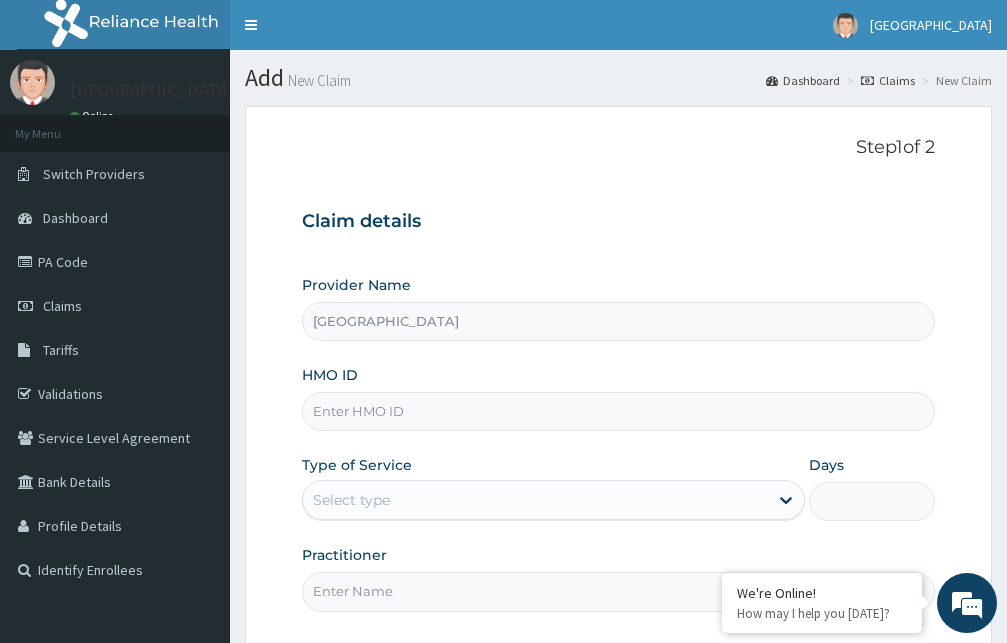 click on "HMO ID" at bounding box center [618, 411] 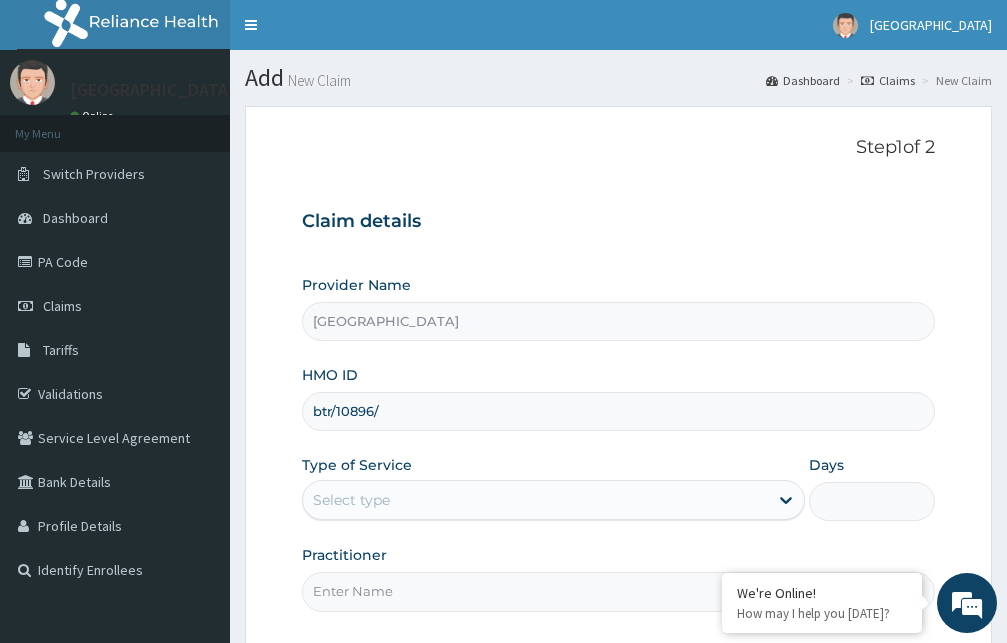 scroll, scrollTop: 0, scrollLeft: 0, axis: both 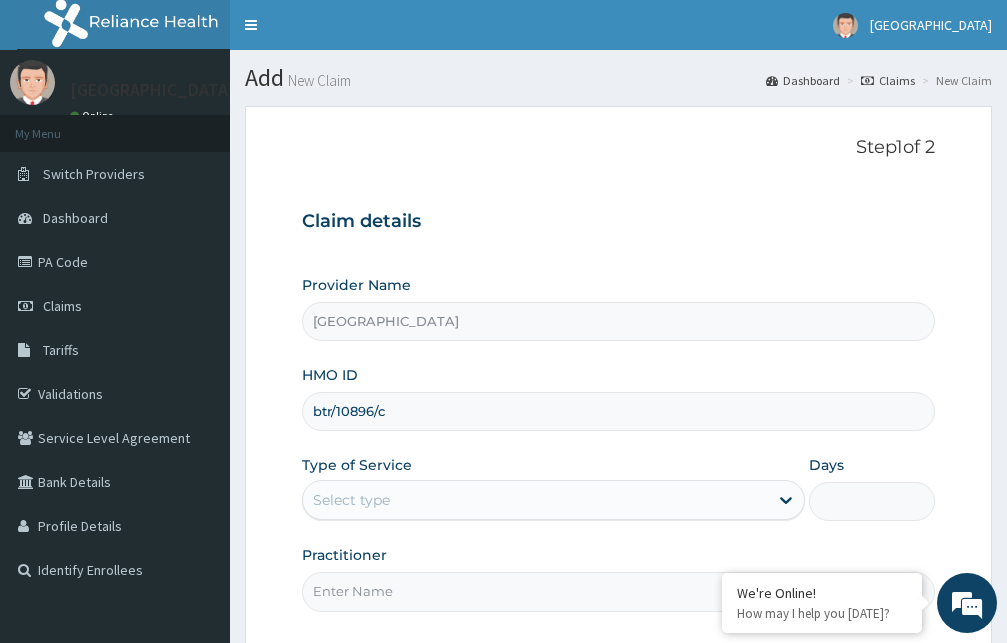 type on "btr/10896/c" 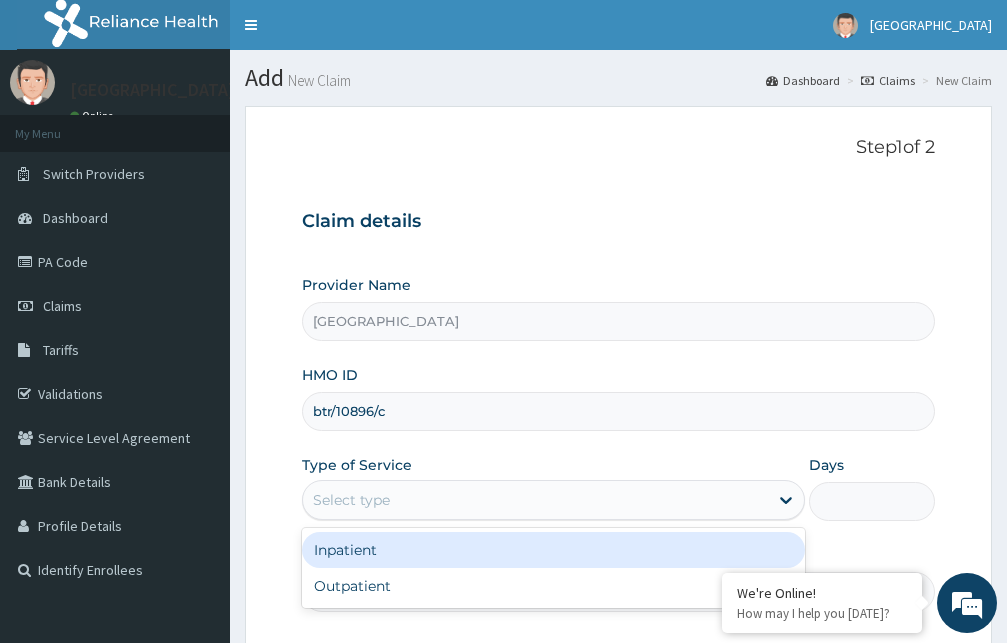 click on "Select type" at bounding box center (535, 500) 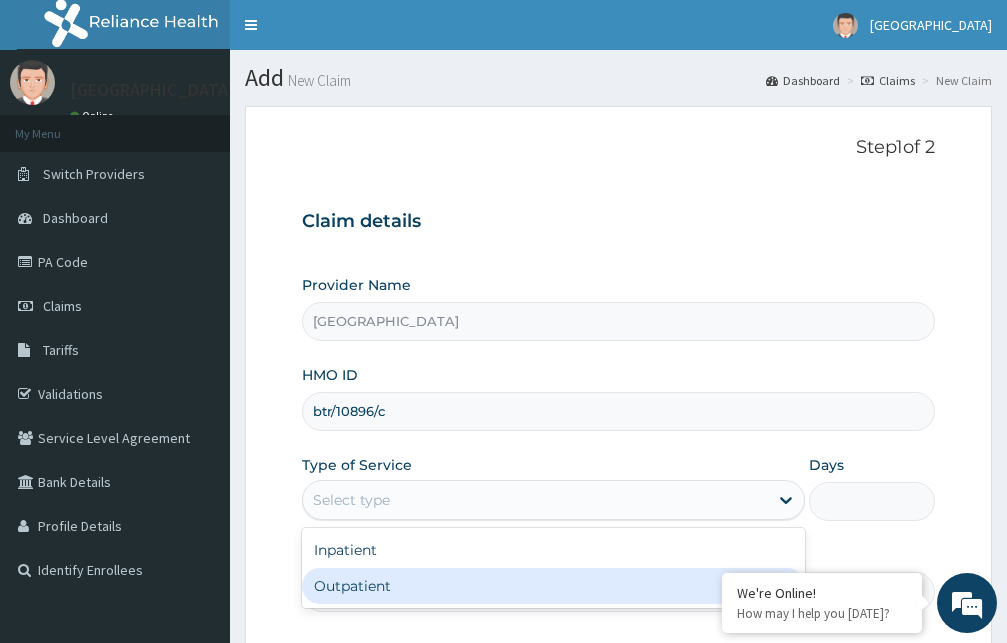 click on "Outpatient" at bounding box center (553, 586) 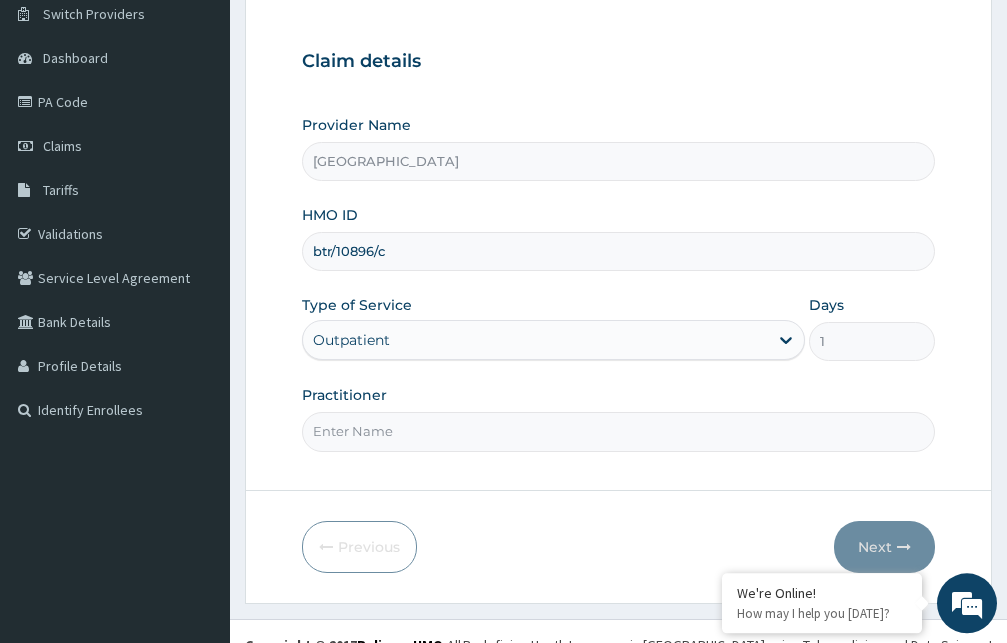 scroll, scrollTop: 187, scrollLeft: 0, axis: vertical 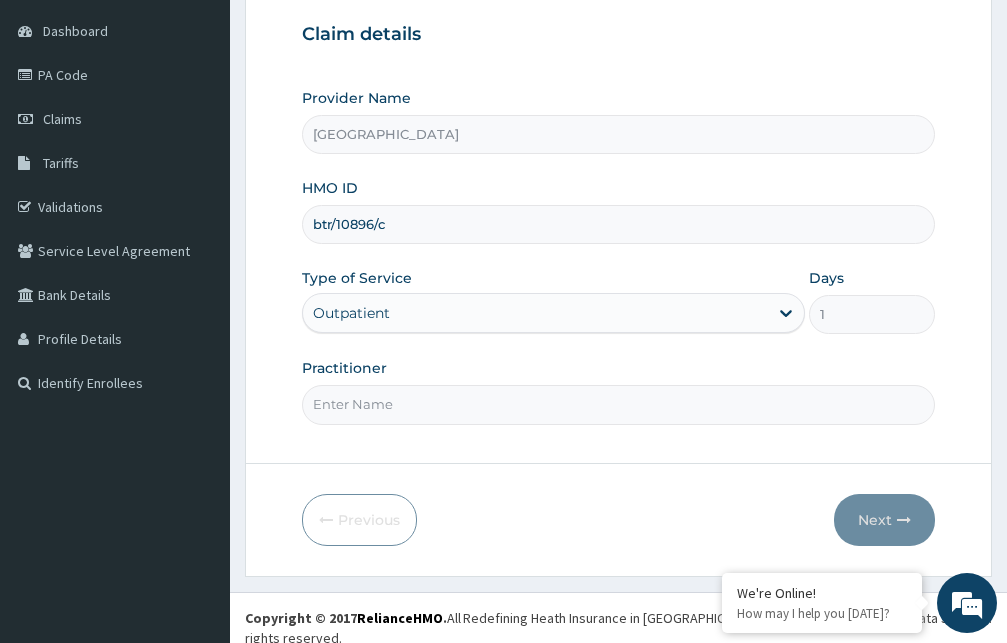 click on "Practitioner" at bounding box center (618, 404) 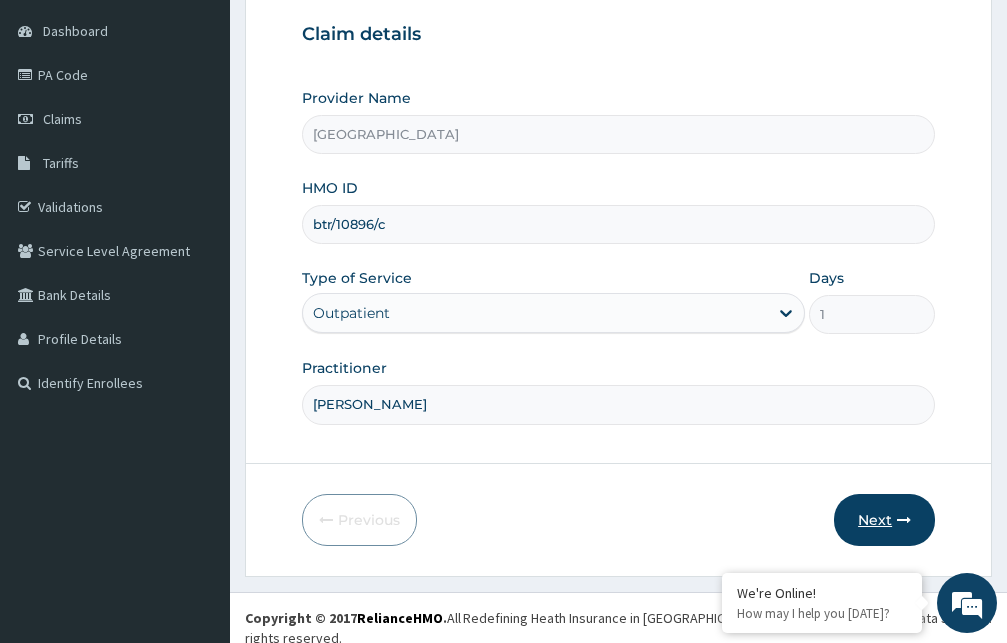 type on "[PERSON_NAME]" 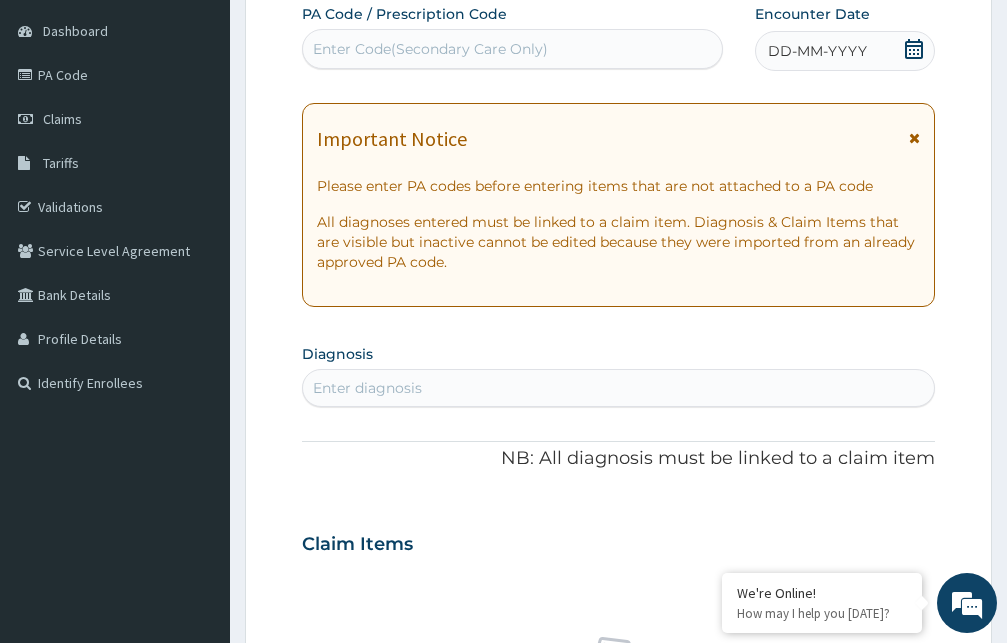 click at bounding box center [914, 138] 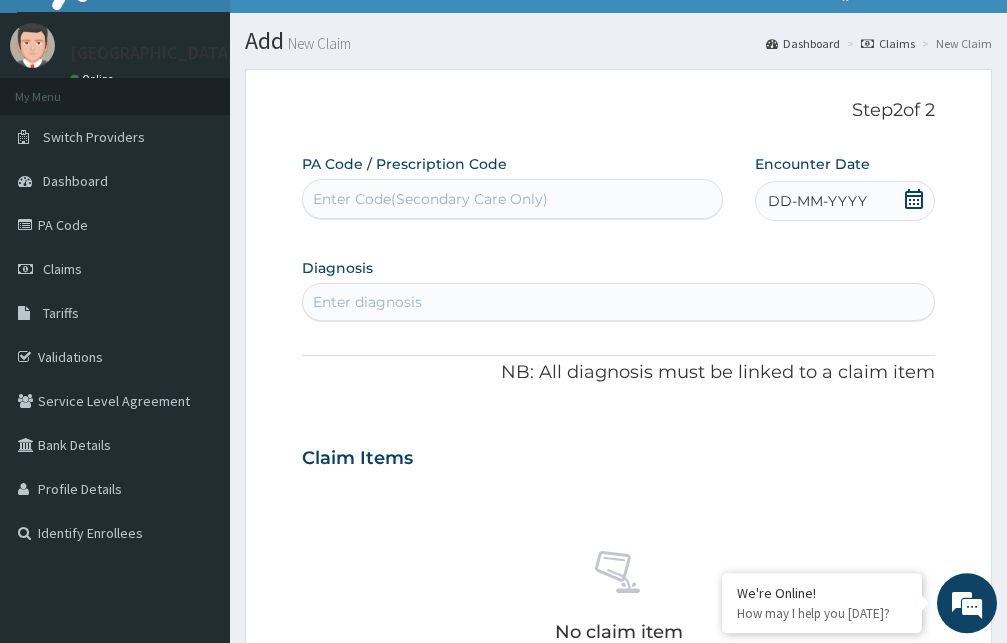 scroll, scrollTop: 31, scrollLeft: 0, axis: vertical 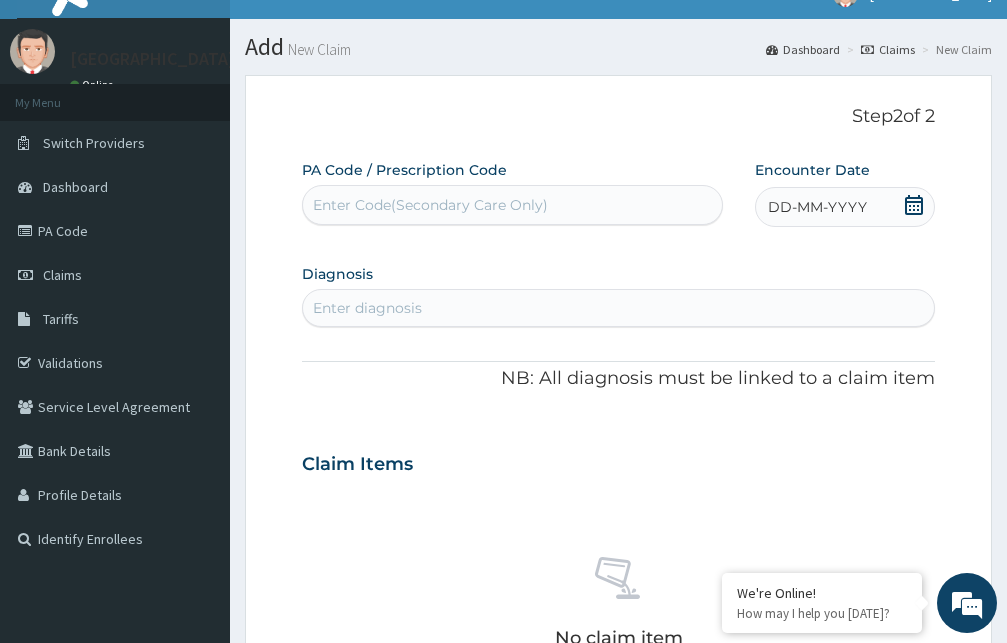 click 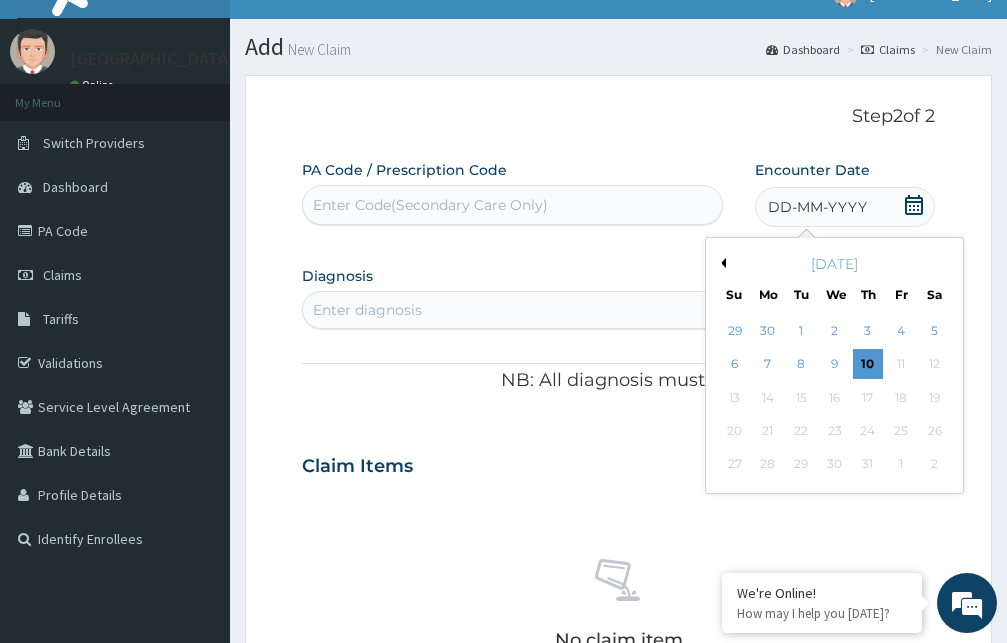 click on "Previous Month" at bounding box center (721, 263) 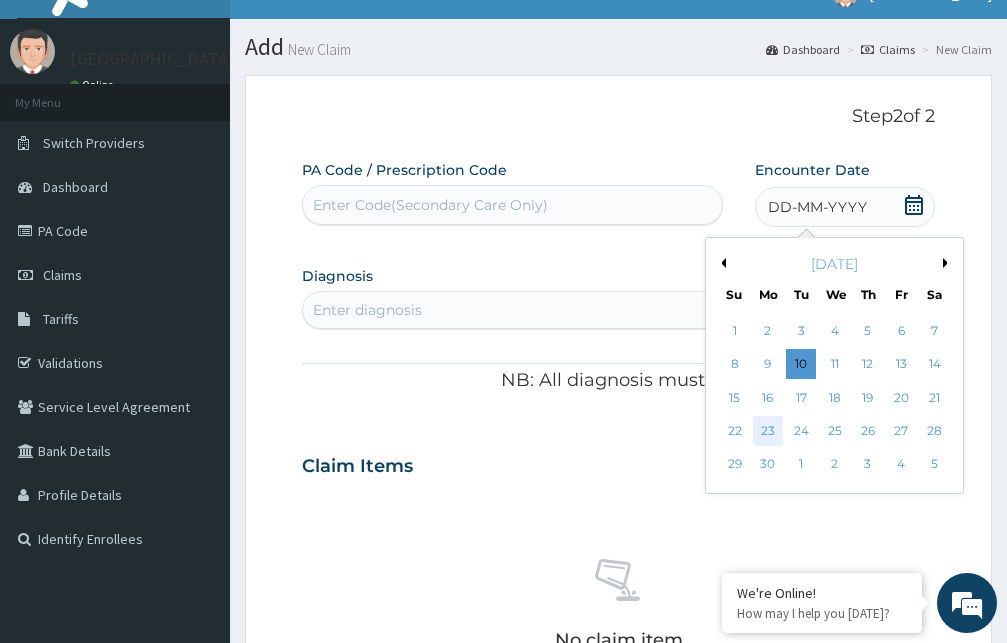 click on "23" at bounding box center [768, 431] 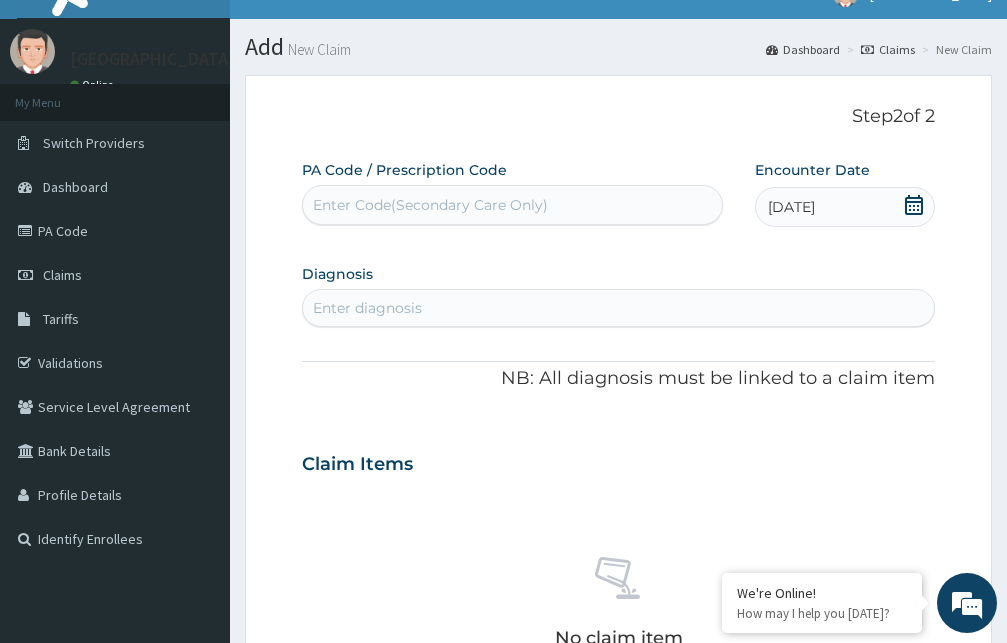 click on "Enter diagnosis" at bounding box center (618, 308) 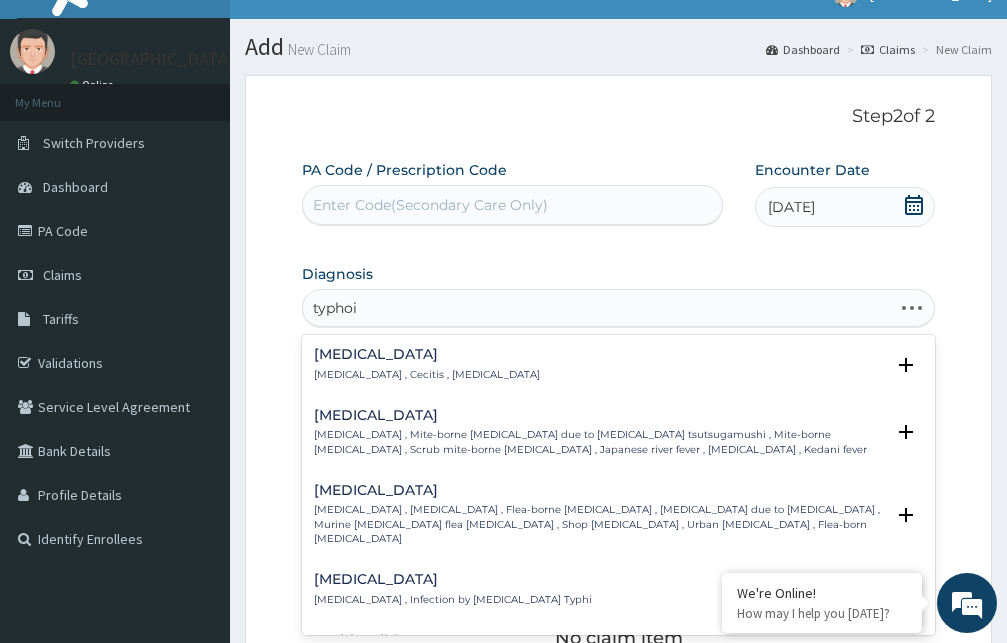 type on "[MEDICAL_DATA]" 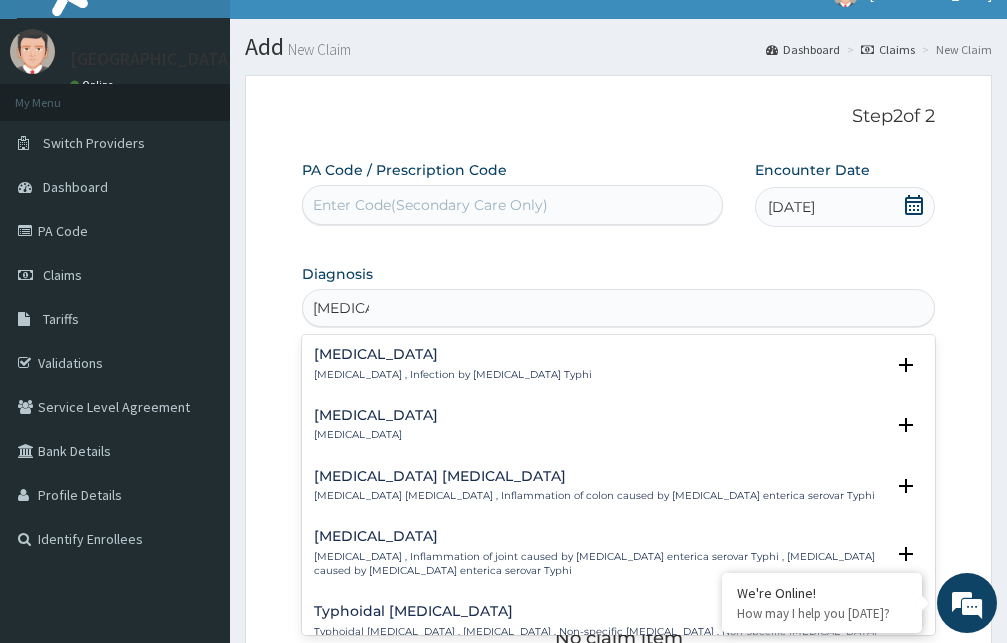 click on "Typhoid fever" at bounding box center [453, 354] 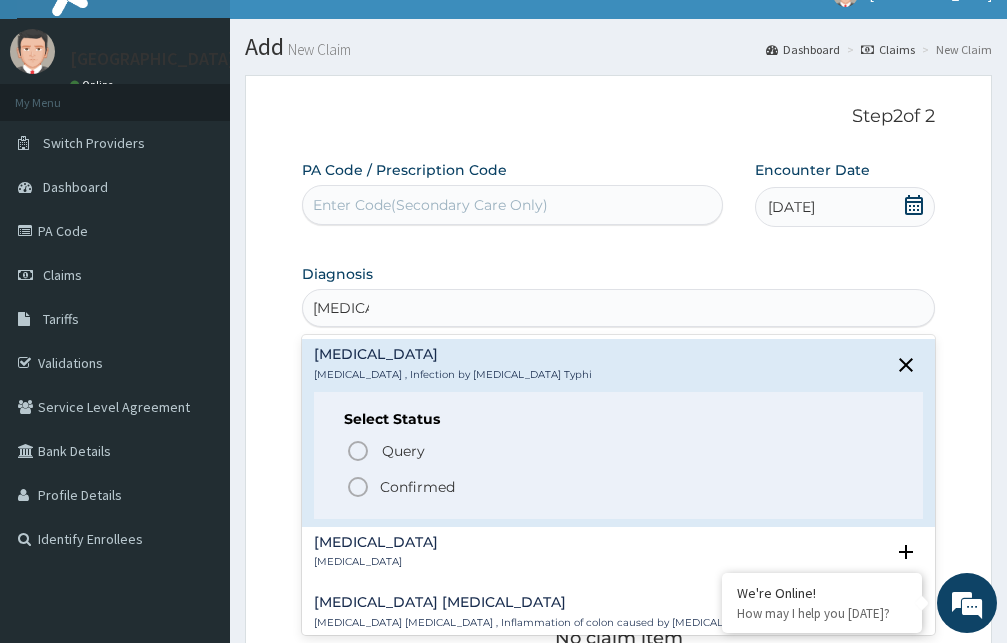 click 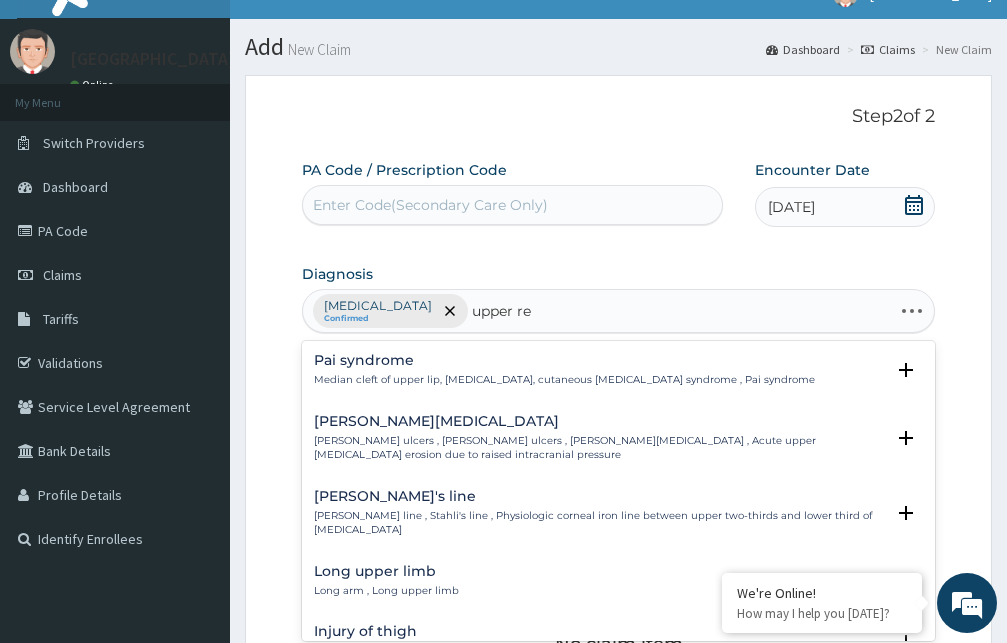 type on "upper res" 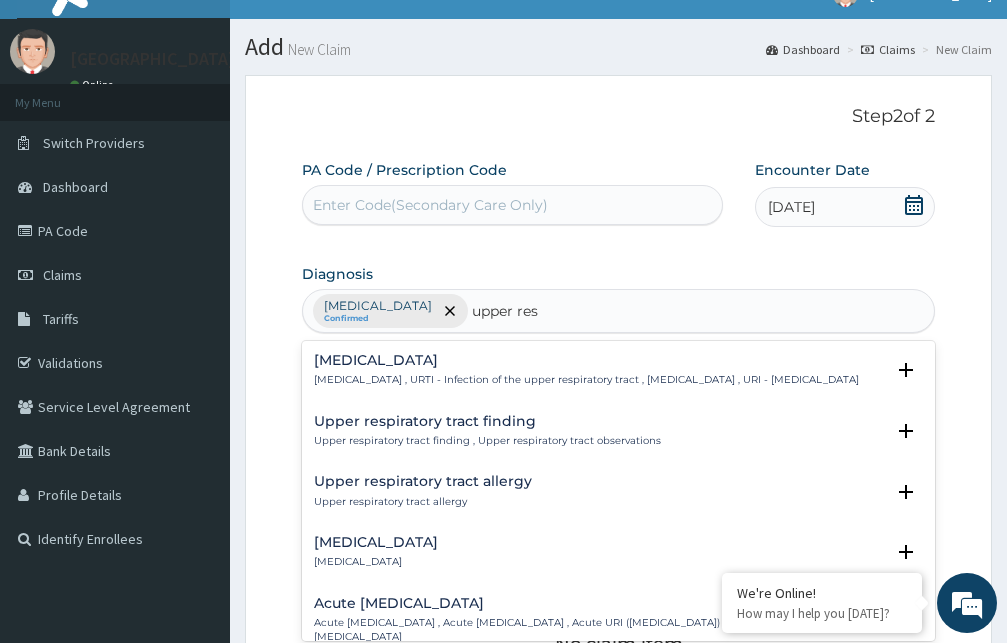 click on "Upper respiratory infection , URTI - Infection of the upper respiratory tract , Upper respiratory tract infection , URI - Upper respiratory infection" at bounding box center [586, 380] 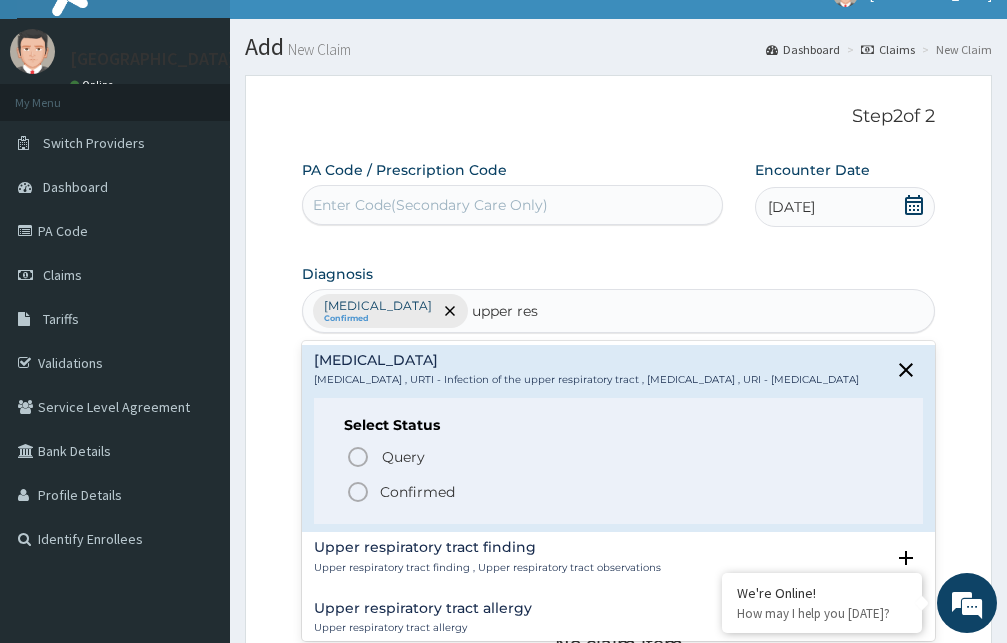 click 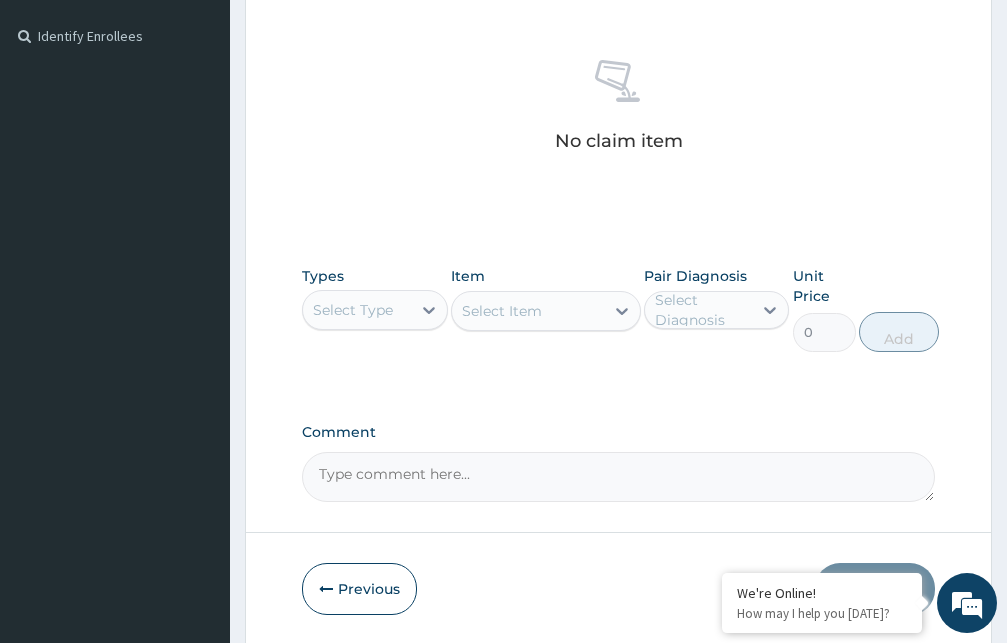 scroll, scrollTop: 541, scrollLeft: 0, axis: vertical 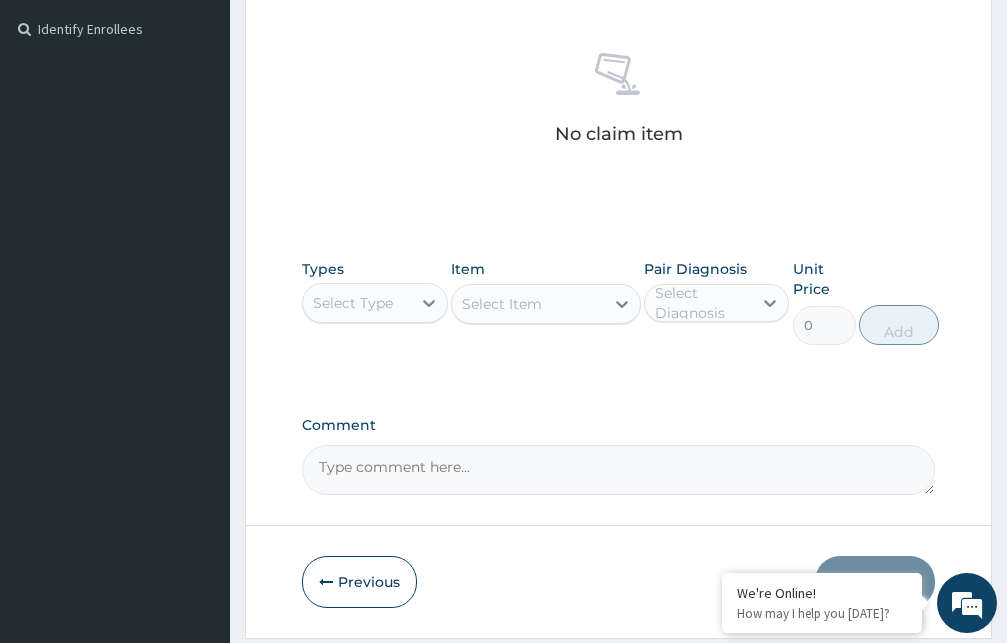 click on "Select Type" at bounding box center (353, 303) 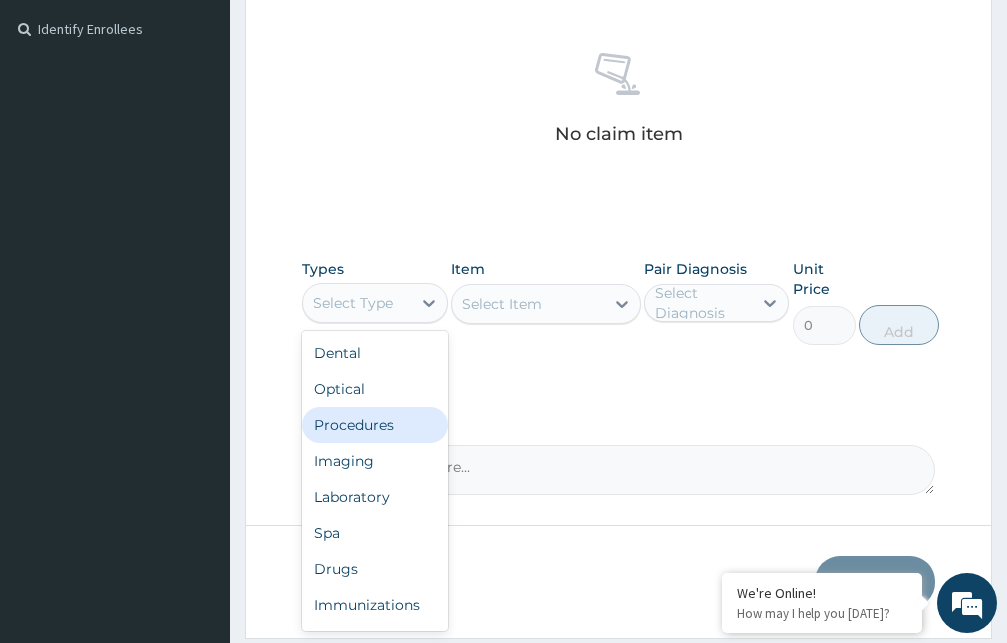 click on "Procedures" at bounding box center [375, 425] 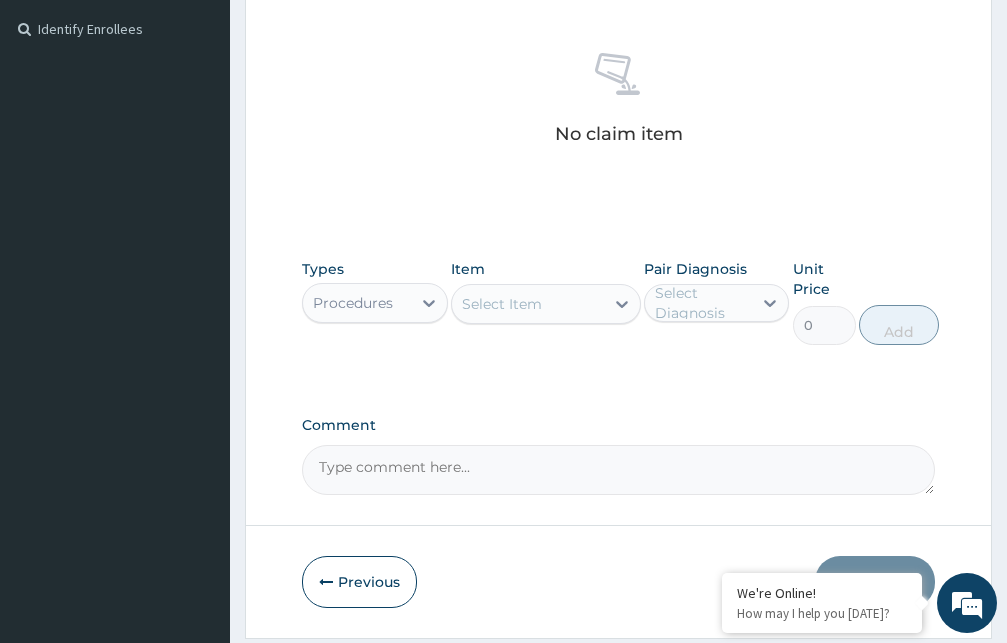 click on "Select Item" at bounding box center (502, 304) 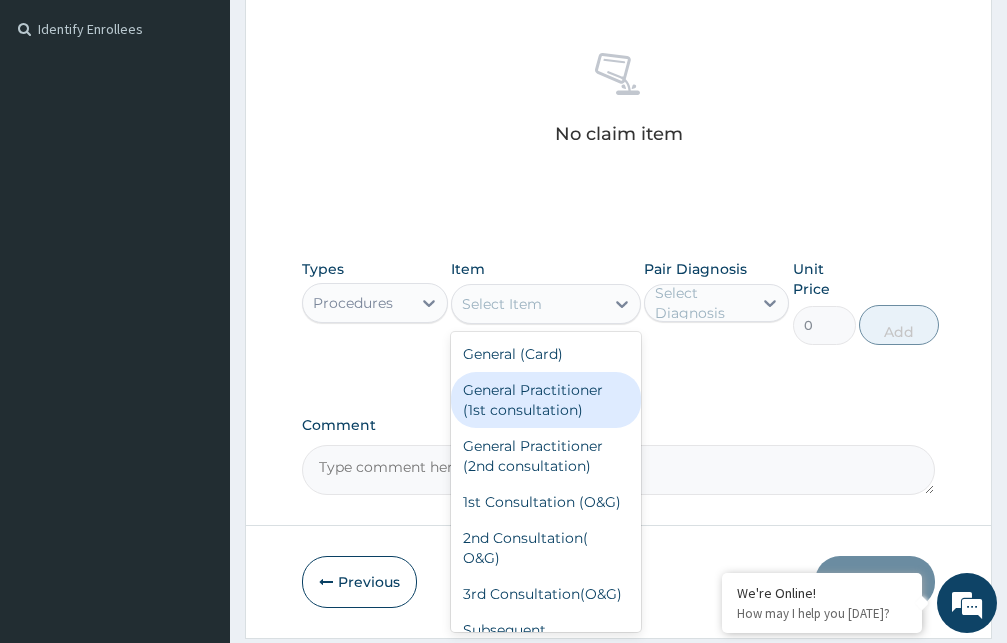 click on "General Practitioner (1st consultation)" at bounding box center (546, 400) 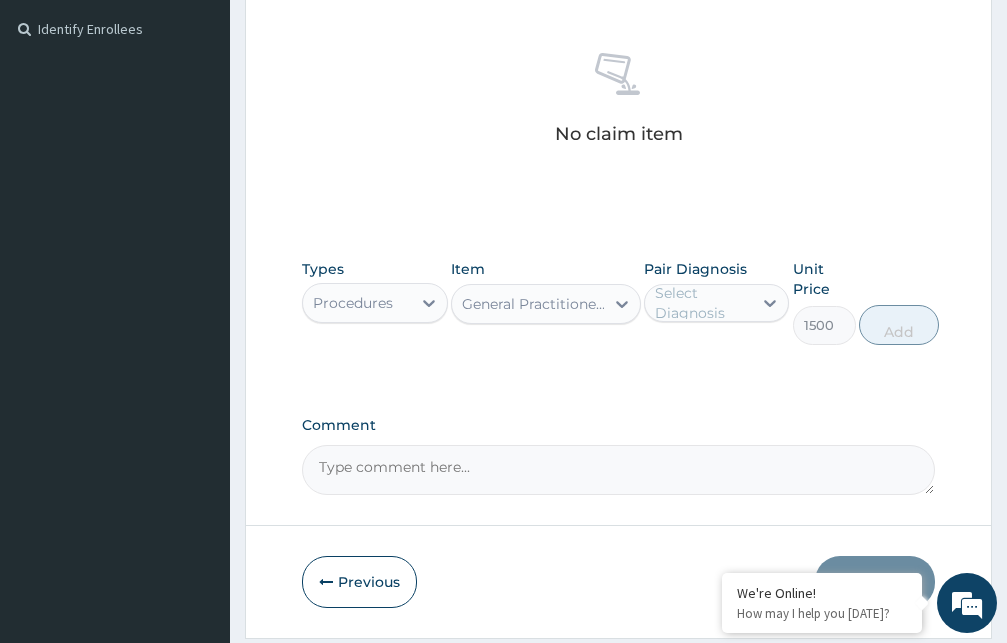 click on "Select Diagnosis" at bounding box center (703, 303) 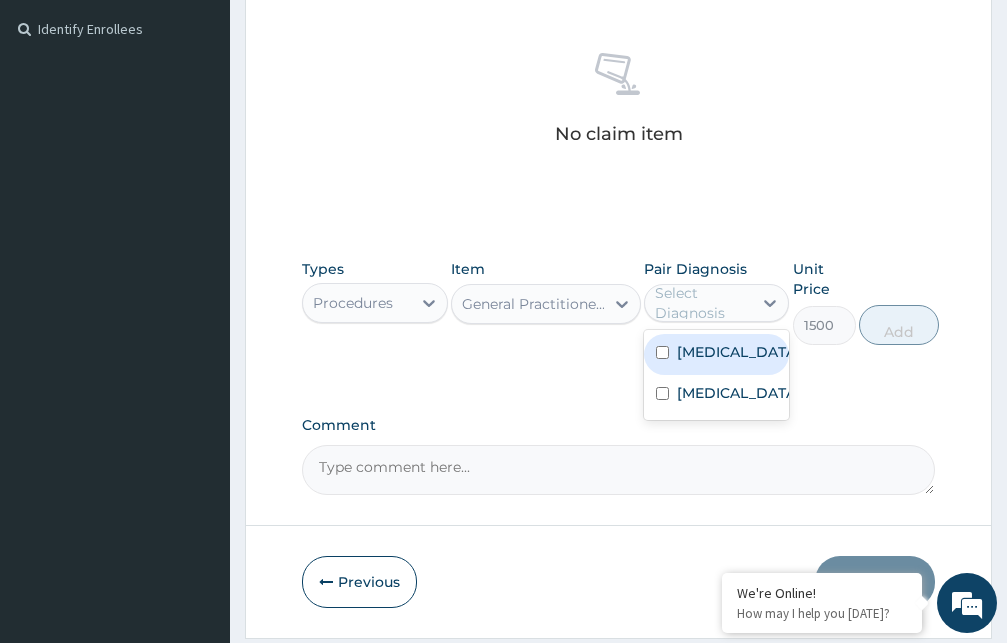 click on "Typhoid fever" at bounding box center [738, 352] 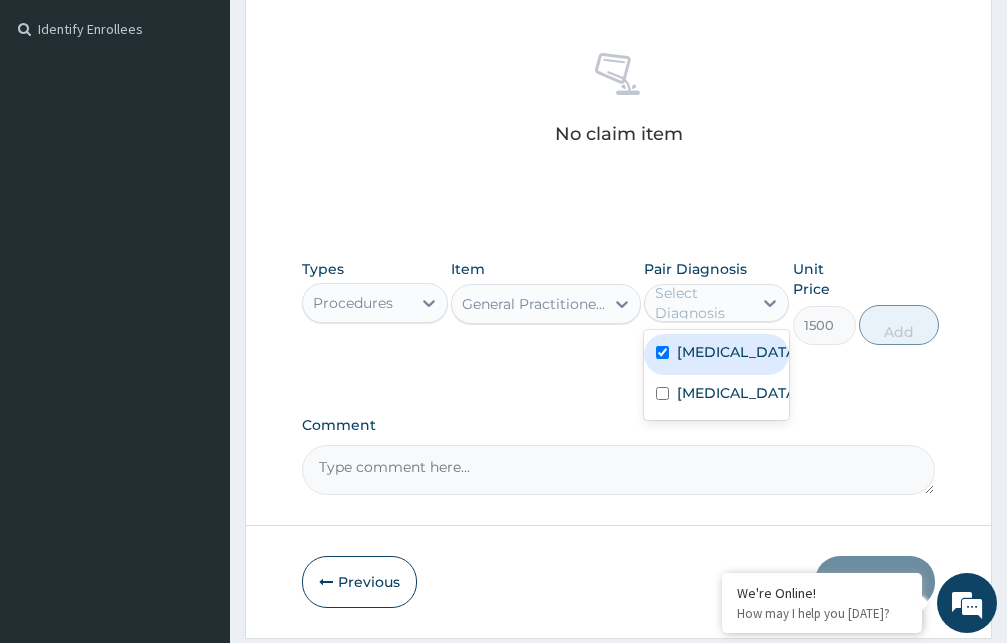 checkbox on "true" 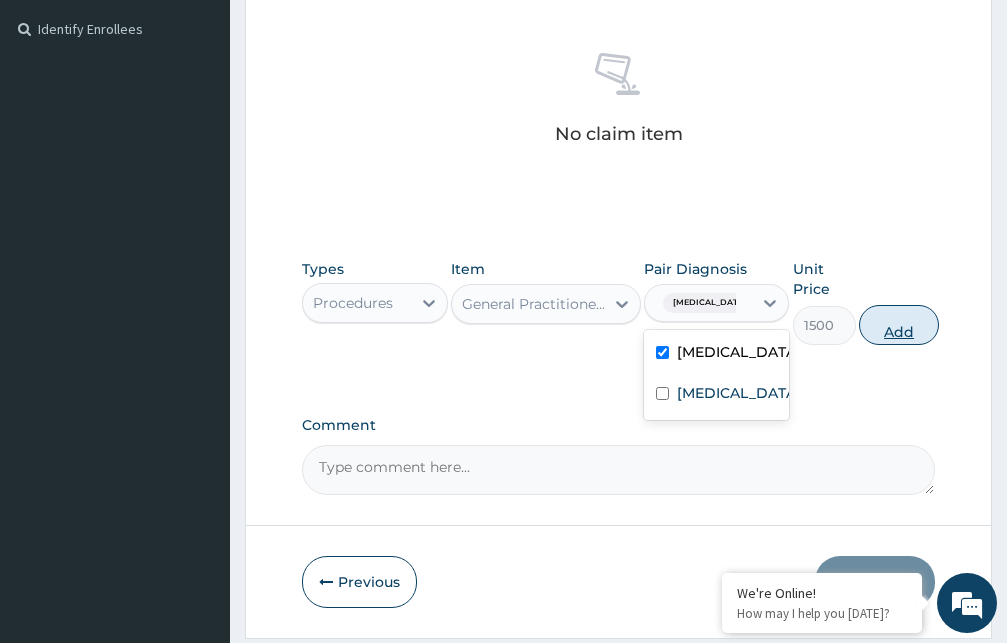 click on "Add" at bounding box center [899, 325] 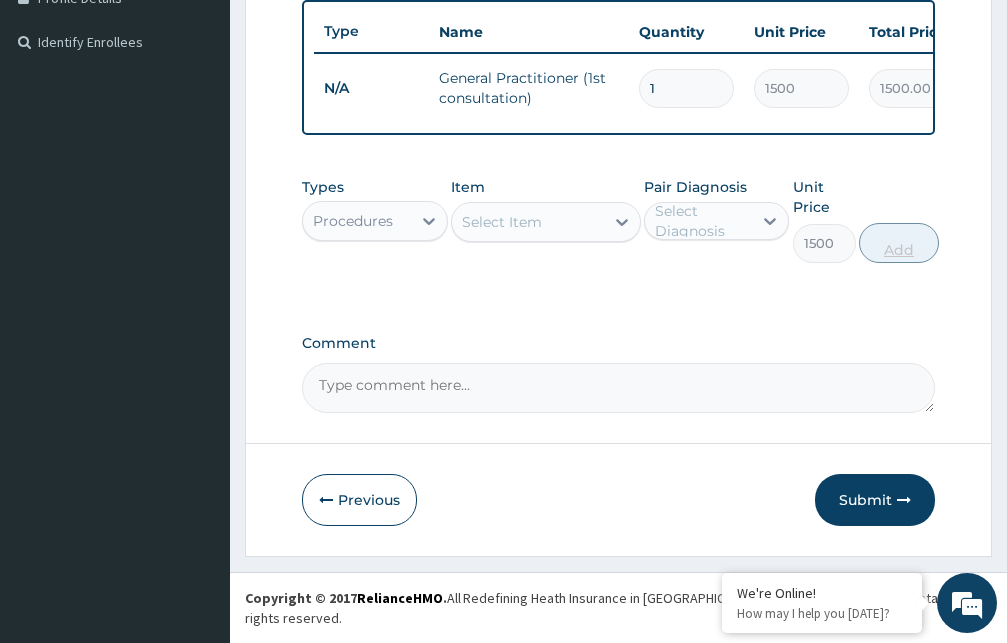 type on "0" 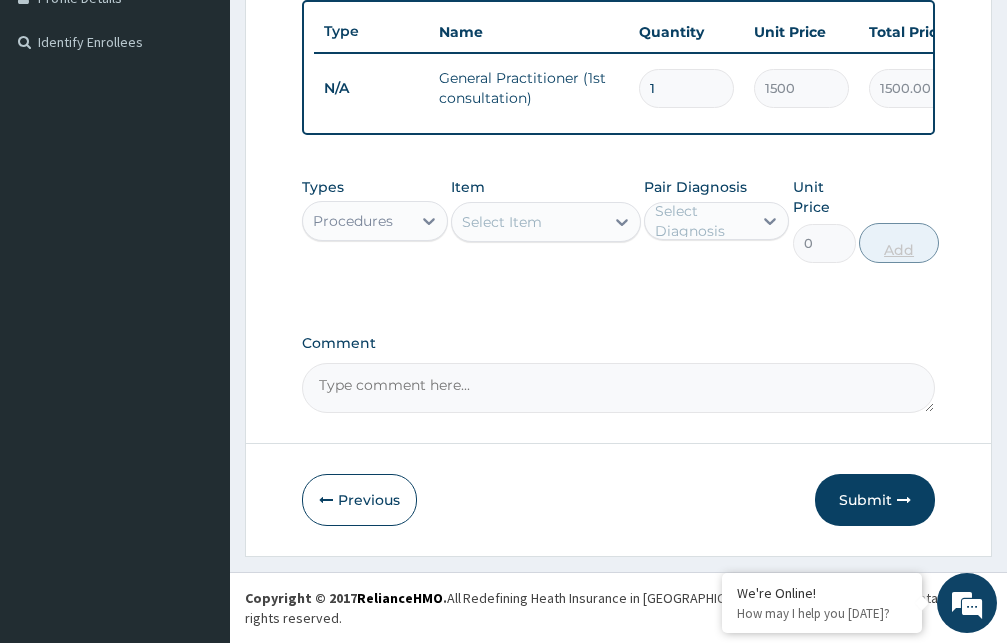 scroll, scrollTop: 525, scrollLeft: 0, axis: vertical 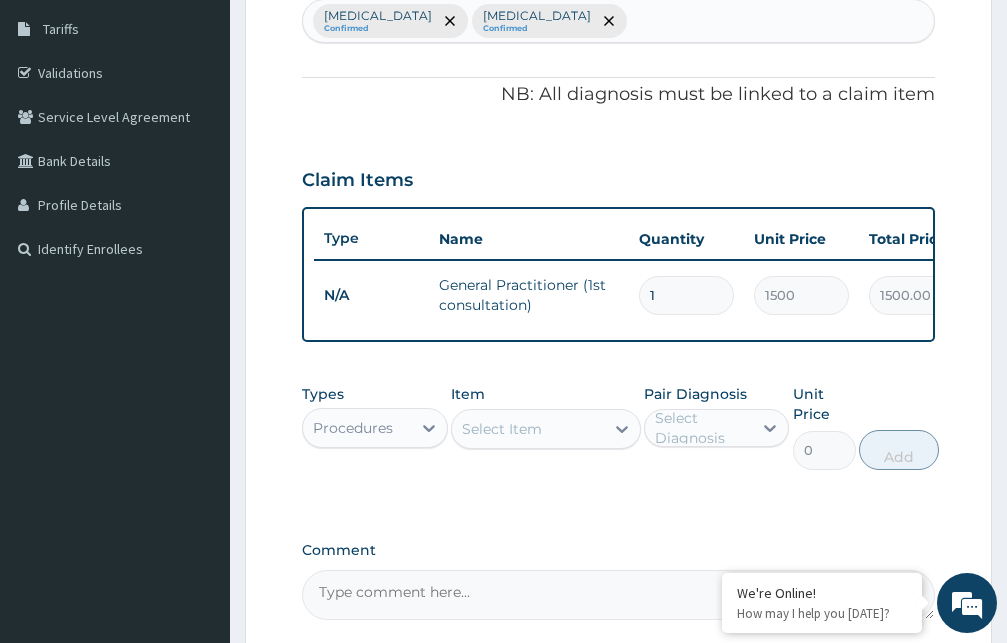 type on "2" 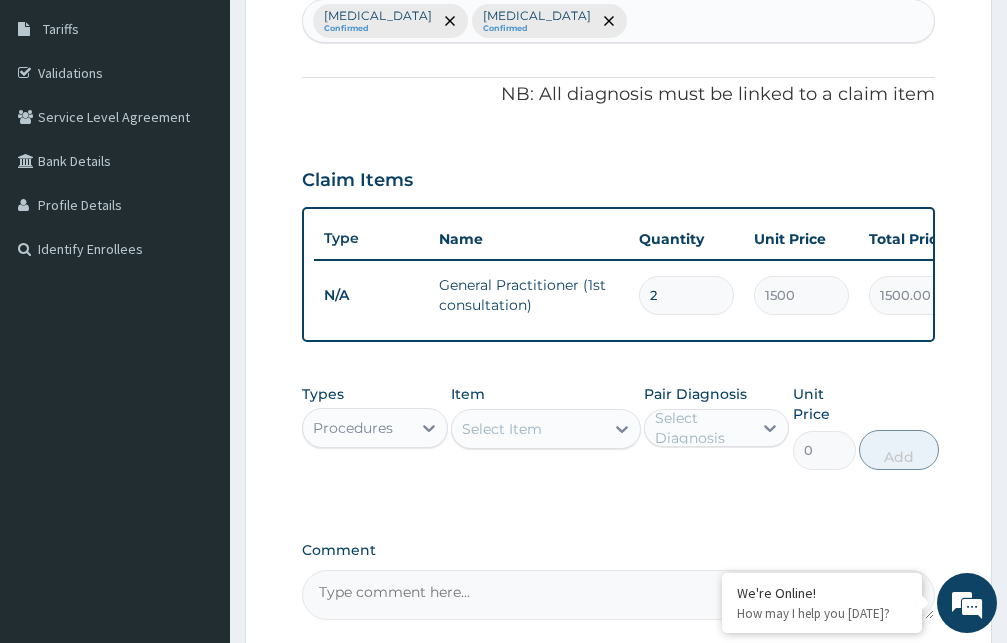 type on "3000.00" 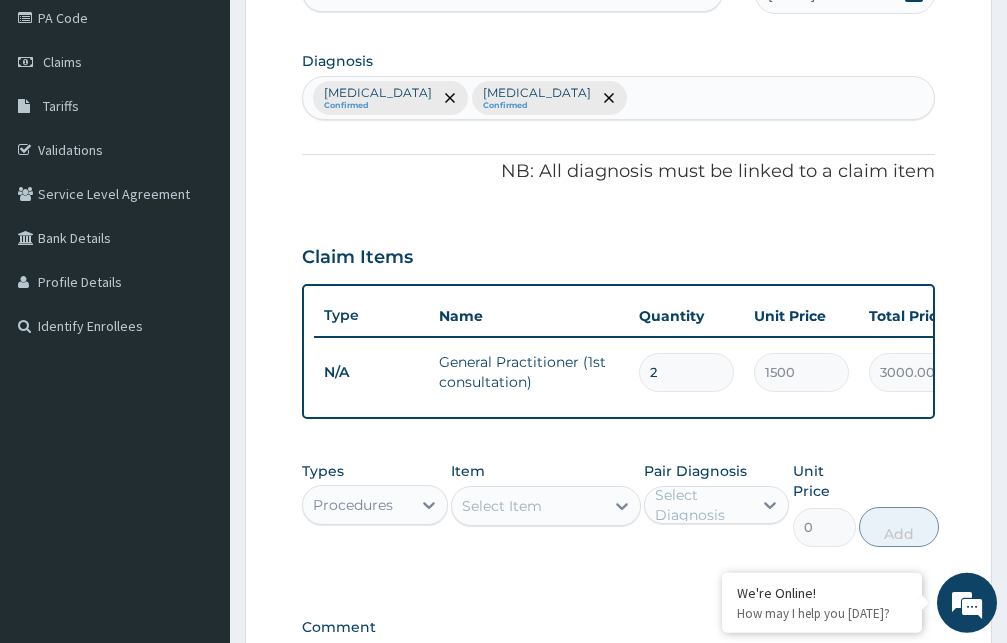 scroll, scrollTop: 219, scrollLeft: 0, axis: vertical 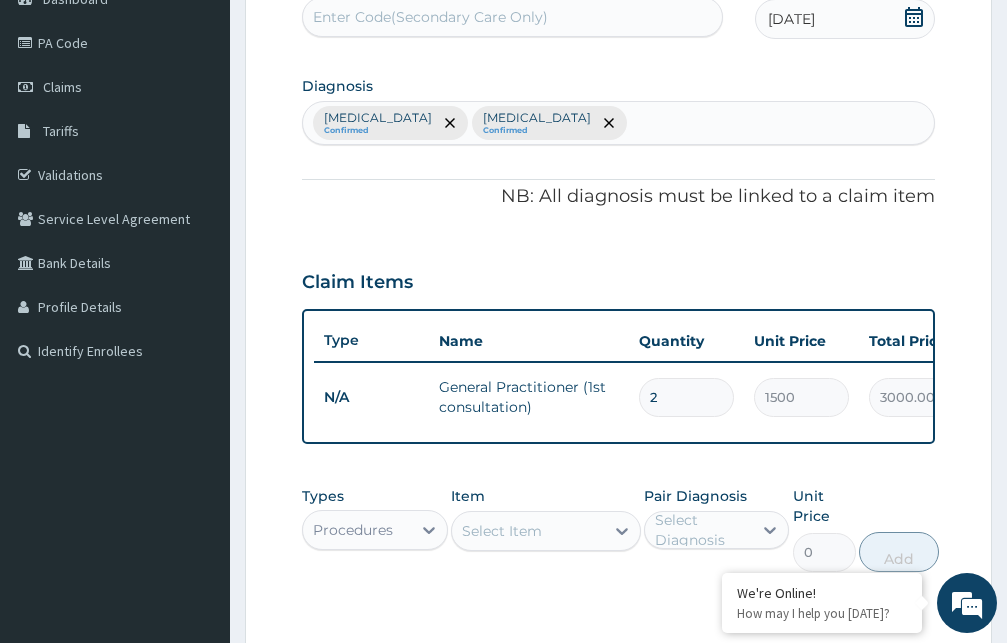 click on "Typhoid fever Confirmed Upper respiratory infection Confirmed" at bounding box center [618, 123] 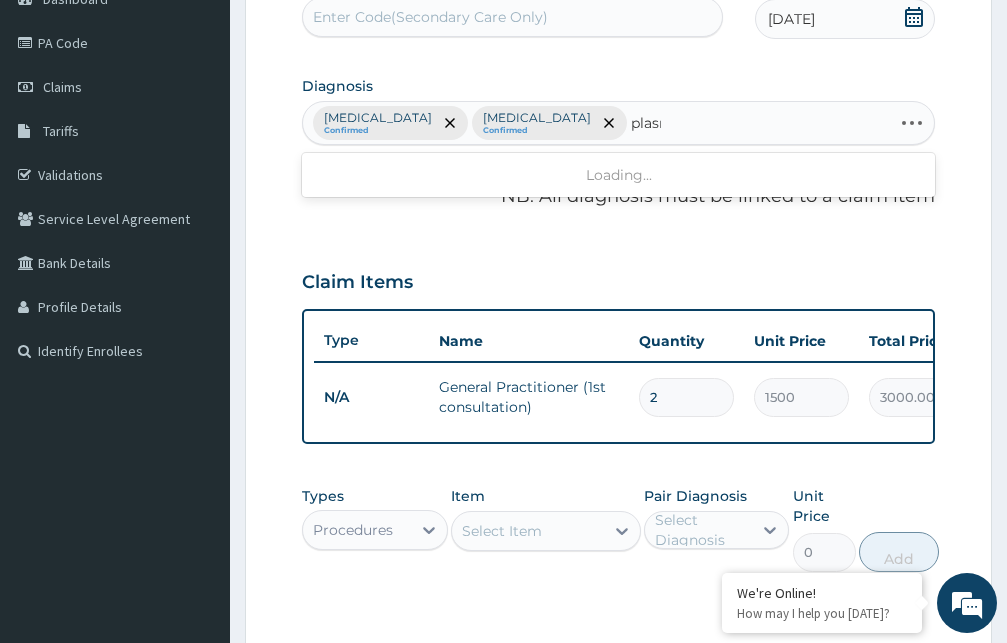 type on "plasmo" 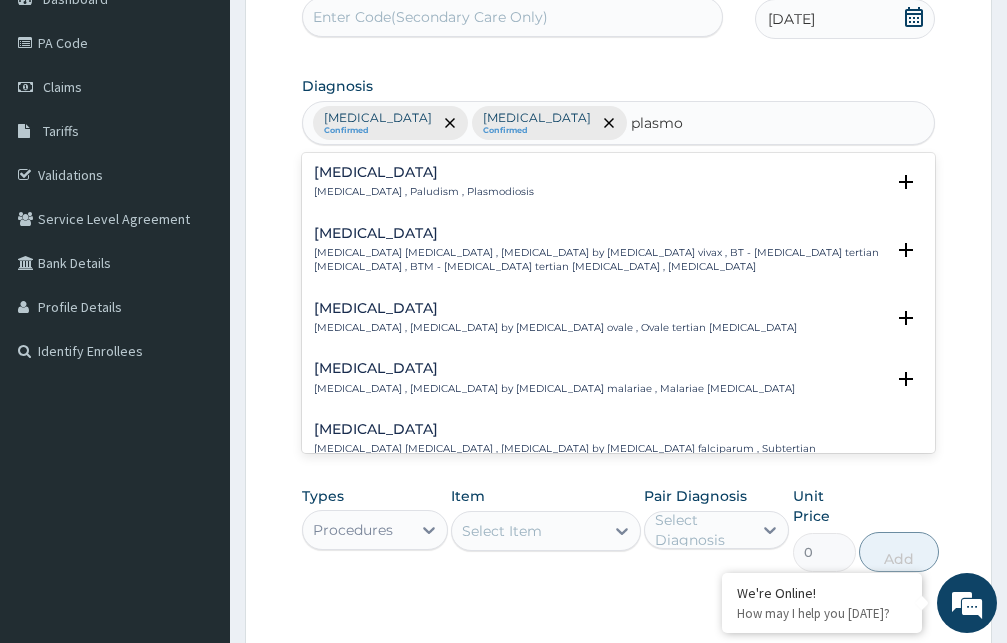click on "Malaria , Paludism , Plasmodiosis" at bounding box center (424, 192) 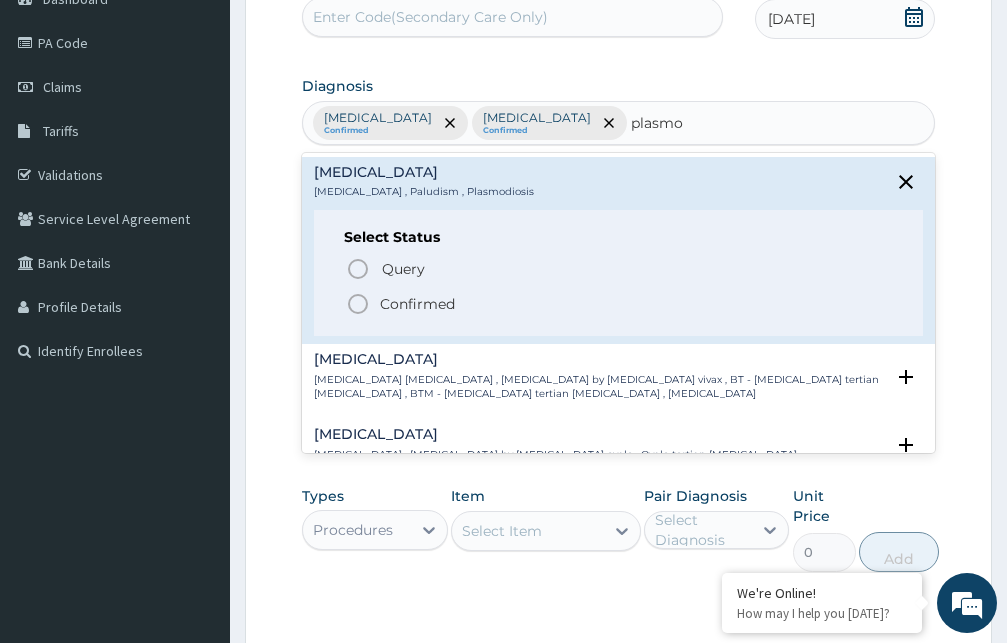 click 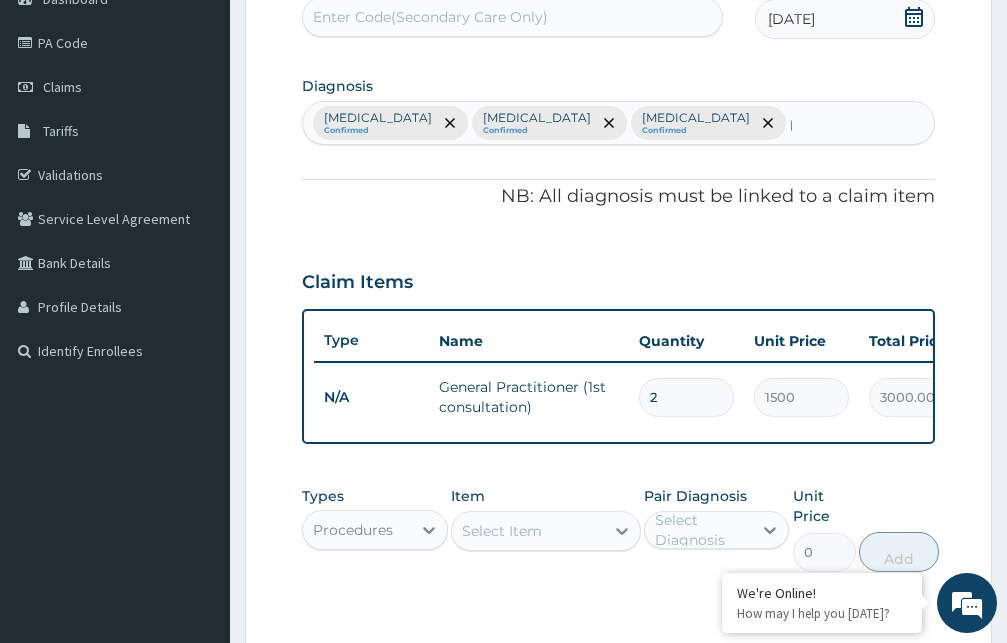 type 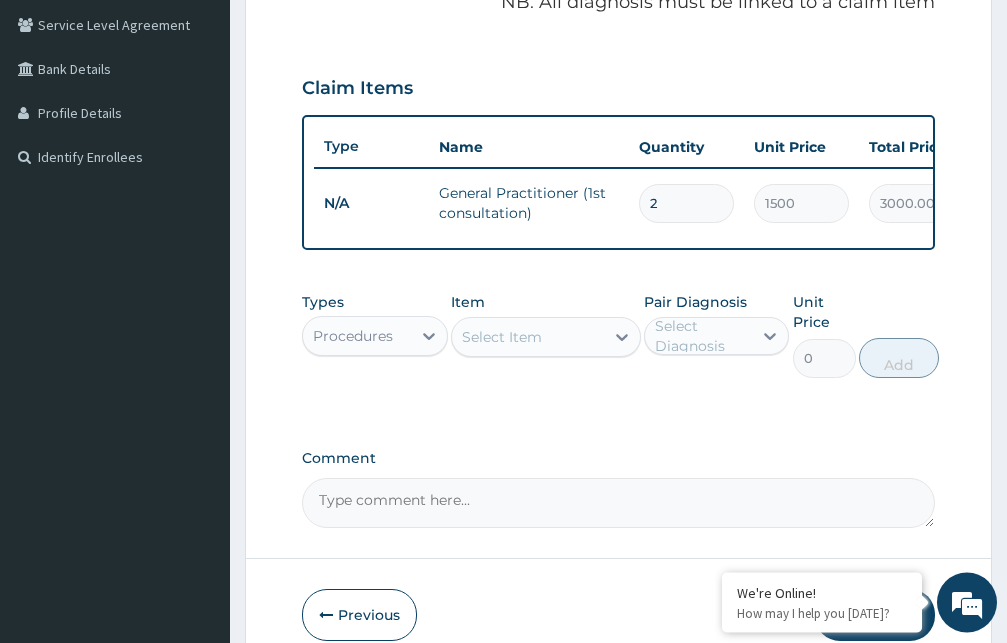 scroll, scrollTop: 423, scrollLeft: 0, axis: vertical 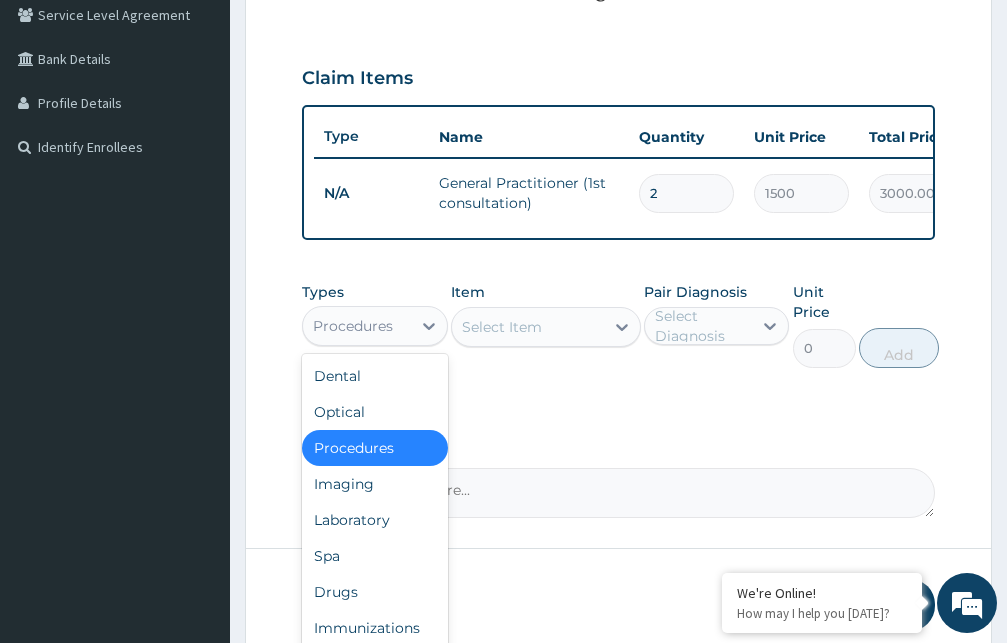 click on "Procedures" at bounding box center (353, 326) 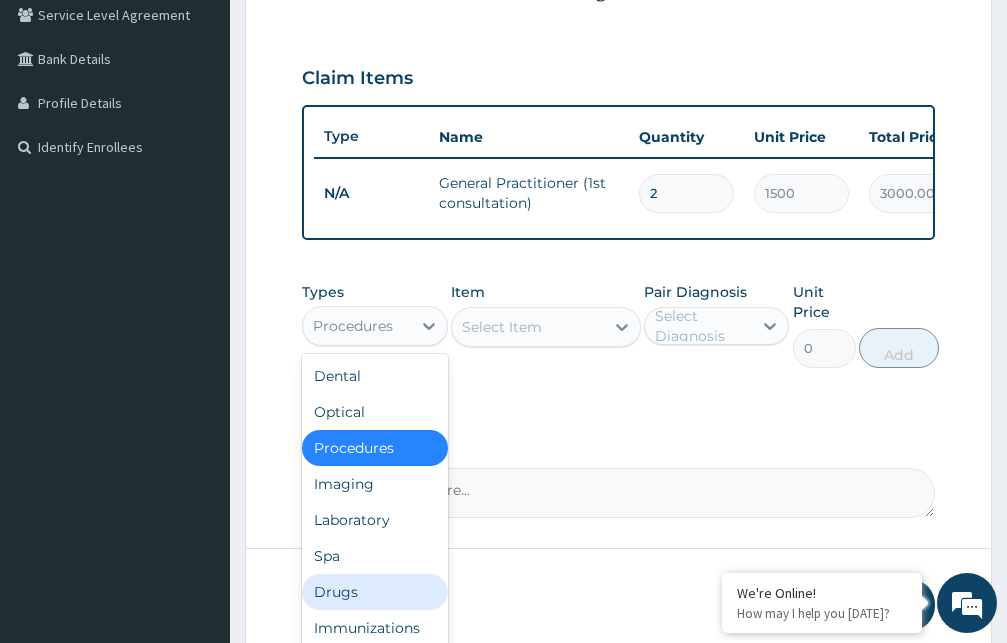 click on "Drugs" at bounding box center (375, 592) 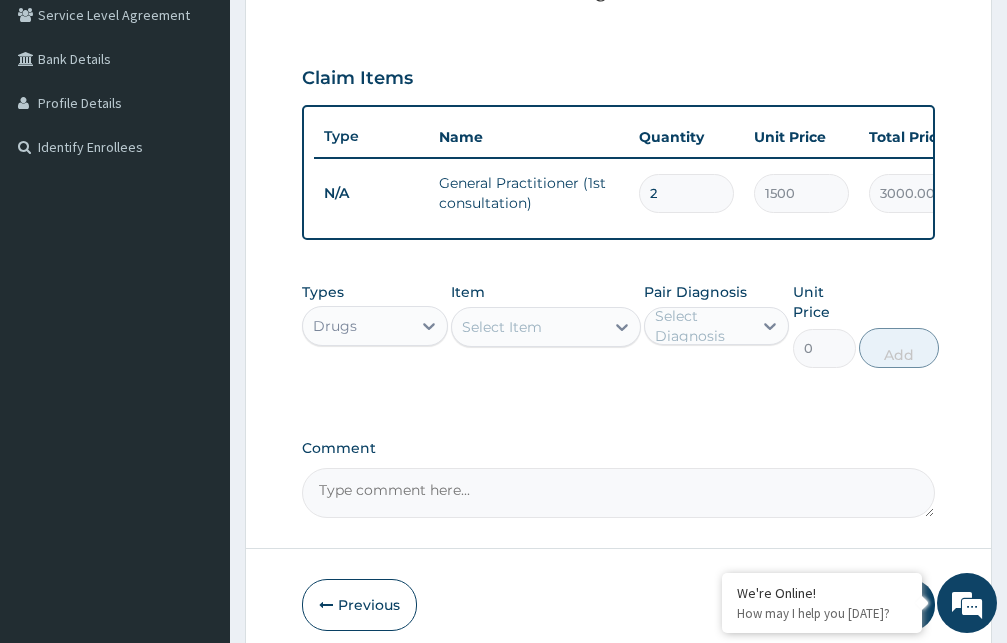 click on "Select Item" at bounding box center [502, 327] 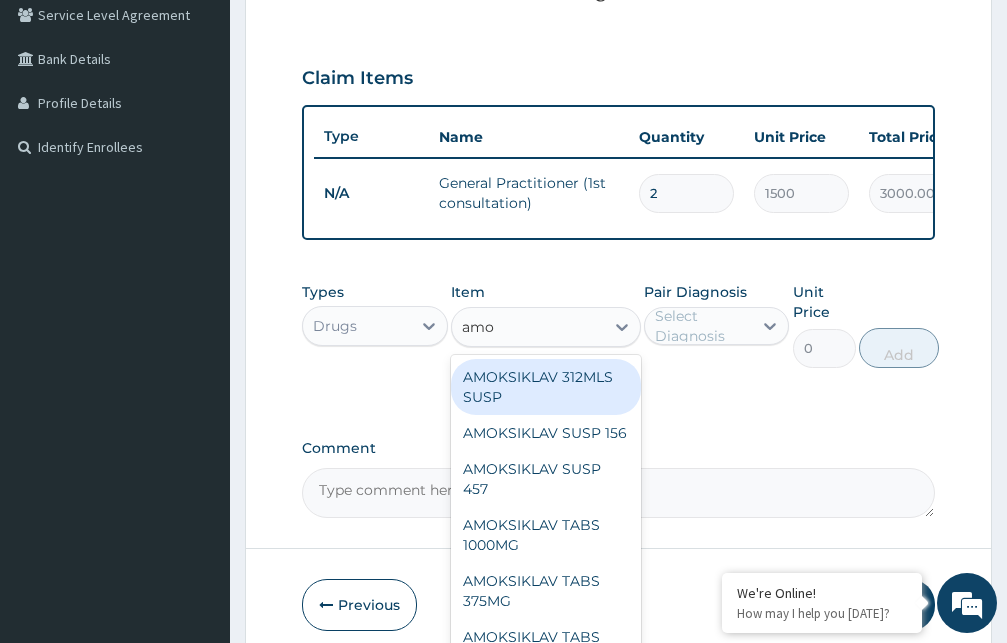 type on "amox" 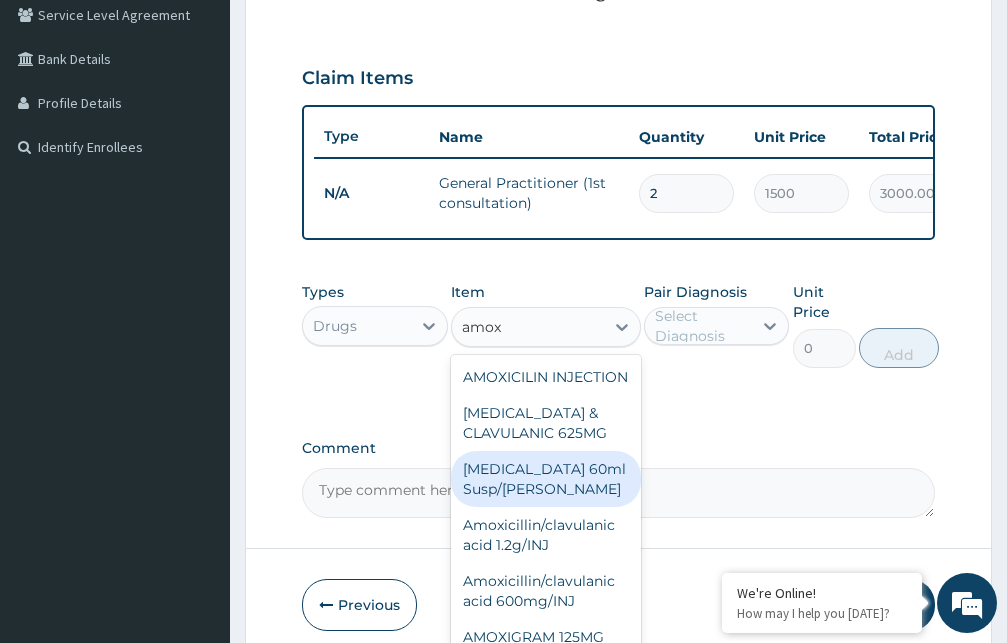 click on "Amoxicillin 60ml Susp/bott" at bounding box center (546, 479) 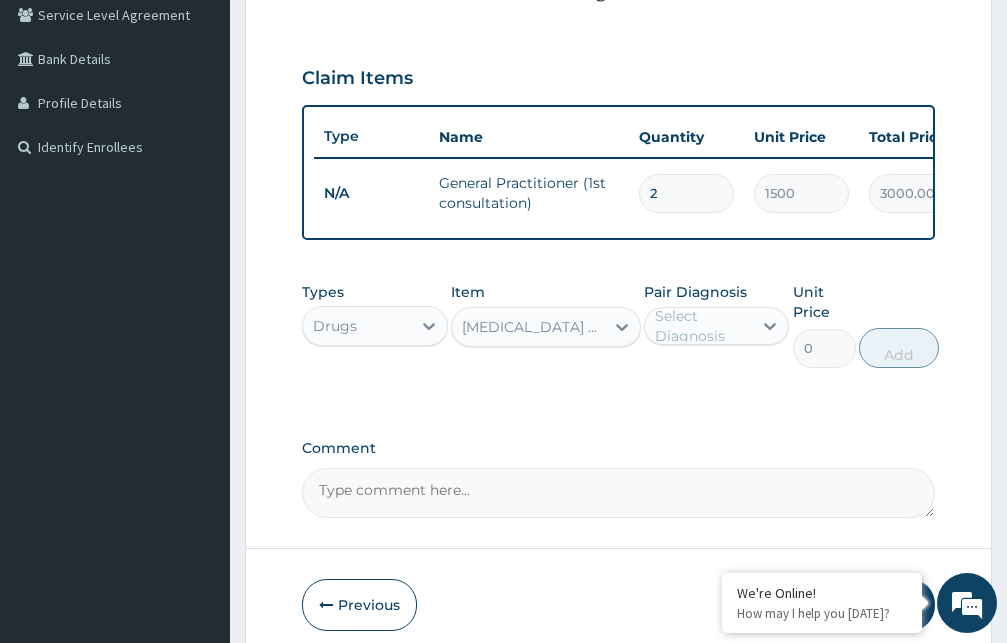 type 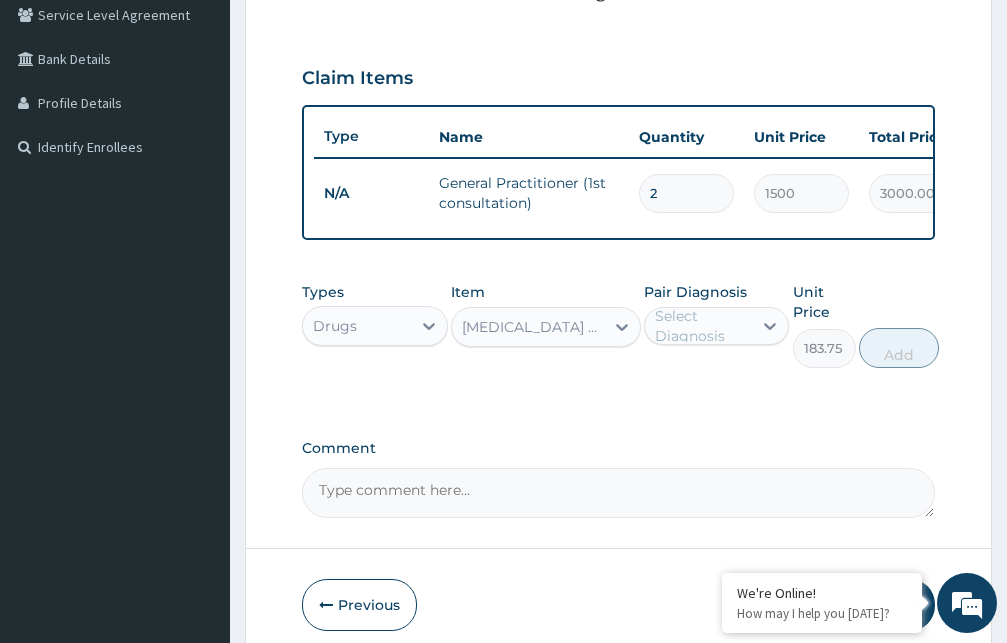 click on "Amoxicillin 60ml Susp/bott" at bounding box center (534, 327) 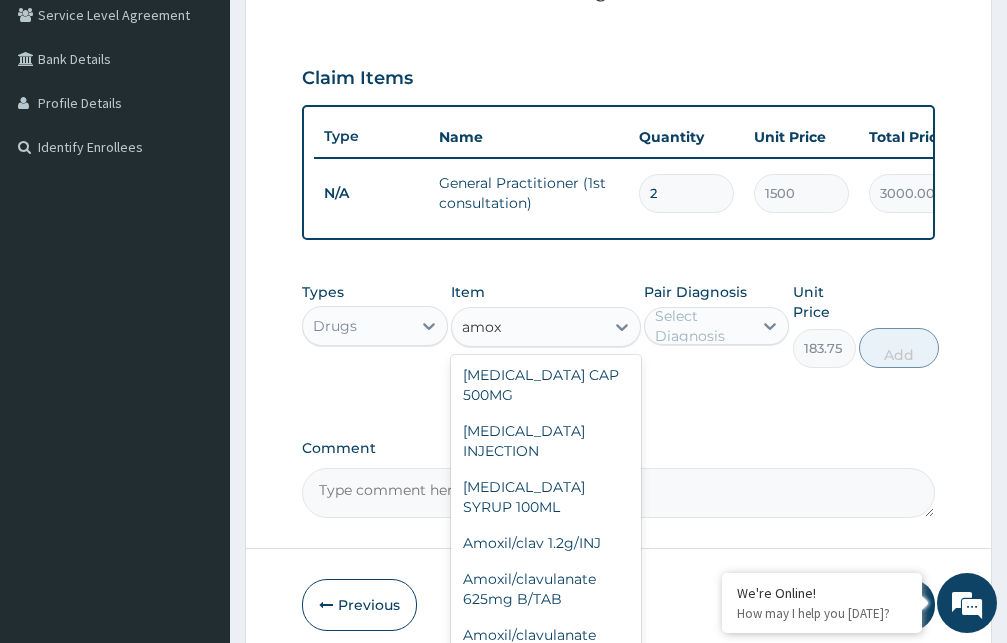 scroll, scrollTop: 0, scrollLeft: 0, axis: both 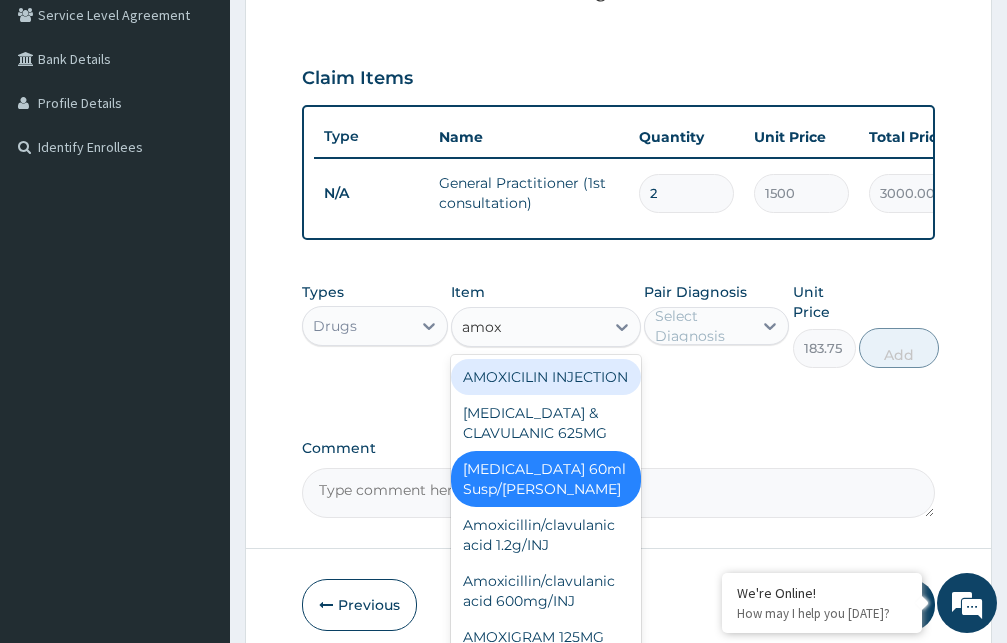 type on "amoxi" 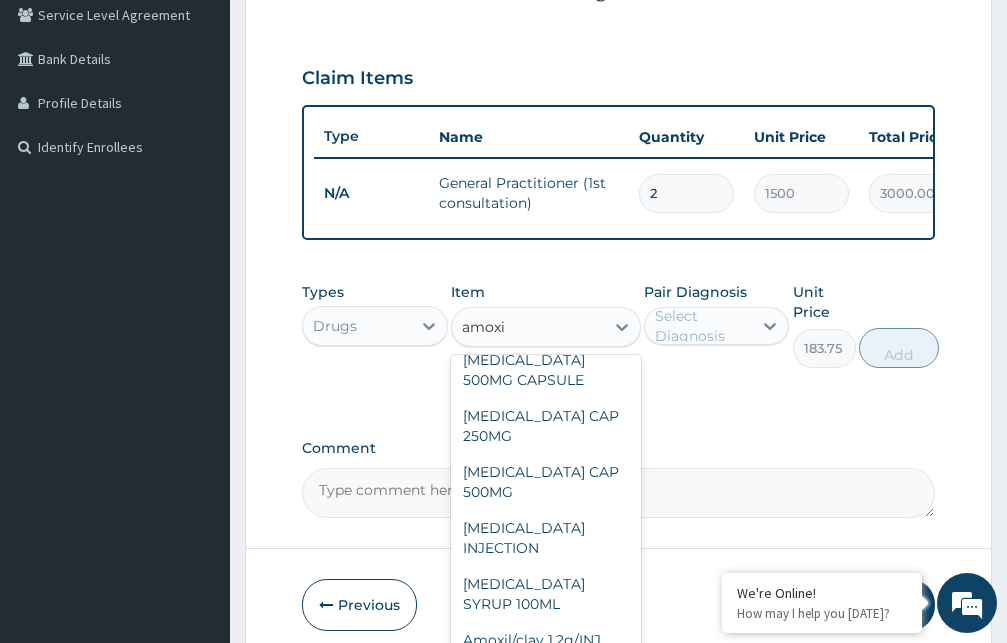 scroll, scrollTop: 392, scrollLeft: 0, axis: vertical 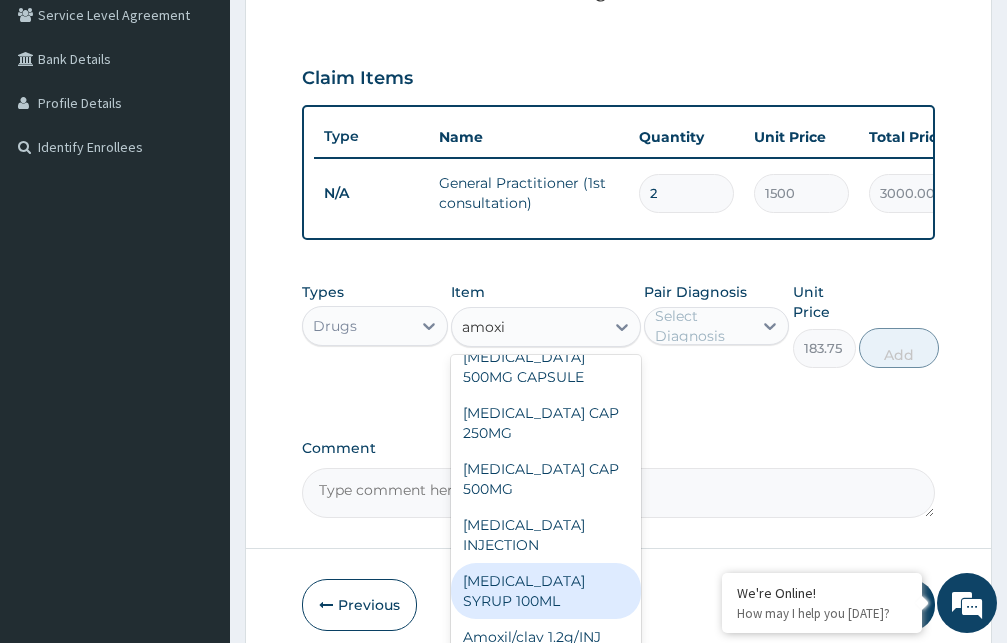 click on "AMOXIL SYRUP 100ML" at bounding box center [546, 591] 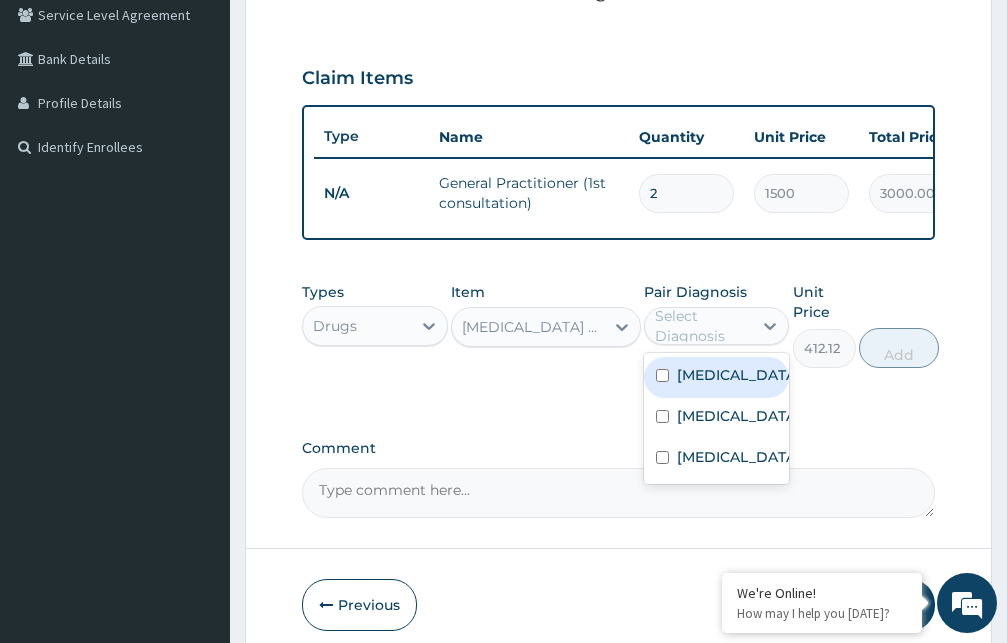 click on "Select Diagnosis" at bounding box center (703, 326) 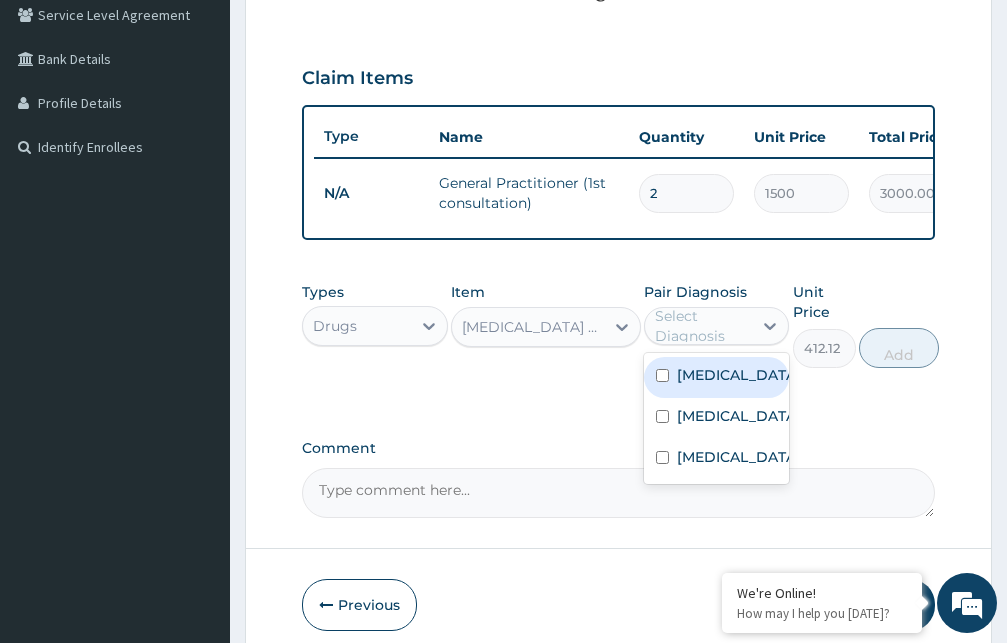 click on "Typhoid fever" at bounding box center (738, 375) 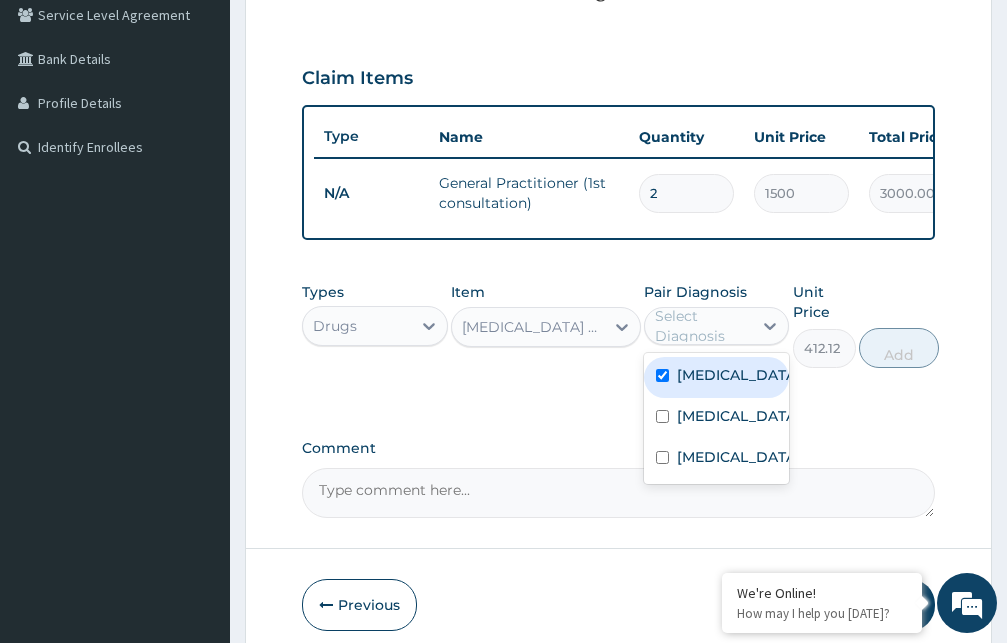 checkbox on "true" 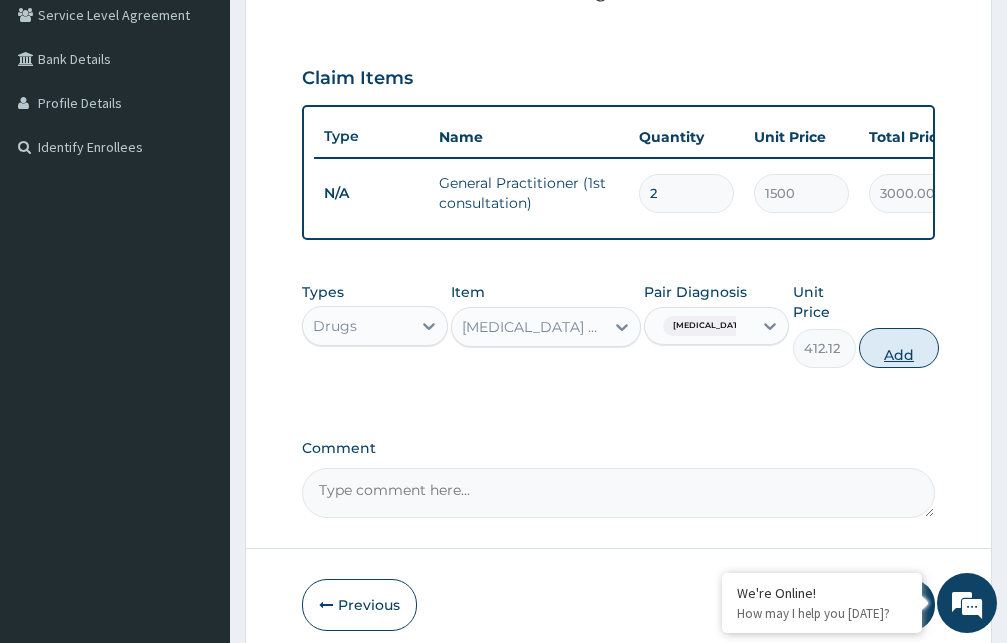 click on "Add" at bounding box center (899, 348) 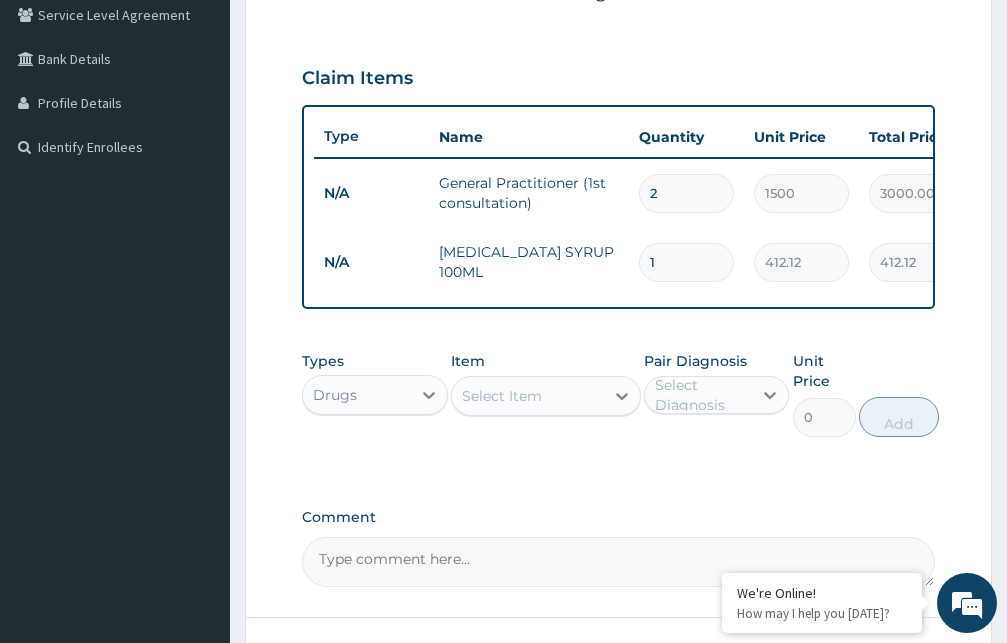 click on "Select Item" at bounding box center [528, 396] 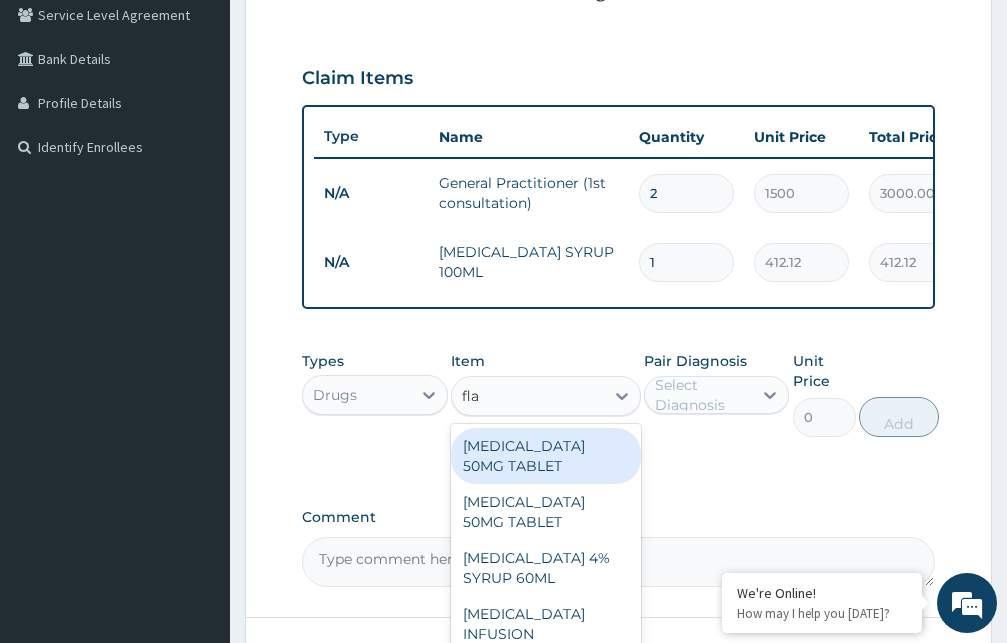 type on "flag" 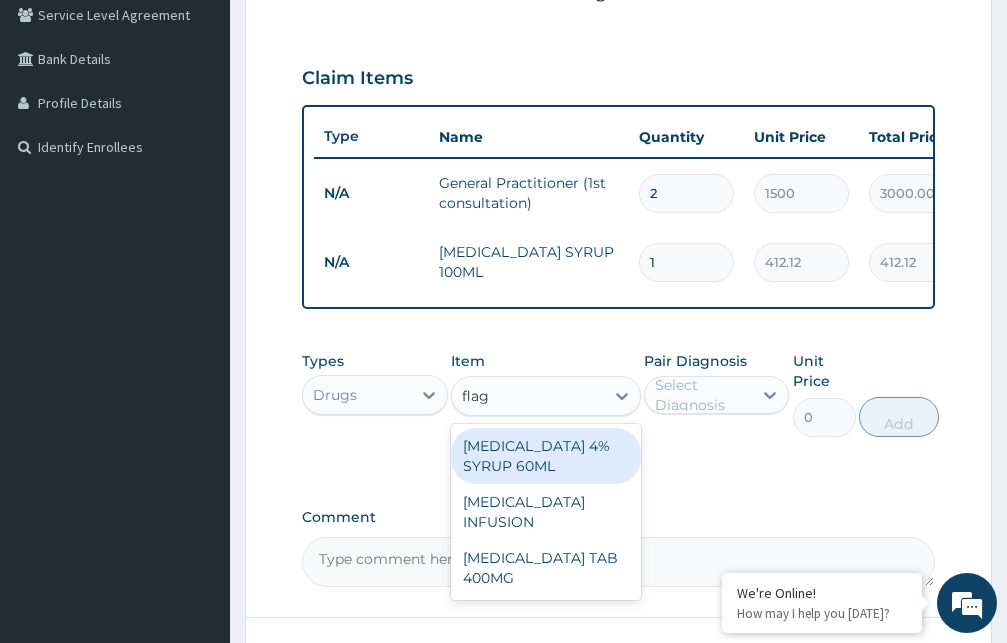 click on "FLAGYL 4% SYRUP 60ML" at bounding box center (546, 456) 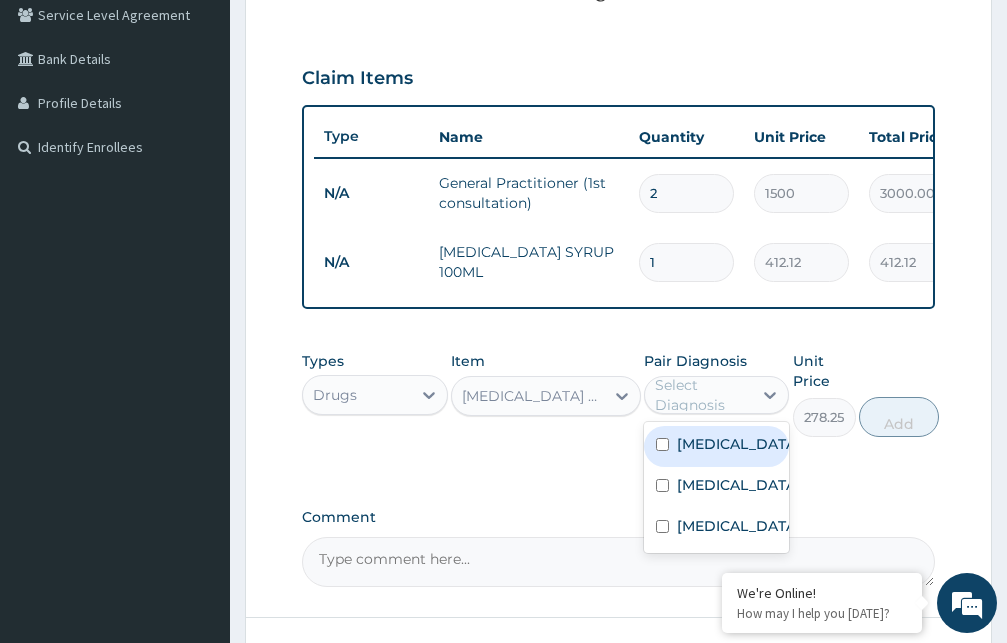 click on "Select Diagnosis" at bounding box center (703, 395) 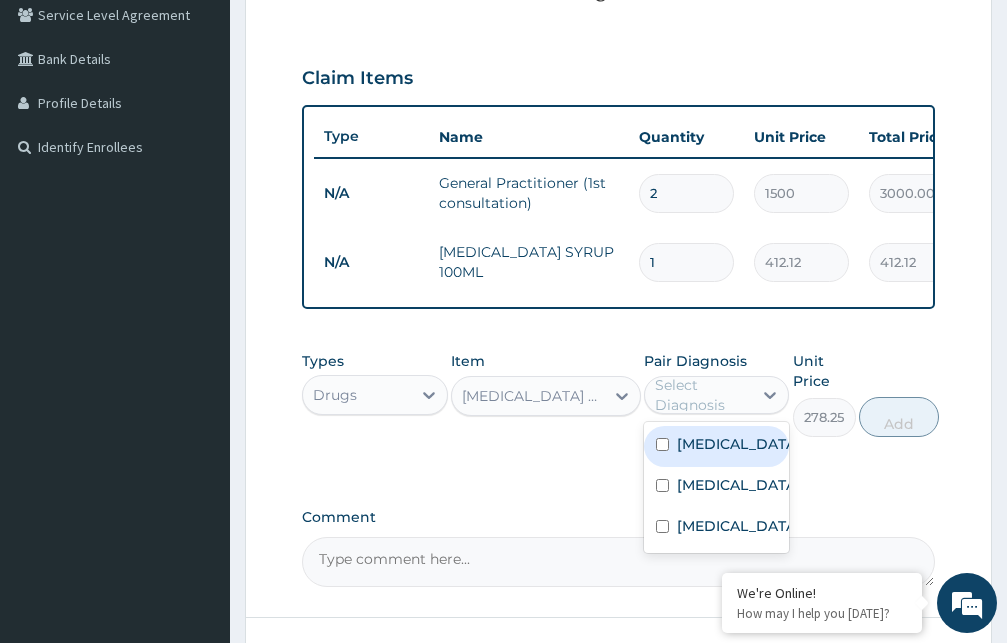 click on "Typhoid fever" at bounding box center [738, 444] 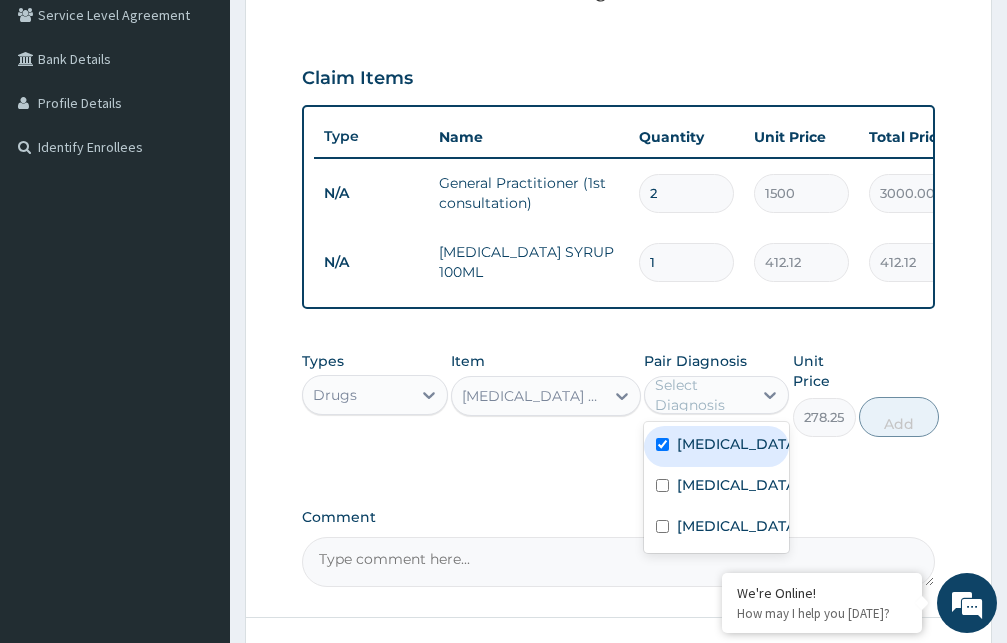 checkbox on "true" 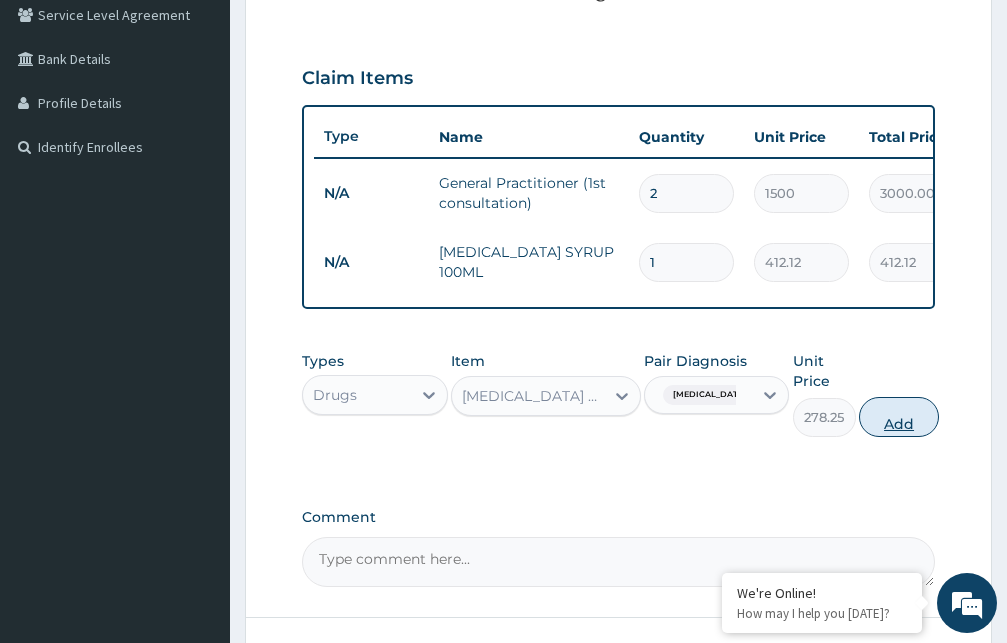 click on "Add" at bounding box center (899, 417) 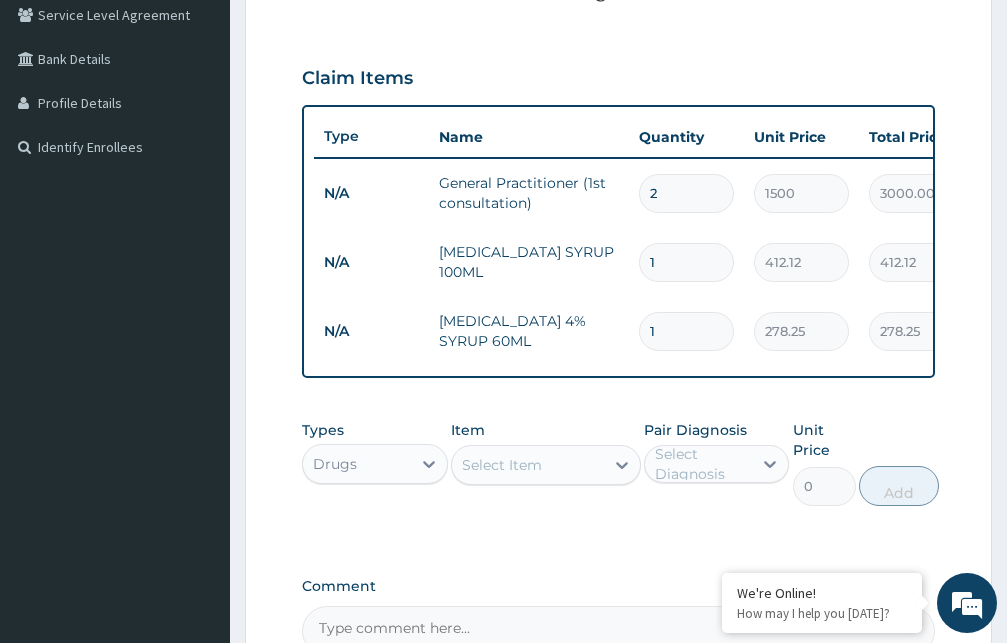 click on "Select Item" at bounding box center [502, 465] 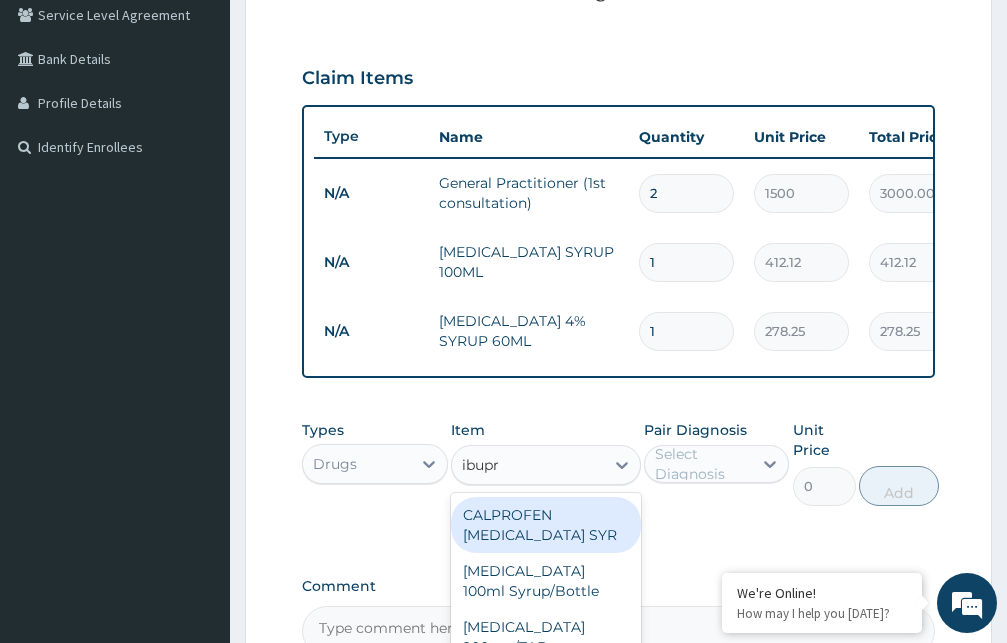 type on "ibupro" 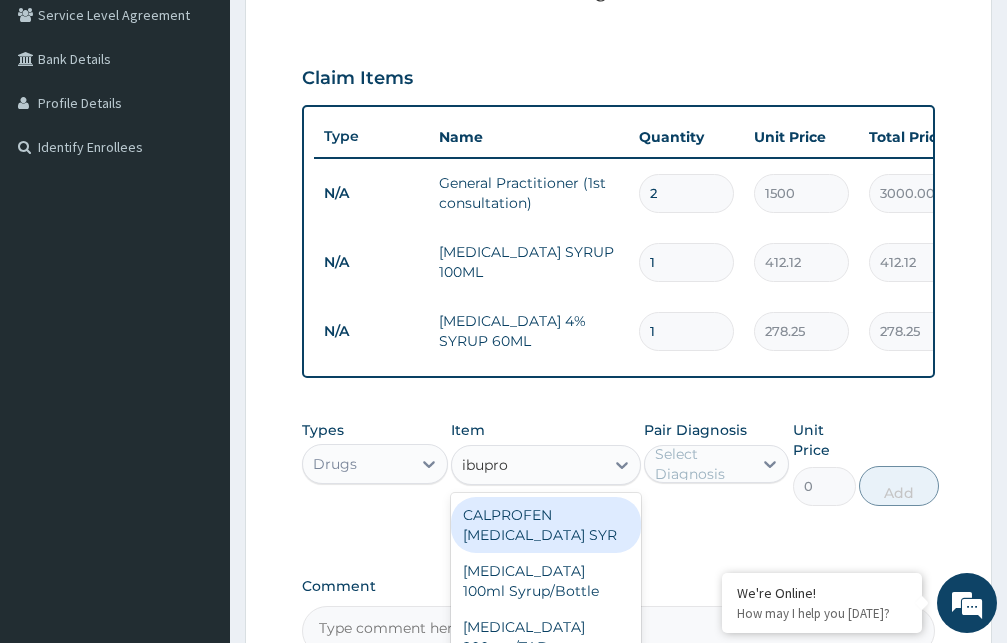 click on "CALPROFEN IBUPROFEN SYR" at bounding box center [546, 525] 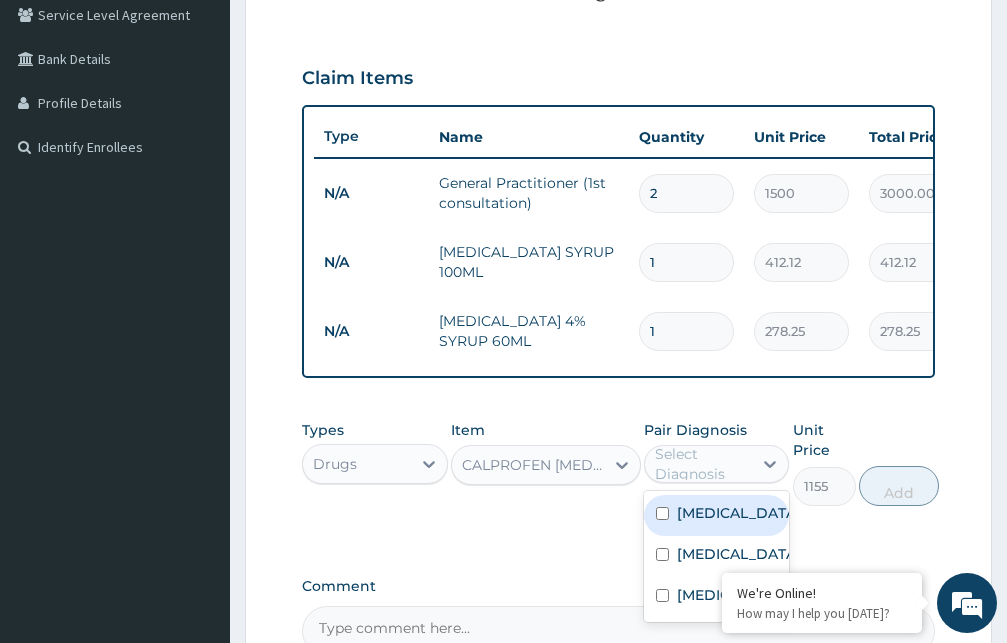 click on "Select Diagnosis" at bounding box center [703, 464] 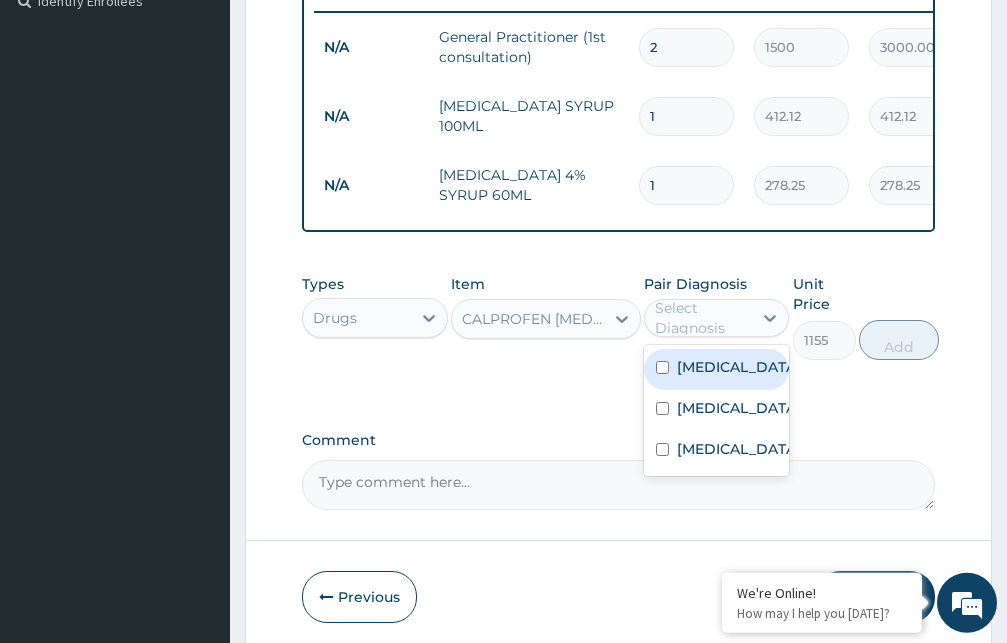 scroll, scrollTop: 575, scrollLeft: 0, axis: vertical 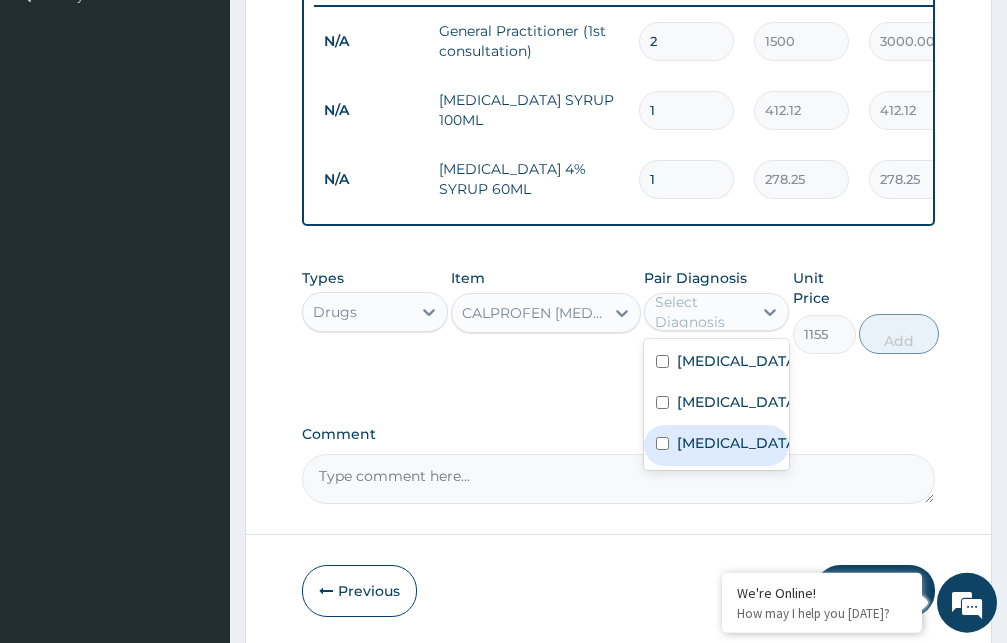 click on "Malaria" at bounding box center [738, 443] 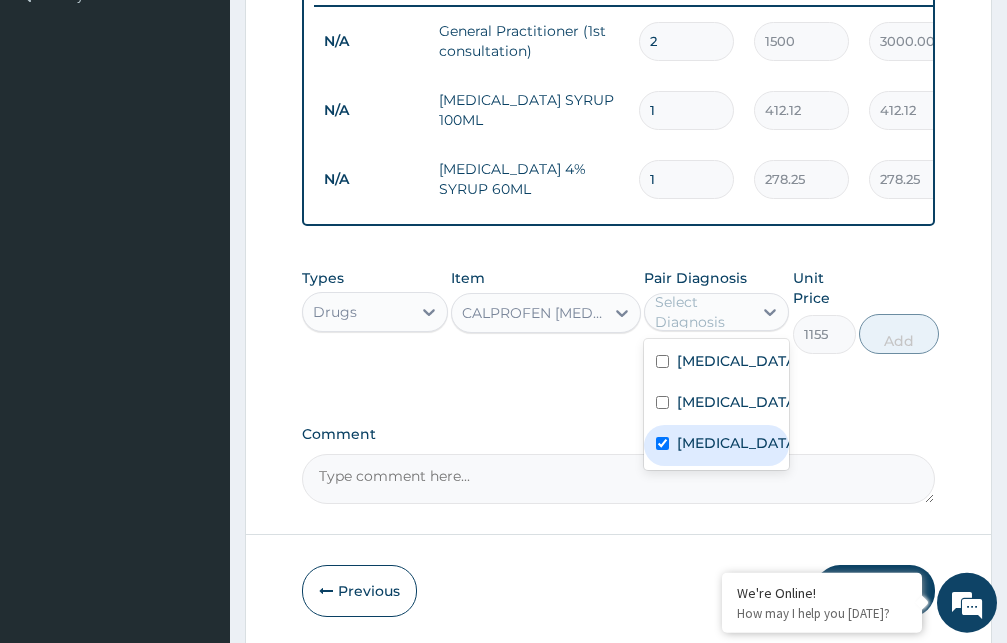 checkbox on "true" 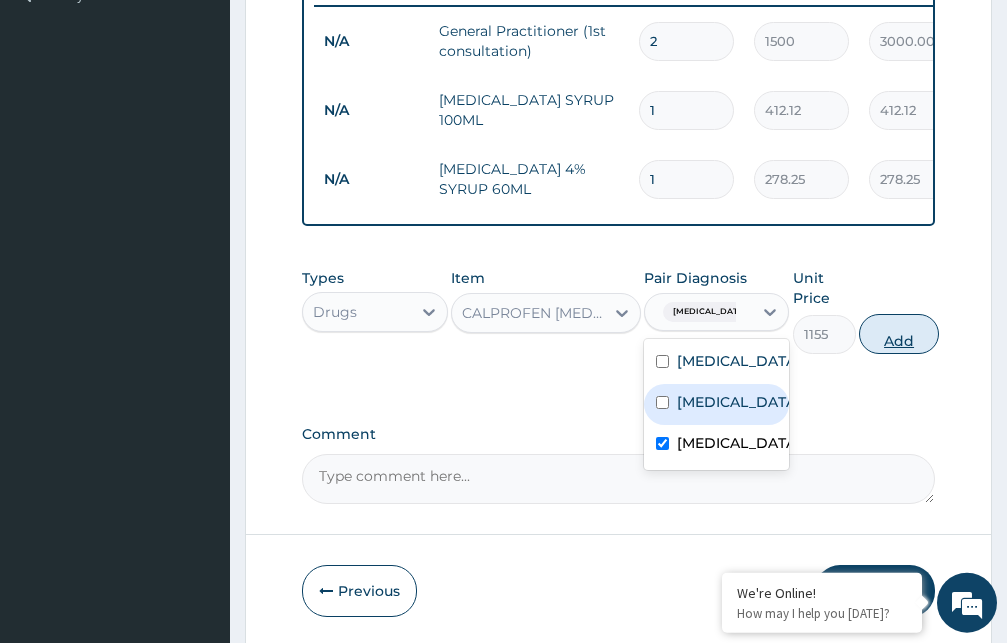 click on "Add" at bounding box center (899, 334) 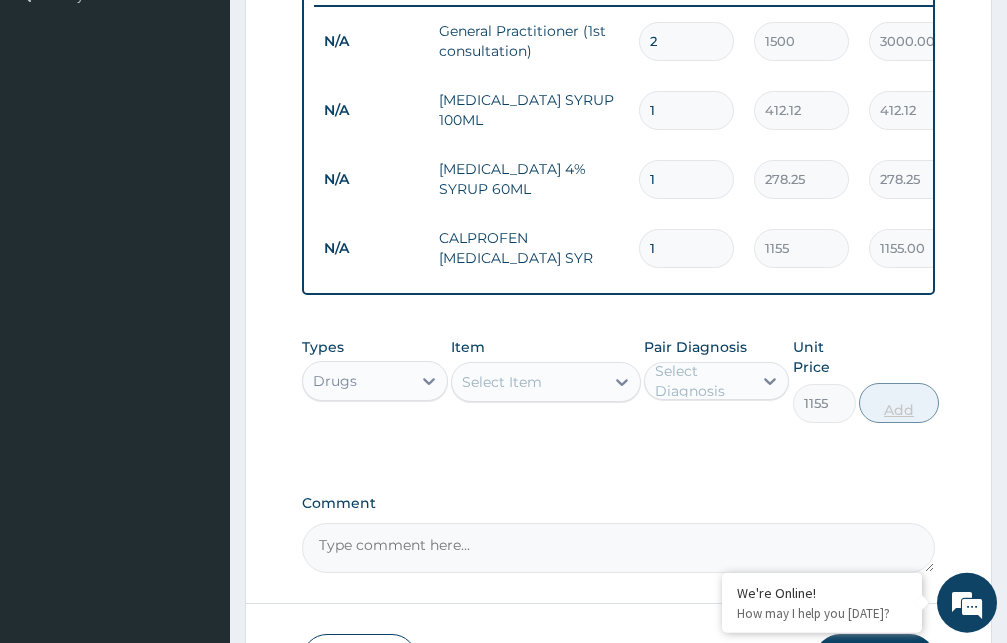 type on "0" 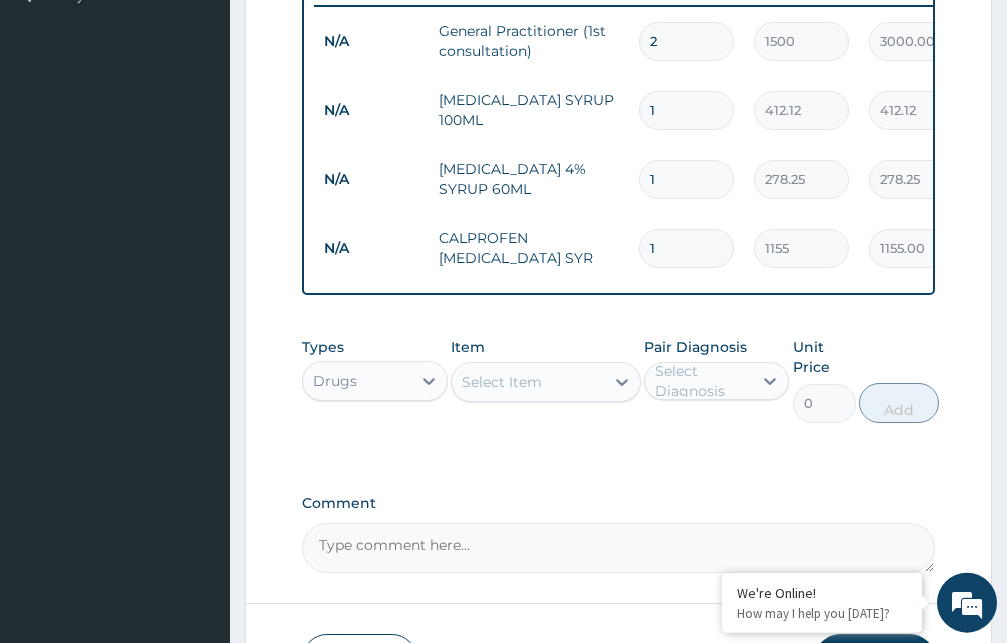 click on "Select Item" at bounding box center [502, 382] 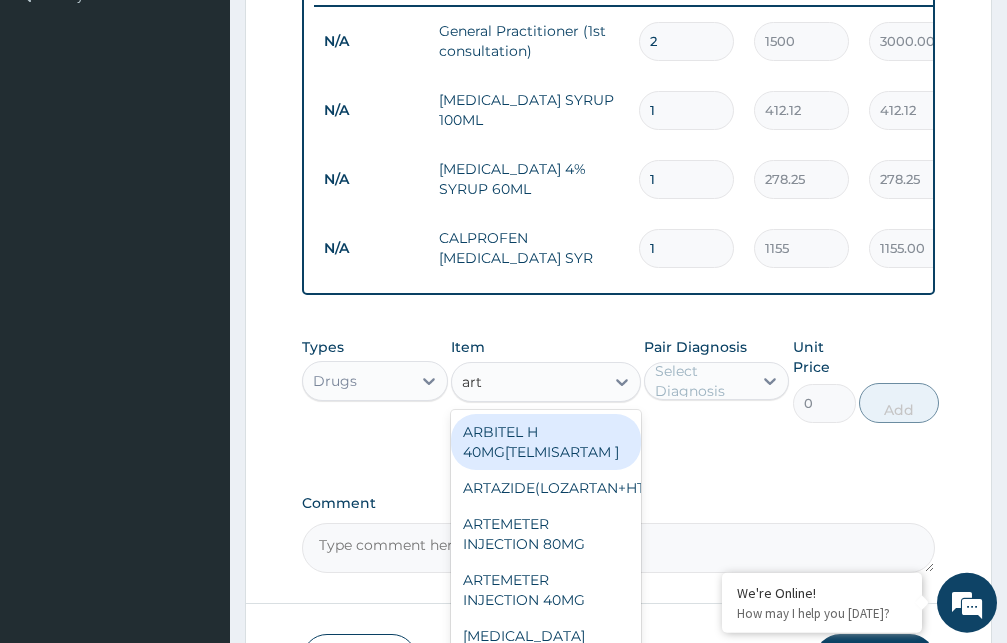 type on "arte" 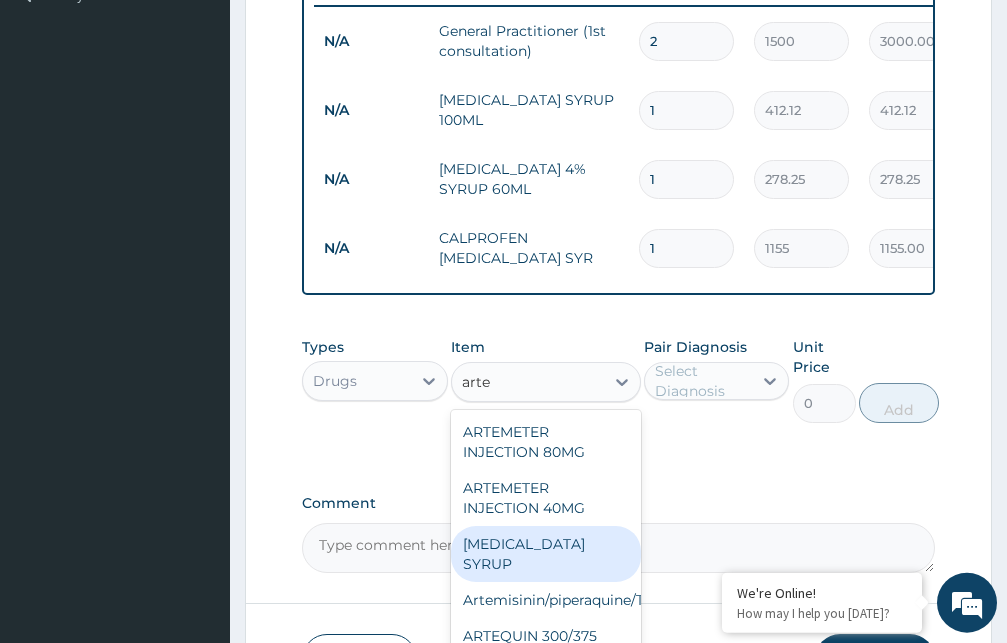 click on "ARTEMETHER SYRUP" at bounding box center (546, 554) 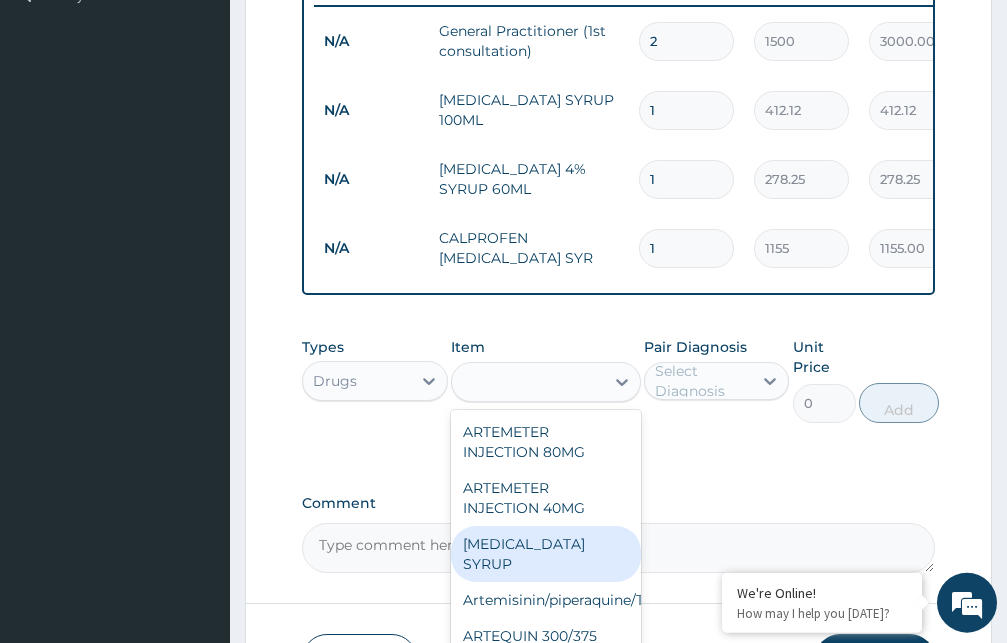type on "420" 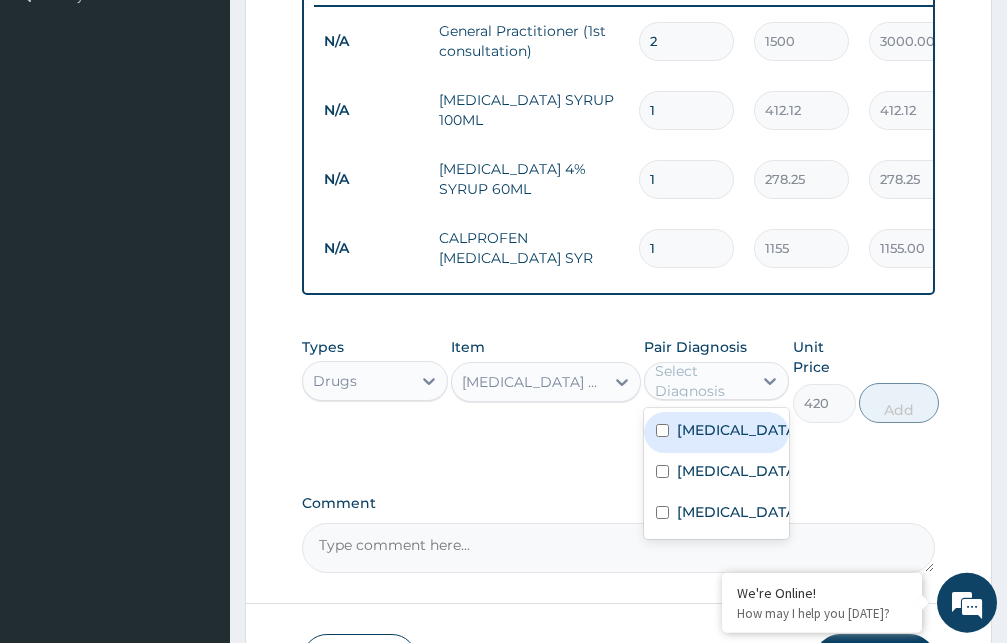 click on "Select Diagnosis" at bounding box center [703, 381] 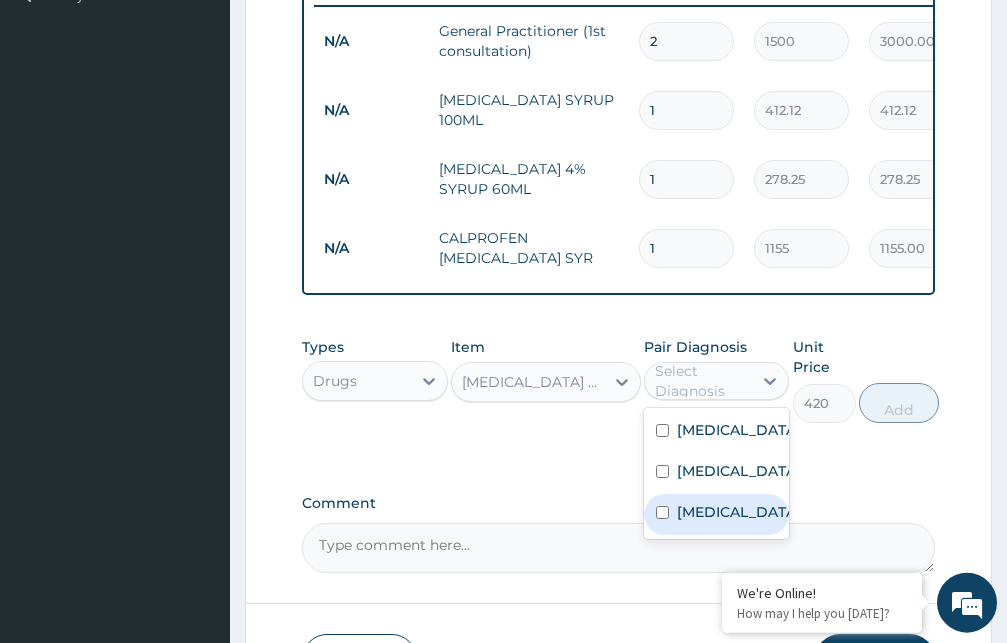 click on "Malaria" at bounding box center (717, 514) 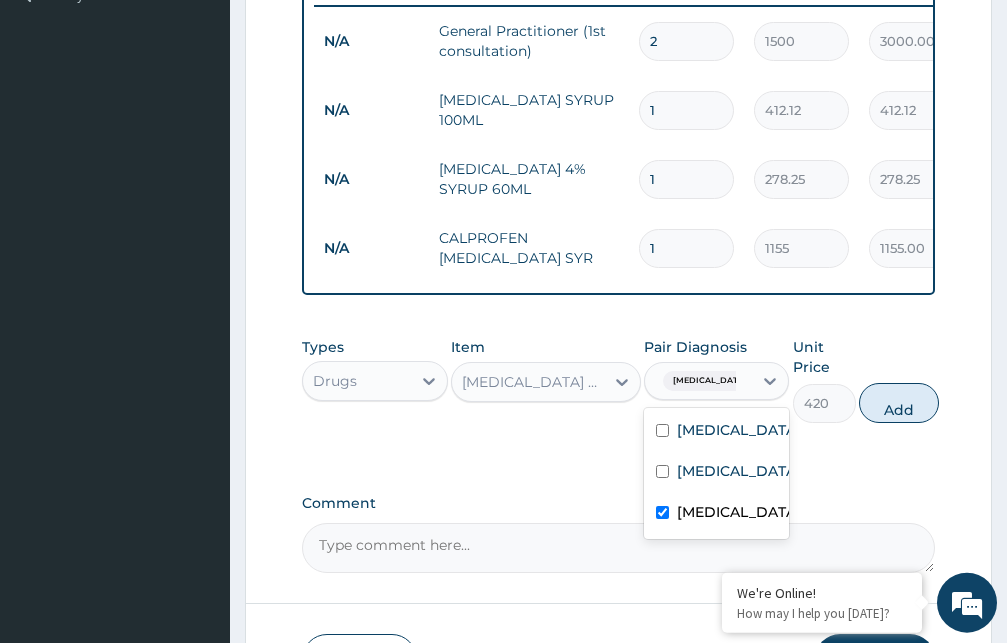 checkbox on "true" 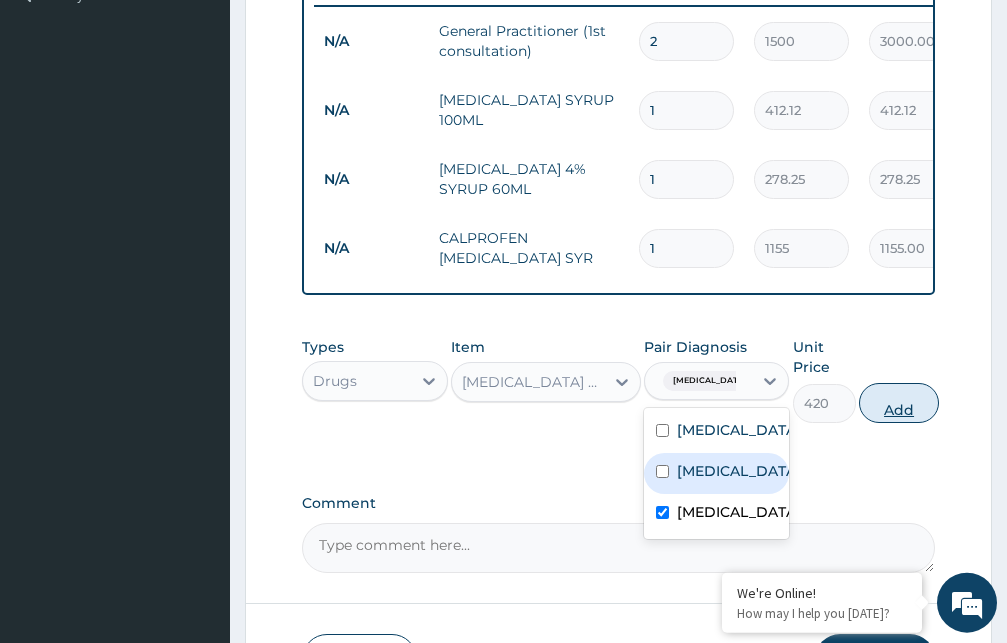 click on "Add" at bounding box center [899, 403] 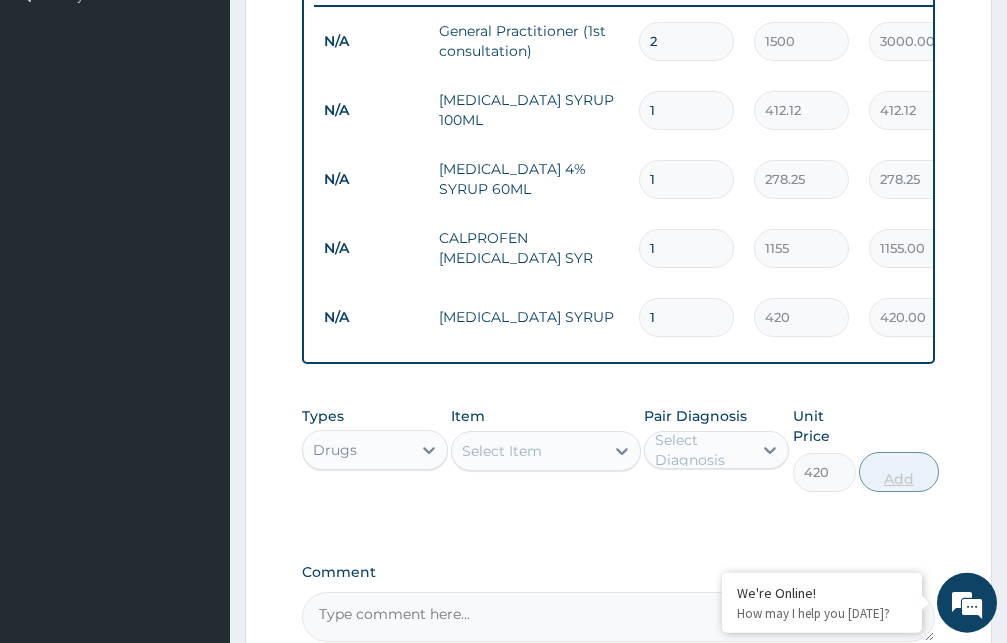 type on "0" 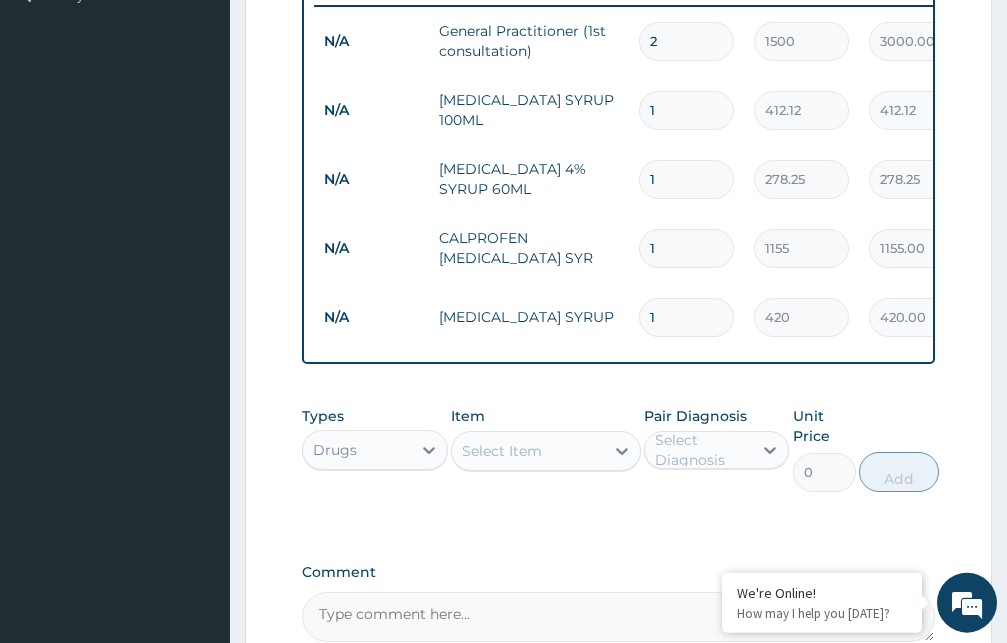 click on "Select Item" at bounding box center [502, 451] 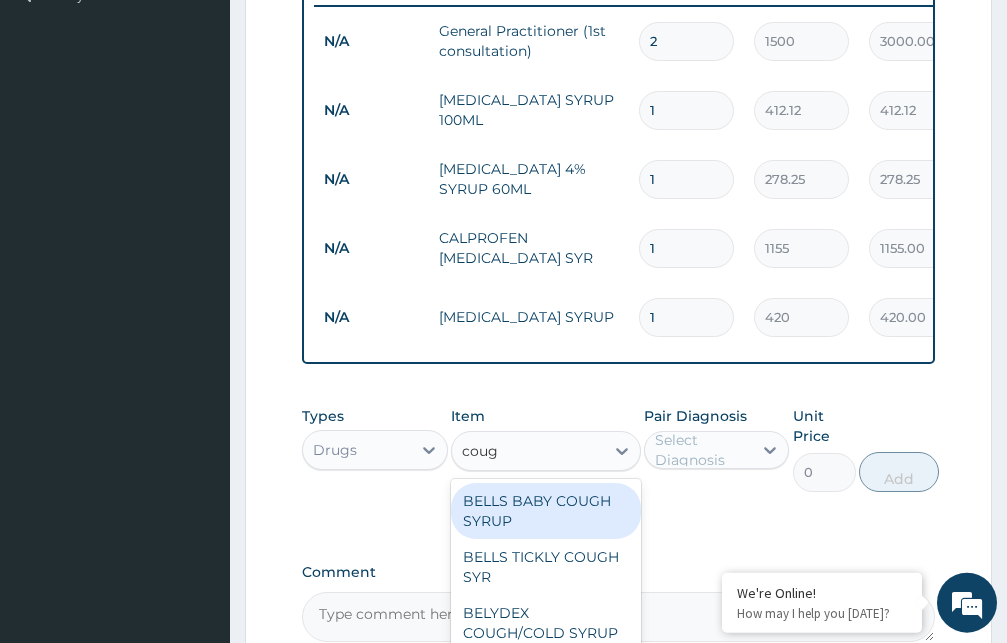 type on "cough" 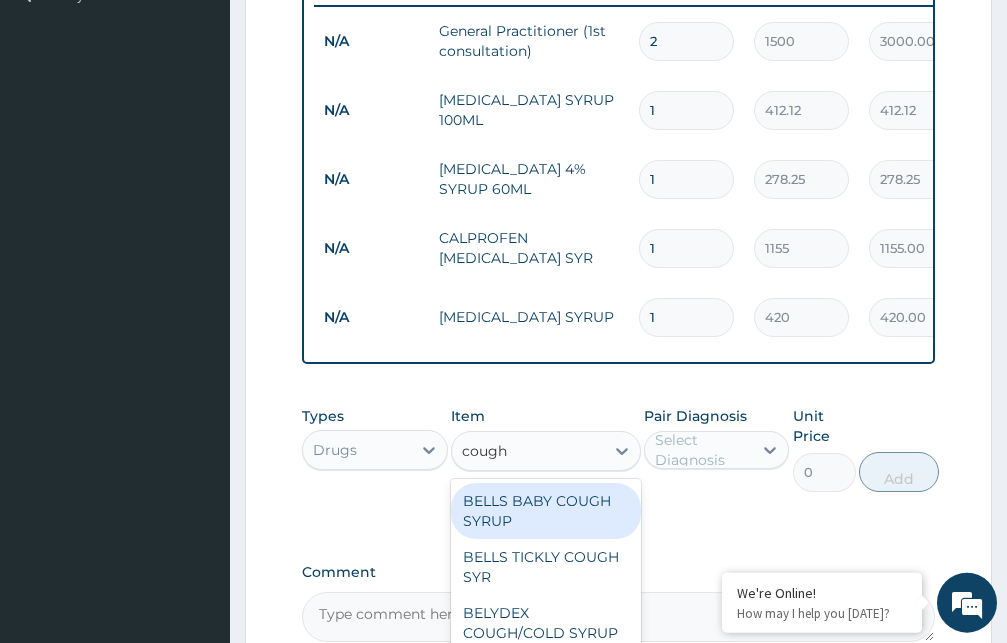 click on "BELLS BABY COUGH SYRUP" at bounding box center [546, 511] 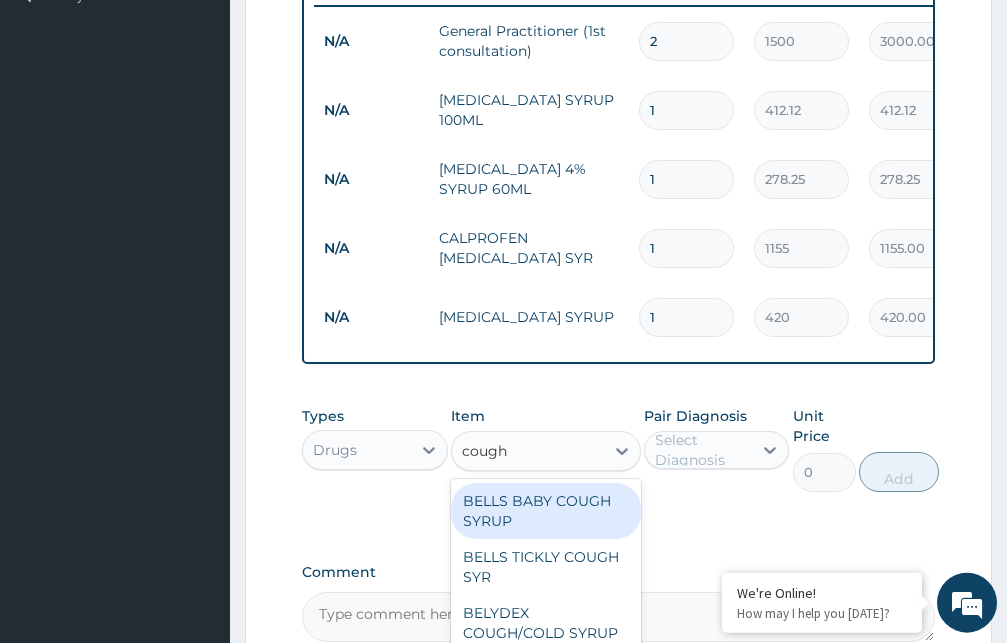 type 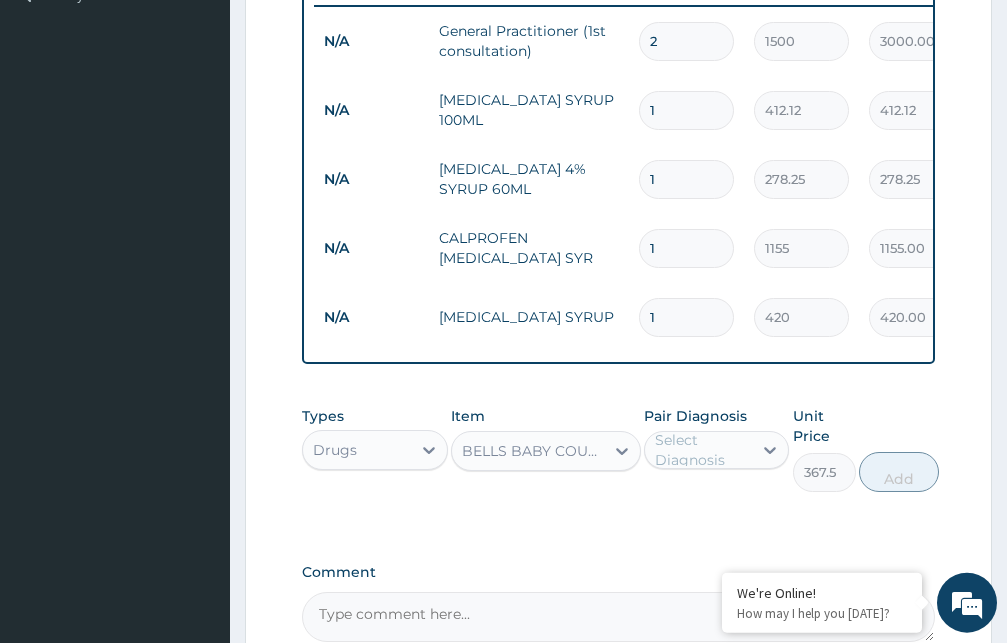click on "Select Diagnosis" at bounding box center [703, 450] 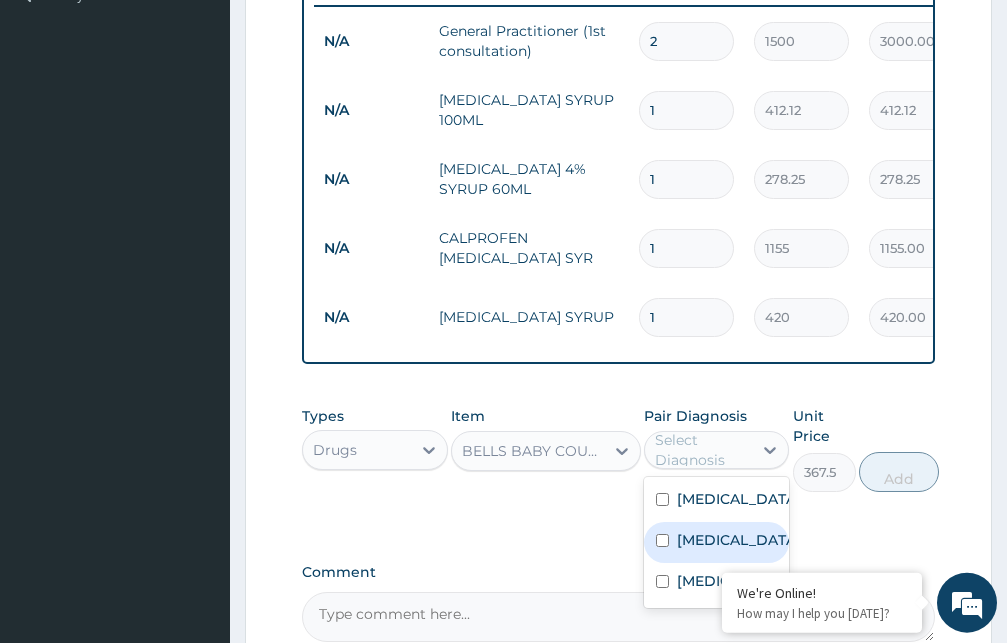 click on "Upper respiratory infection" at bounding box center (738, 540) 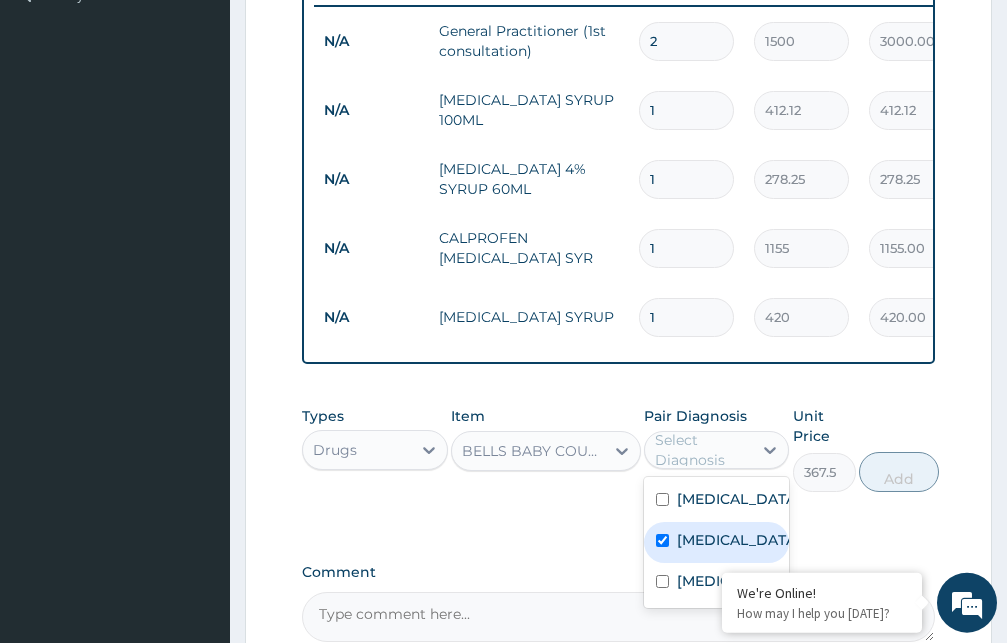 checkbox on "true" 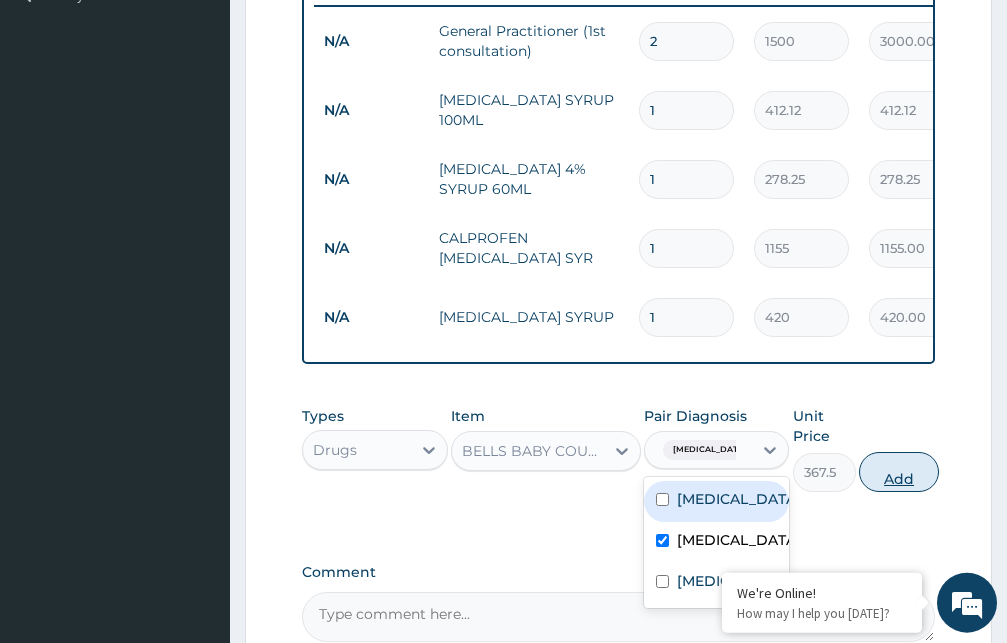 click on "Add" at bounding box center (899, 472) 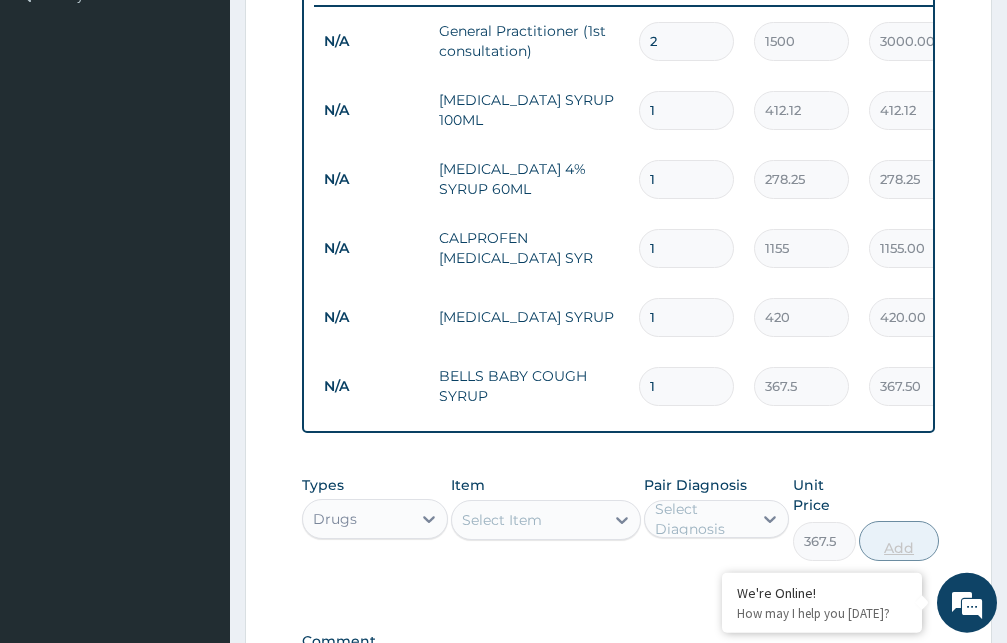 type on "0" 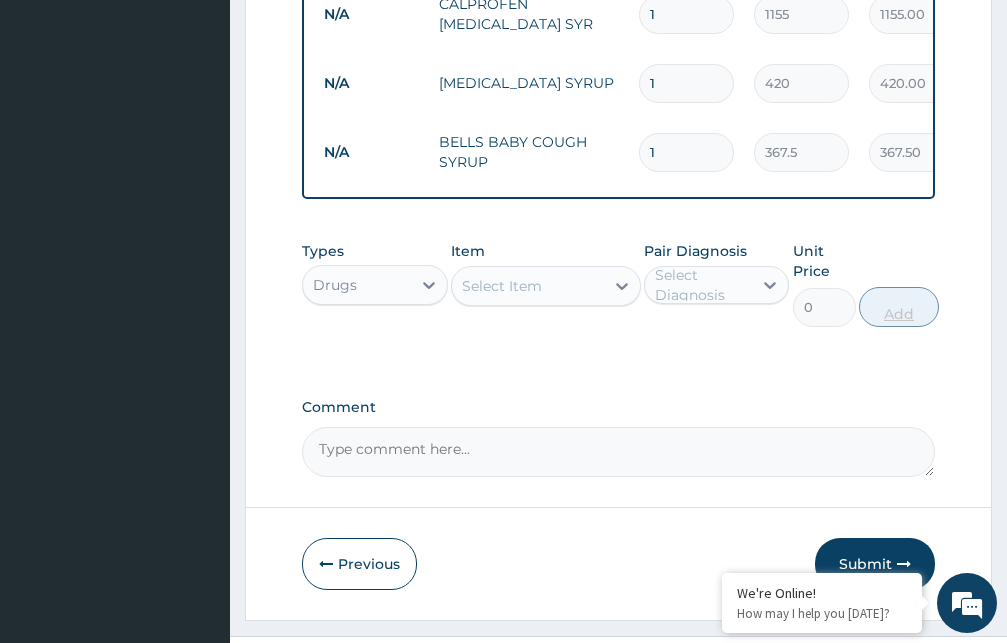 scroll, scrollTop: 870, scrollLeft: 0, axis: vertical 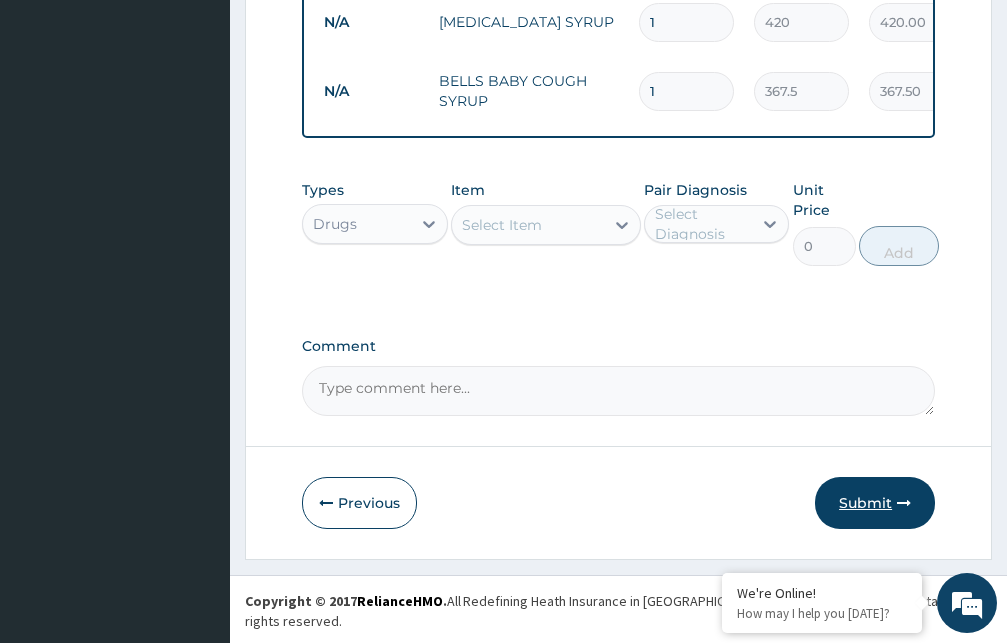 click on "Submit" at bounding box center [875, 503] 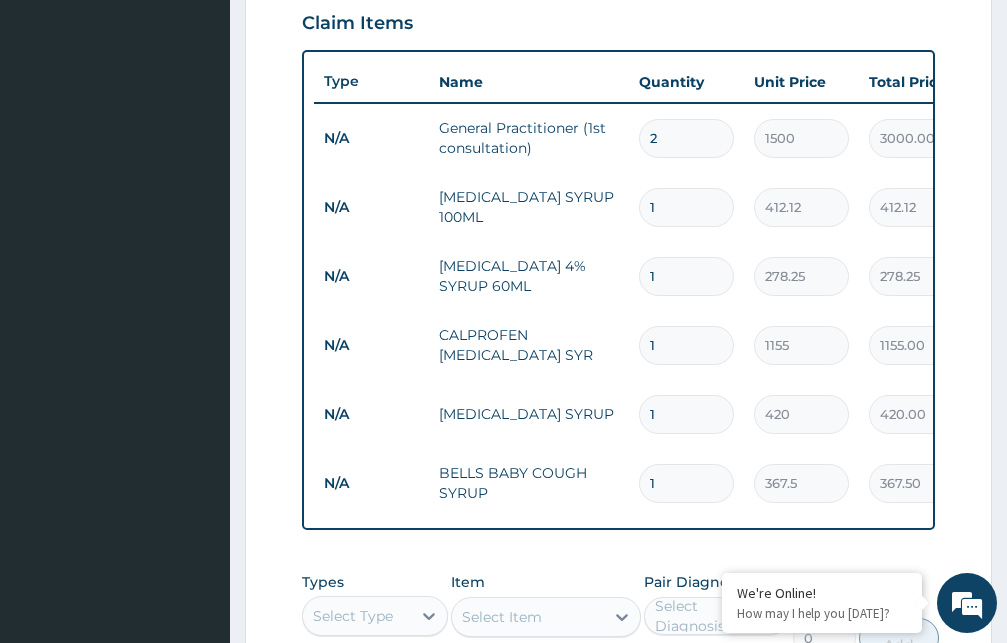 scroll, scrollTop: 1106, scrollLeft: 0, axis: vertical 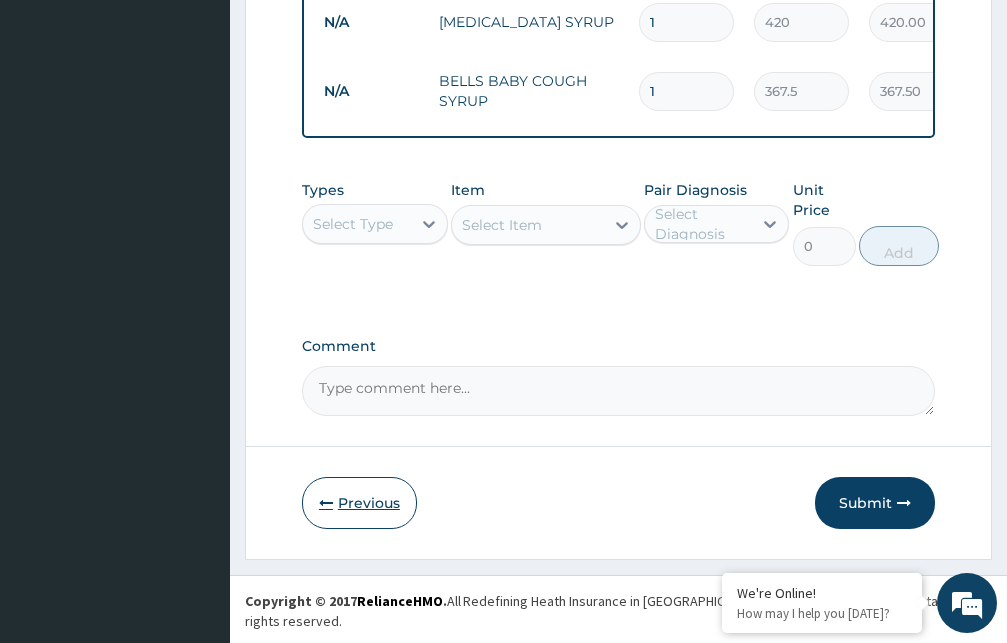 click on "Previous" at bounding box center [359, 503] 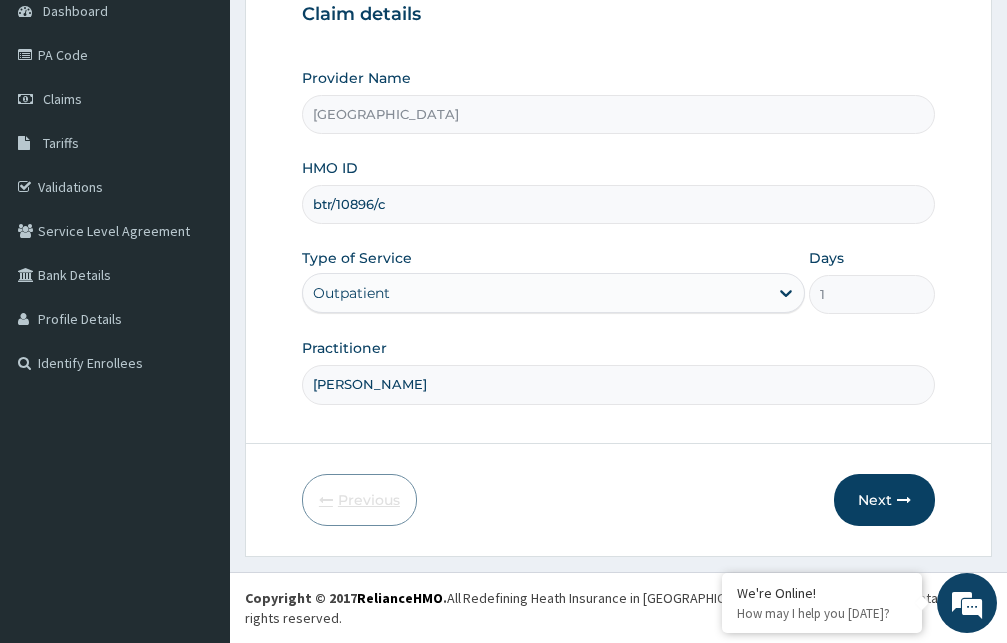 scroll, scrollTop: 187, scrollLeft: 0, axis: vertical 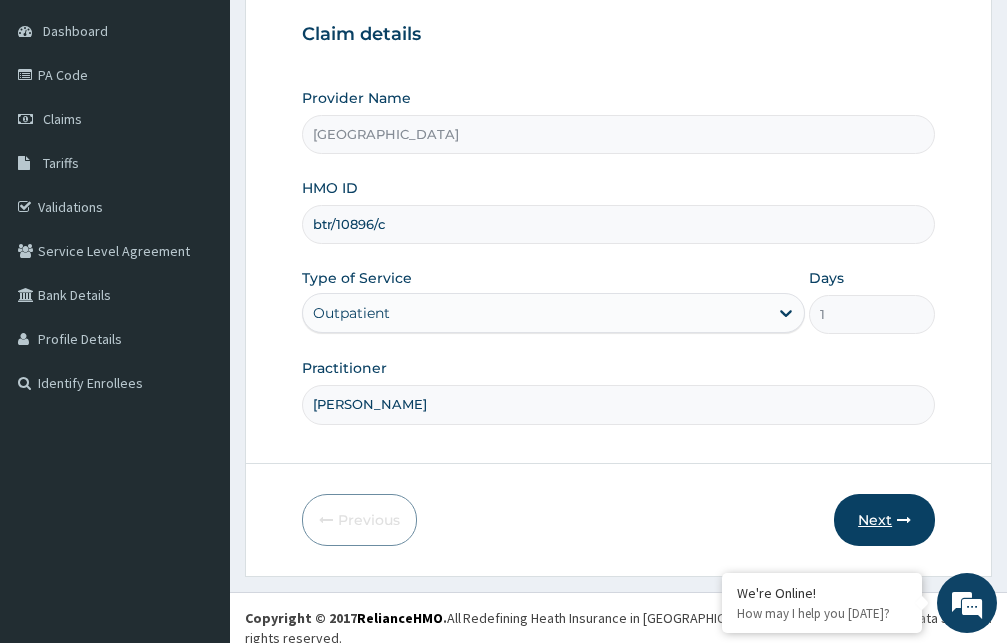click on "Next" at bounding box center [884, 520] 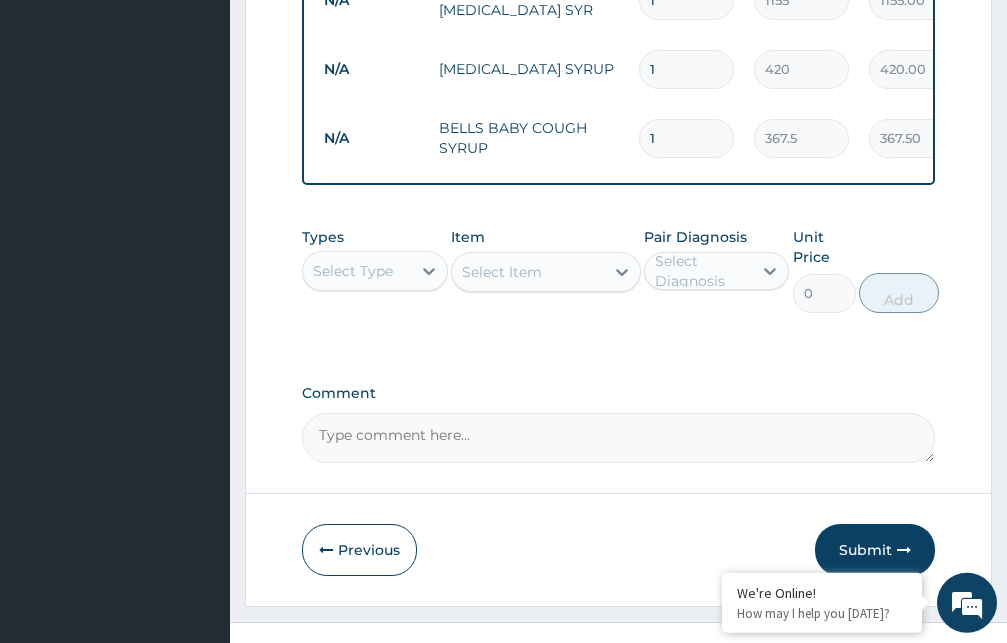 scroll, scrollTop: 1106, scrollLeft: 0, axis: vertical 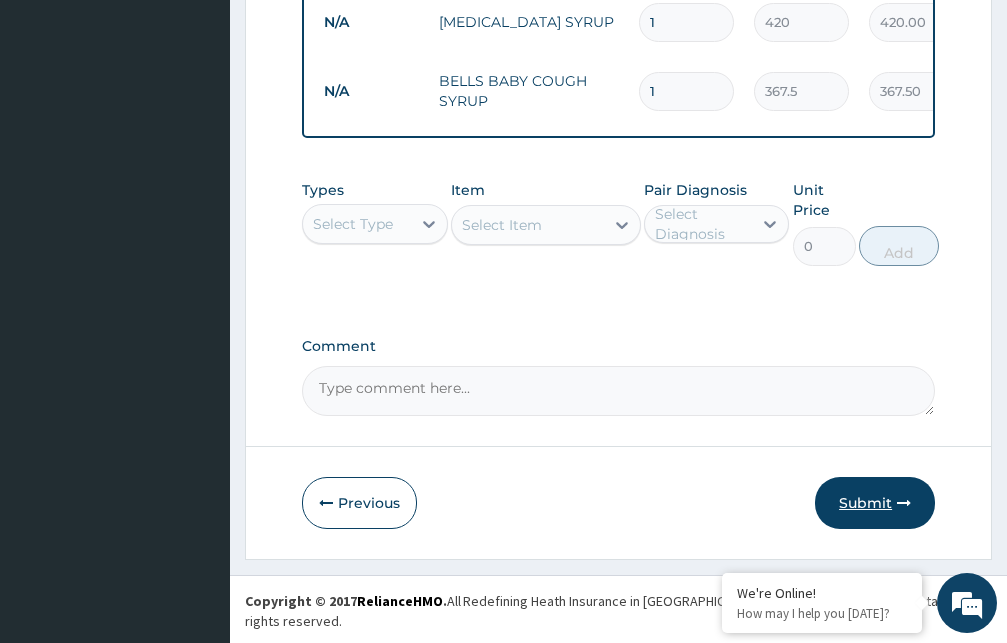 click on "Submit" at bounding box center (875, 503) 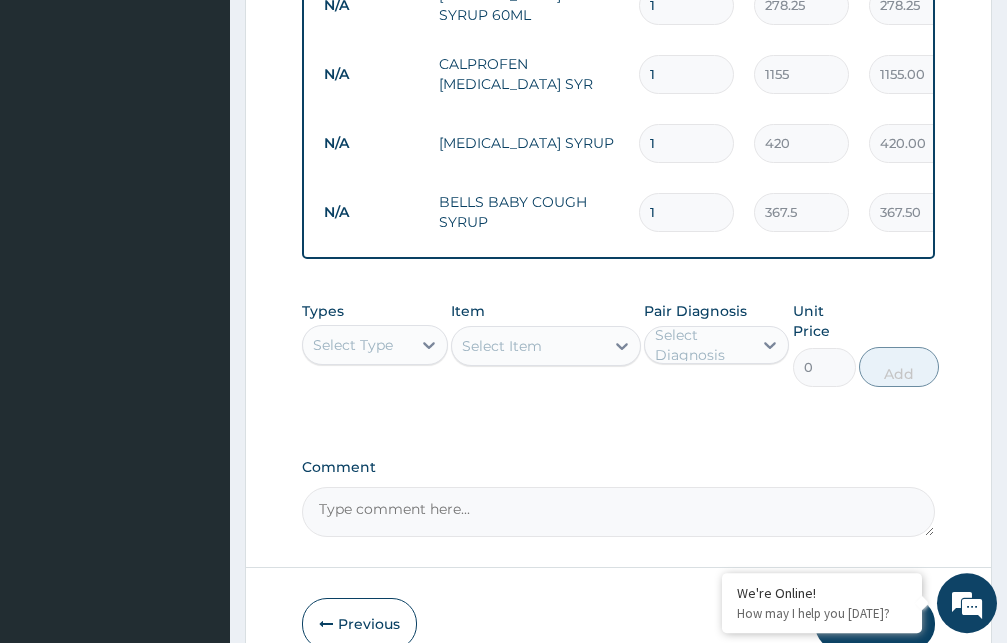 scroll, scrollTop: 1106, scrollLeft: 0, axis: vertical 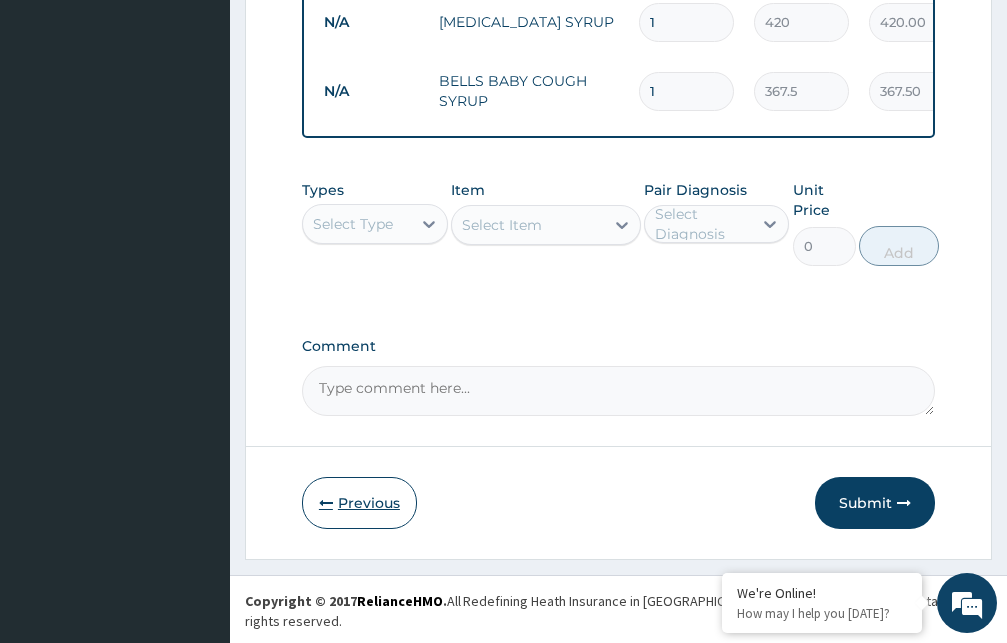 click on "Previous" at bounding box center [359, 503] 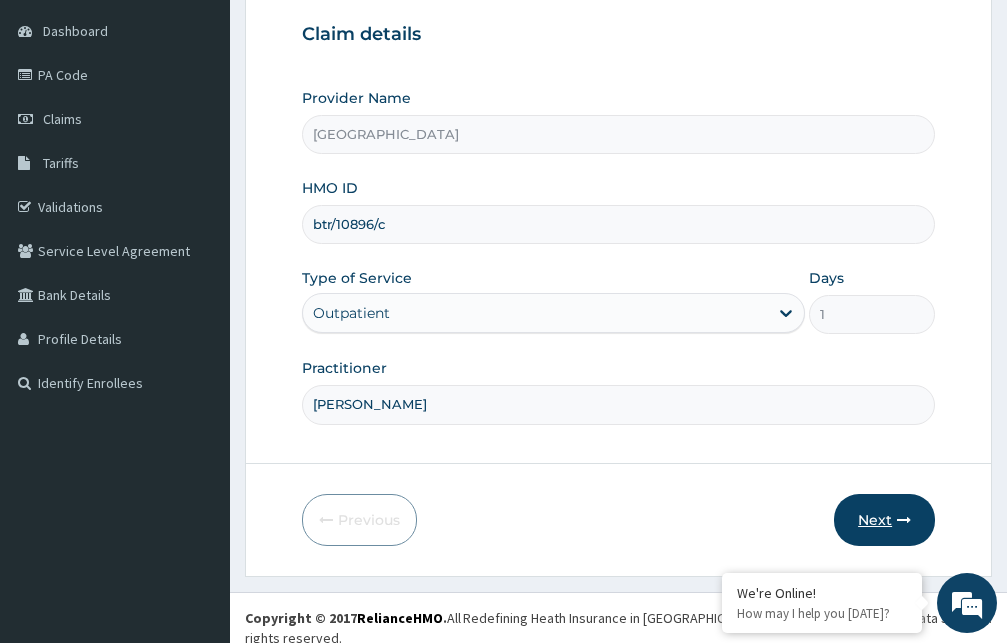 click on "Next" at bounding box center (884, 520) 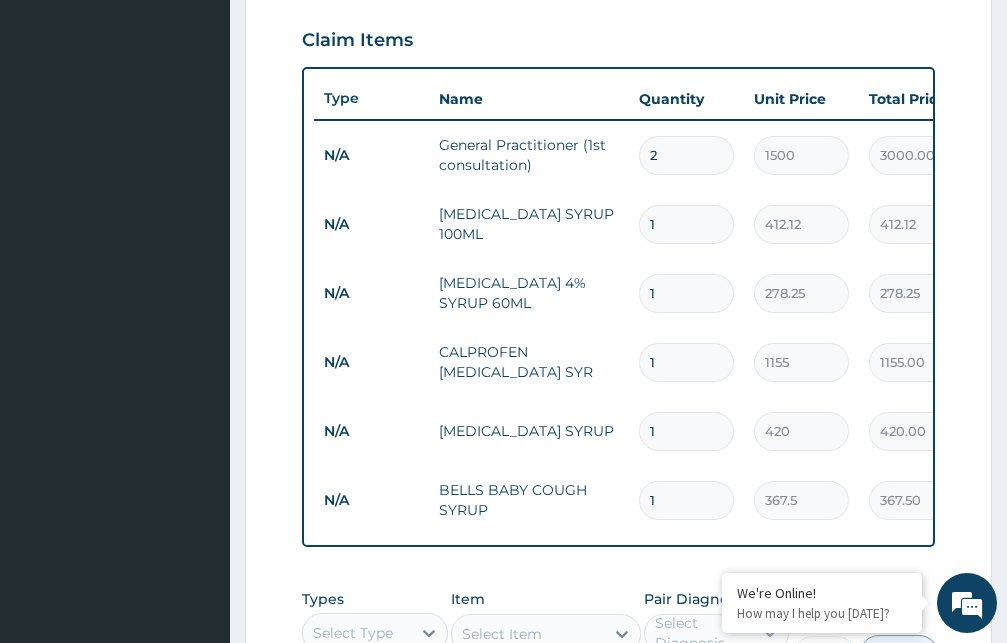 scroll, scrollTop: 1106, scrollLeft: 0, axis: vertical 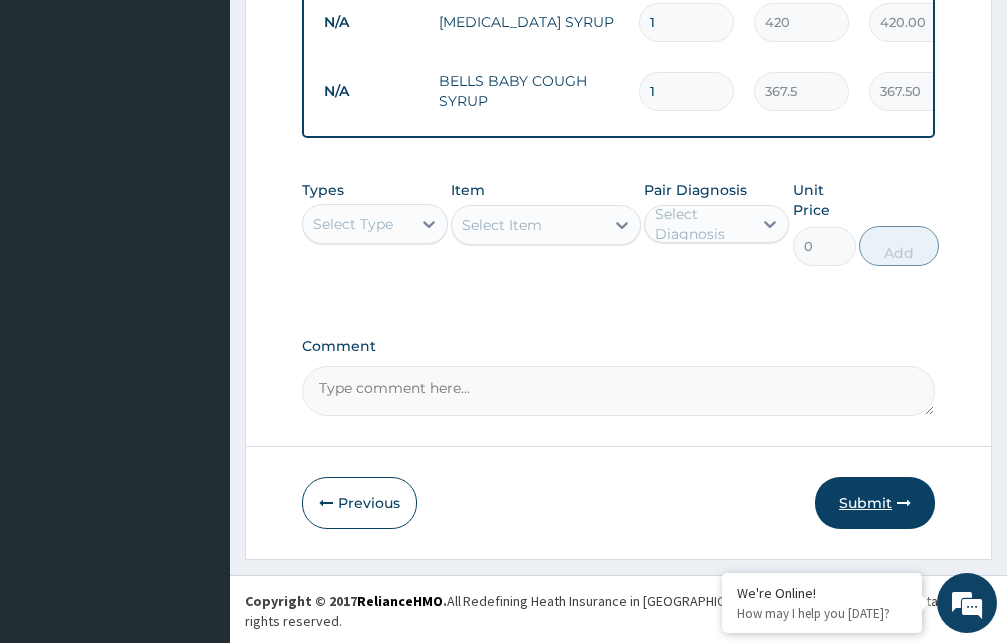 click on "Submit" at bounding box center (875, 503) 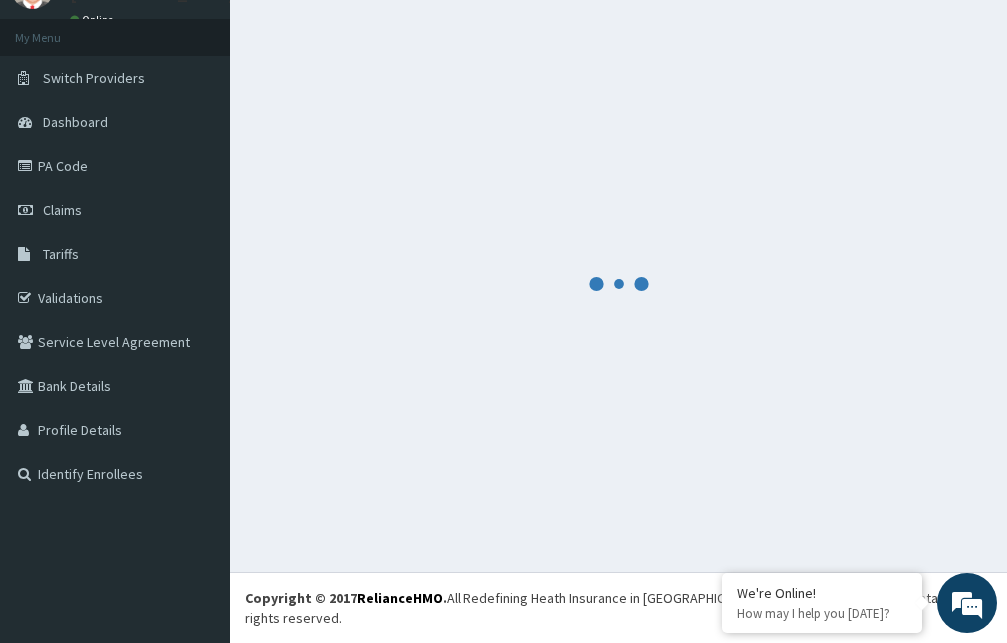 scroll, scrollTop: 76, scrollLeft: 0, axis: vertical 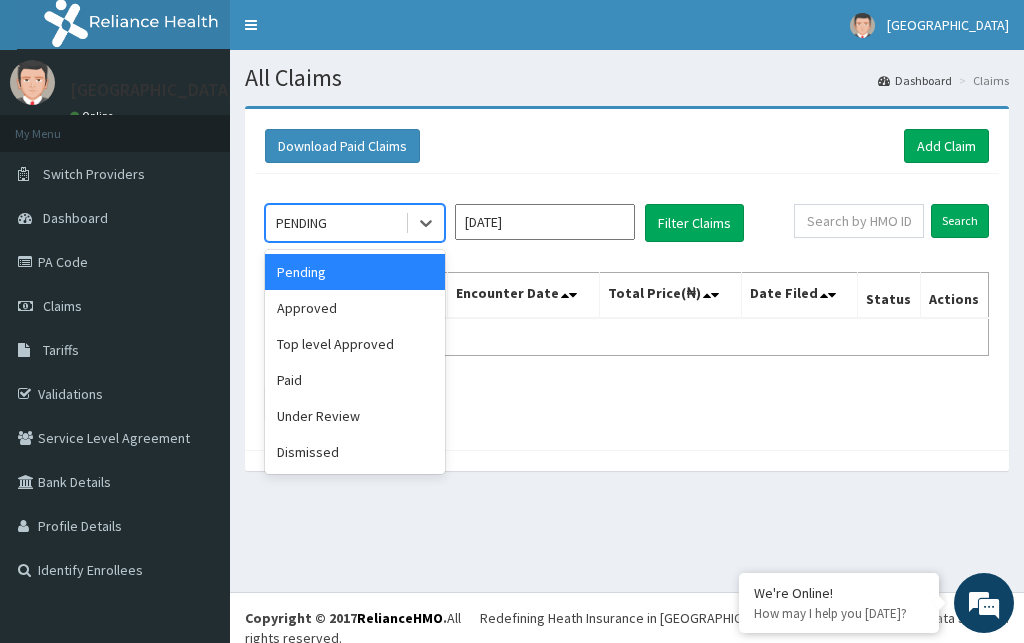click on "PENDING" at bounding box center (335, 223) 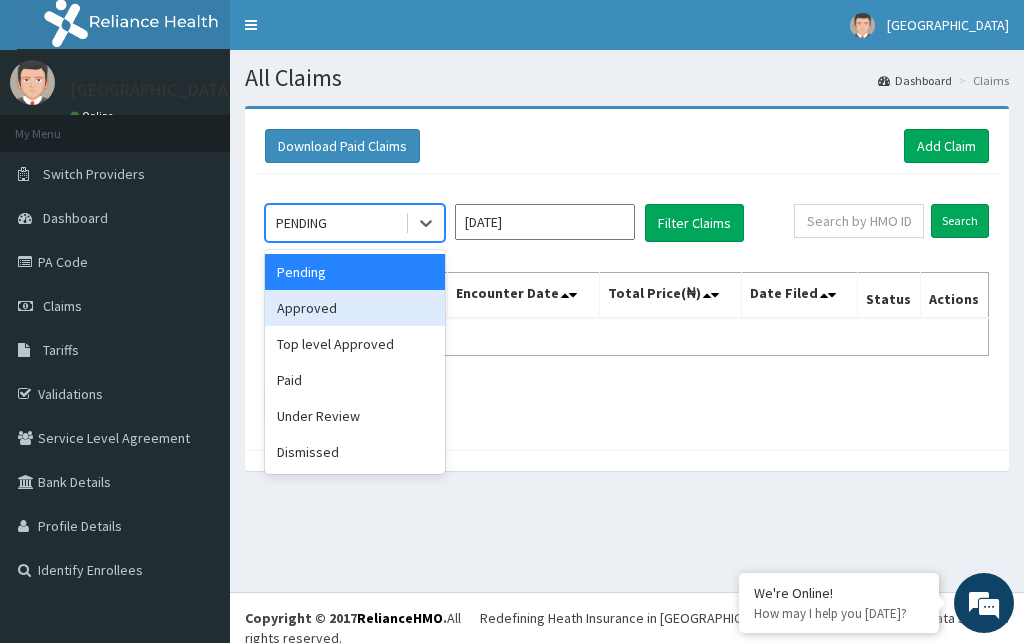 click on "Approved" at bounding box center [355, 308] 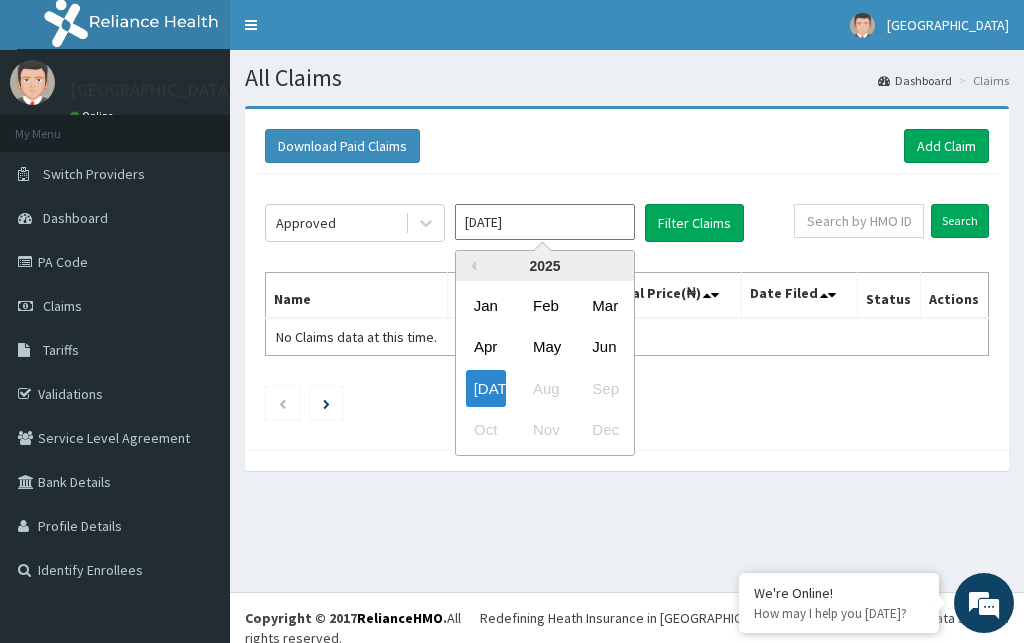 click on "[DATE]" at bounding box center [545, 222] 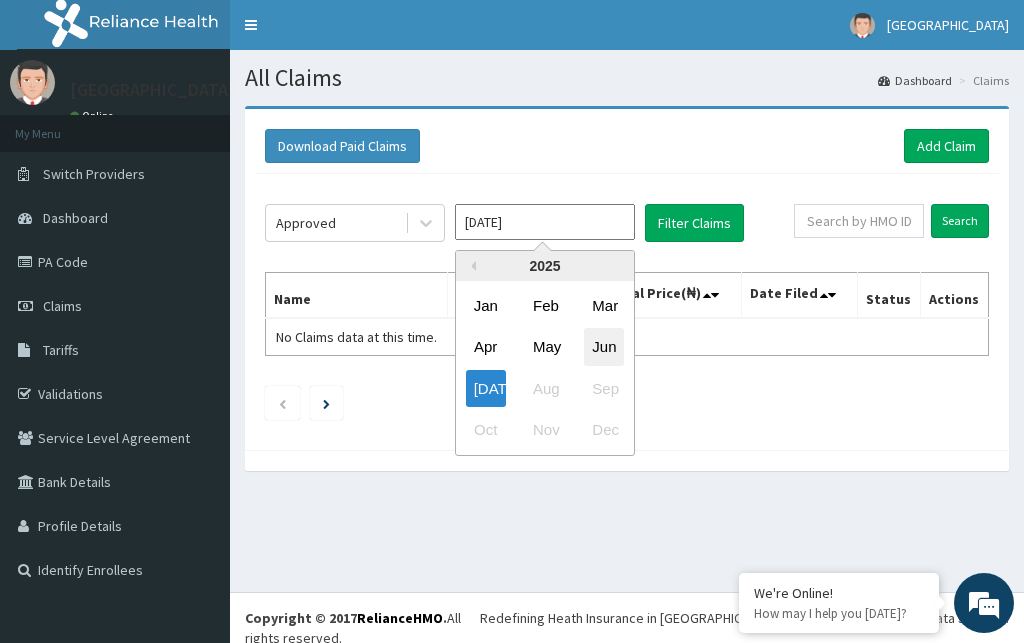 click on "Jun" at bounding box center [604, 347] 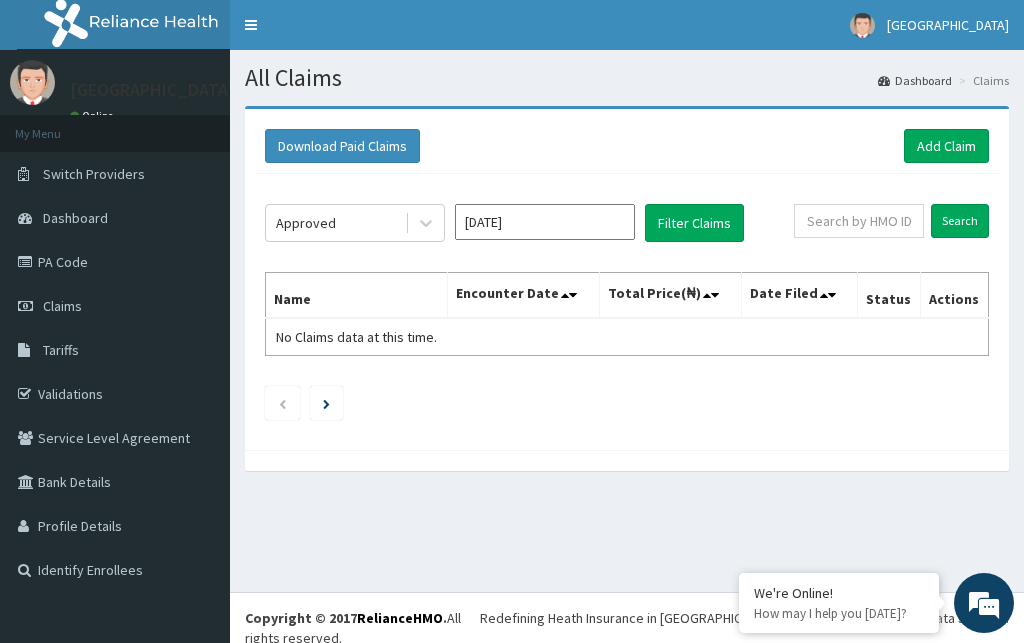 type on "[DATE]" 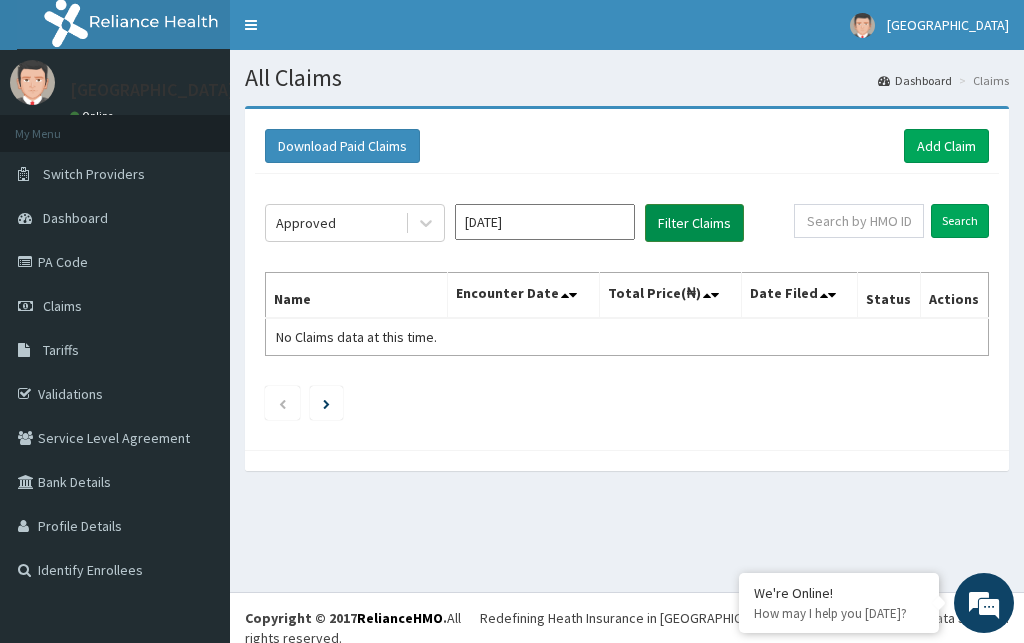 click on "Filter Claims" at bounding box center (694, 223) 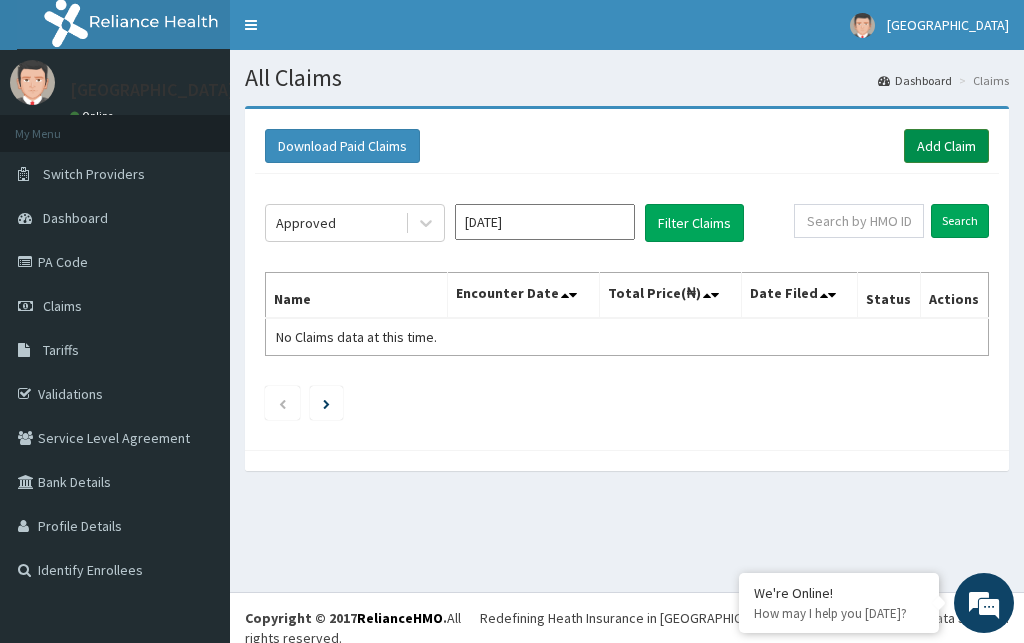 click on "Add Claim" at bounding box center (946, 146) 